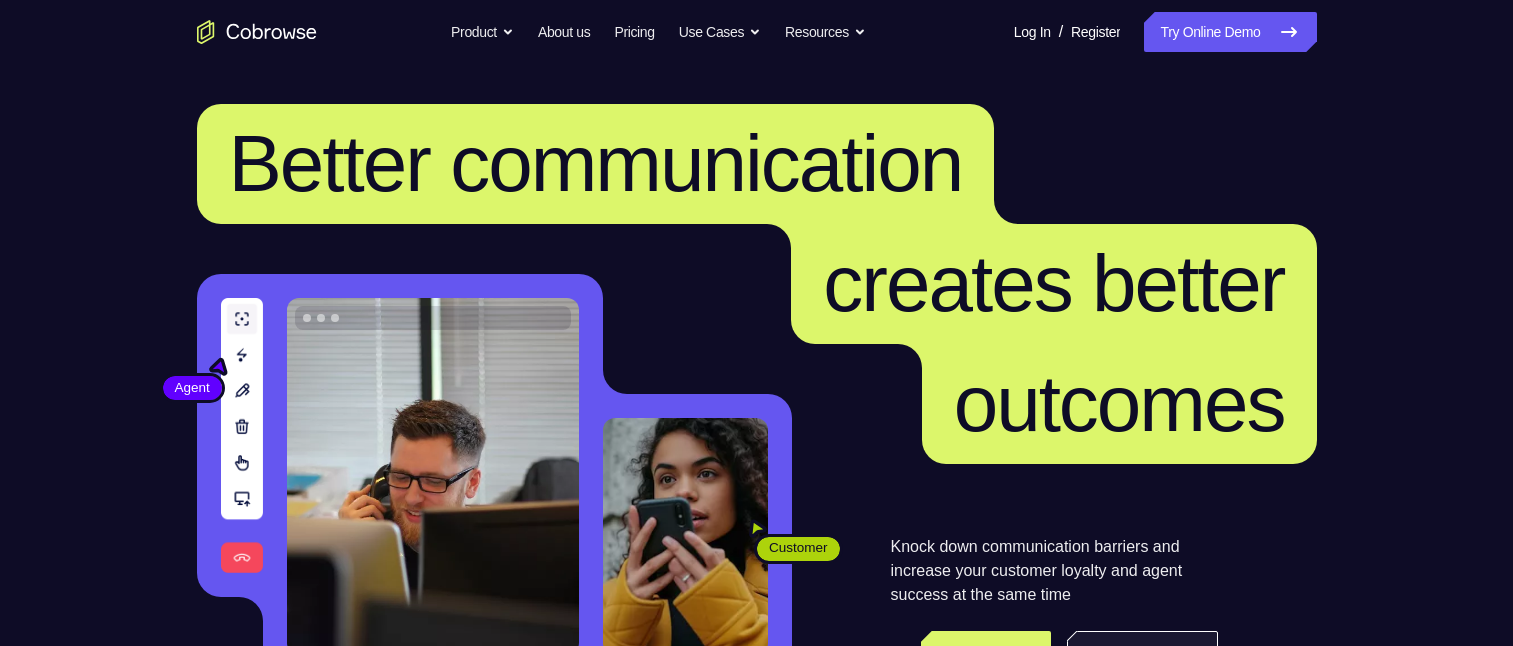 scroll, scrollTop: 300, scrollLeft: 0, axis: vertical 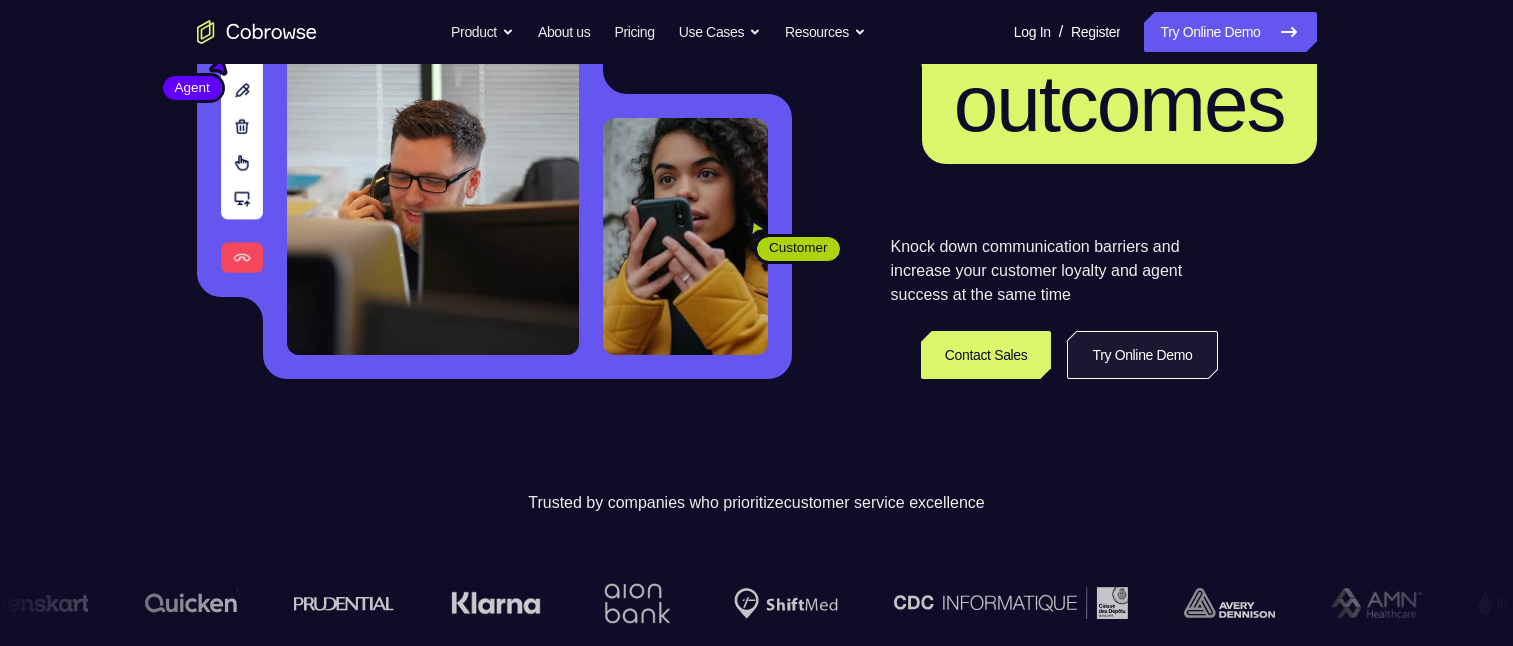 click on "Try Online Demo" at bounding box center (1142, 355) 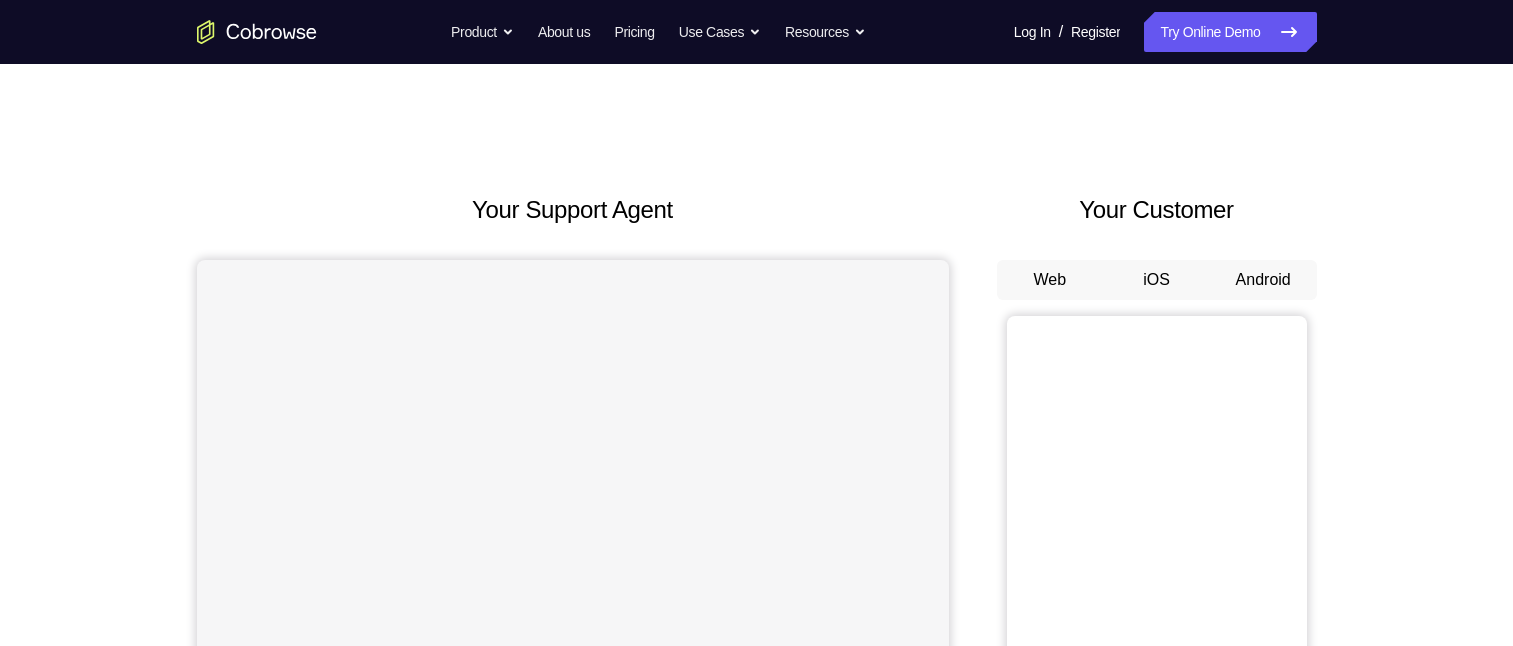 scroll, scrollTop: 0, scrollLeft: 0, axis: both 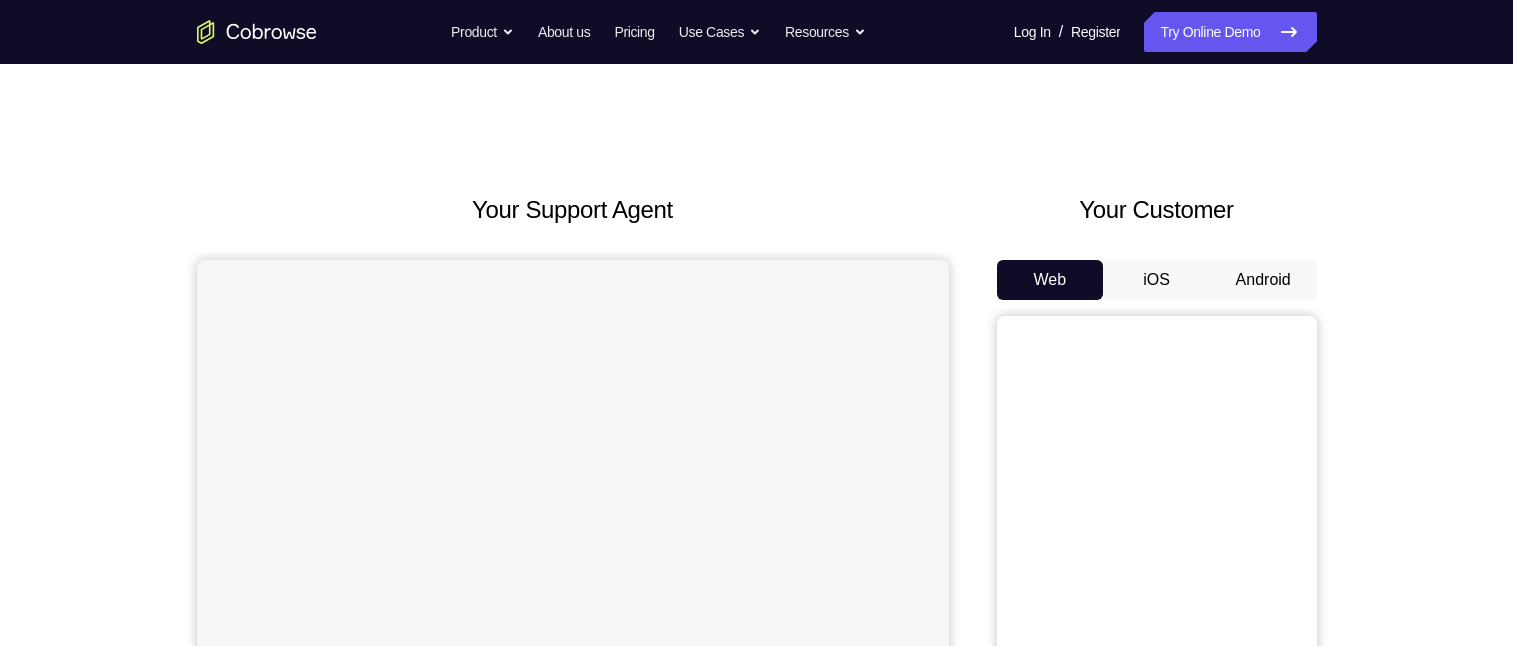 click on "Log In      /      Register" at bounding box center (1060, 32) 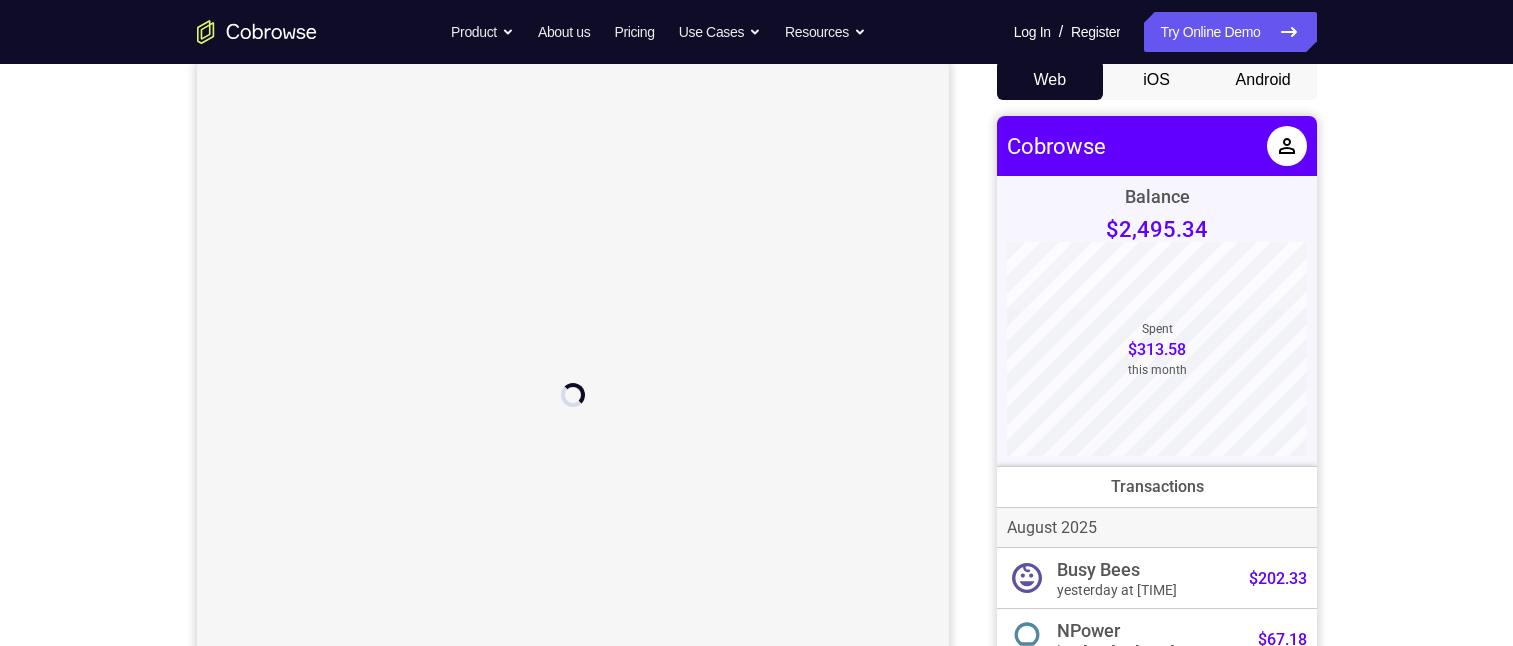 scroll, scrollTop: 100, scrollLeft: 0, axis: vertical 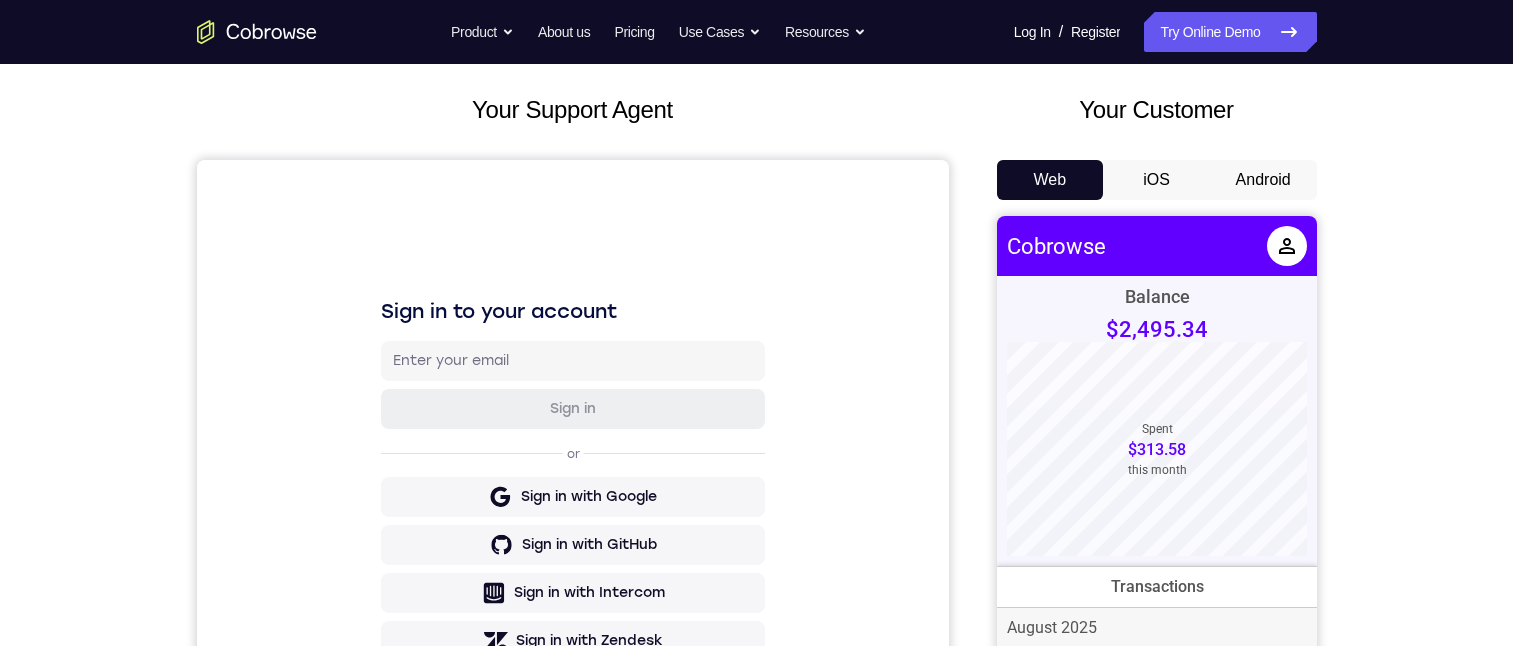 click on "Android" at bounding box center [1263, 180] 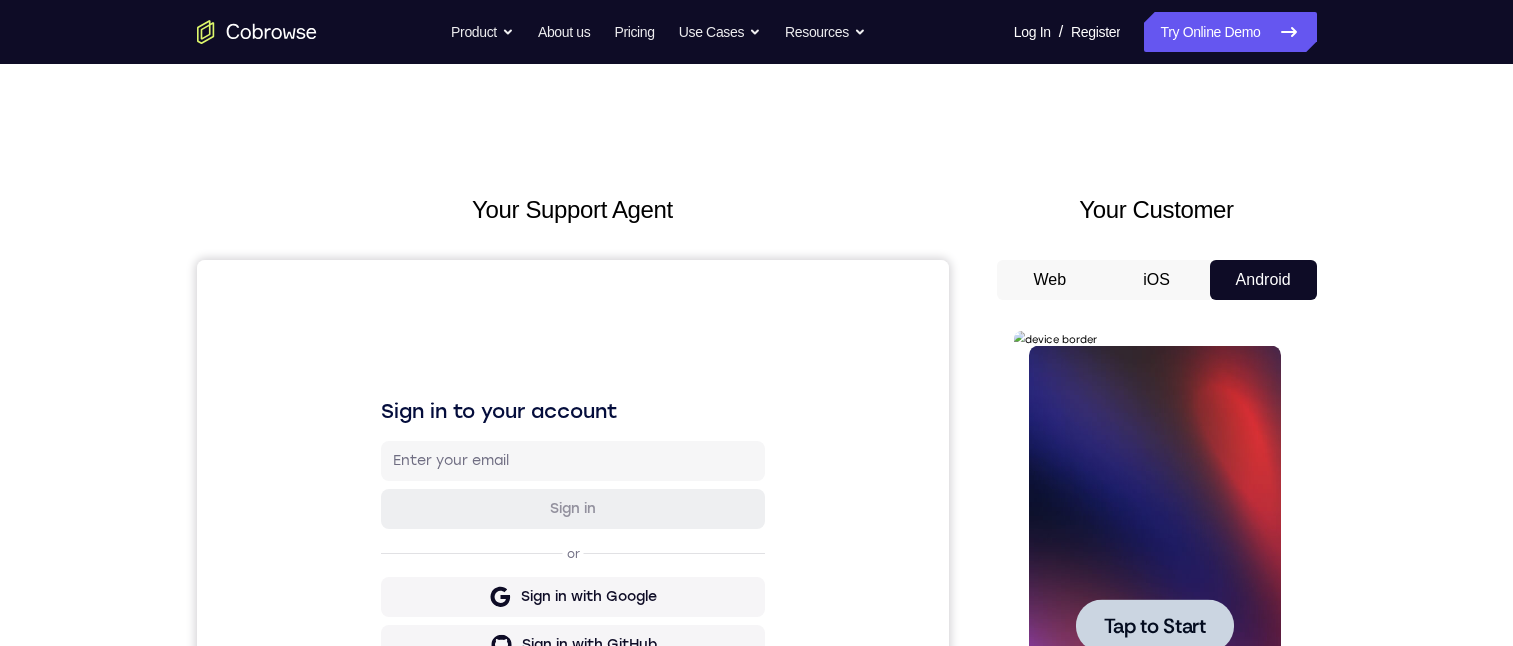 scroll, scrollTop: 400, scrollLeft: 0, axis: vertical 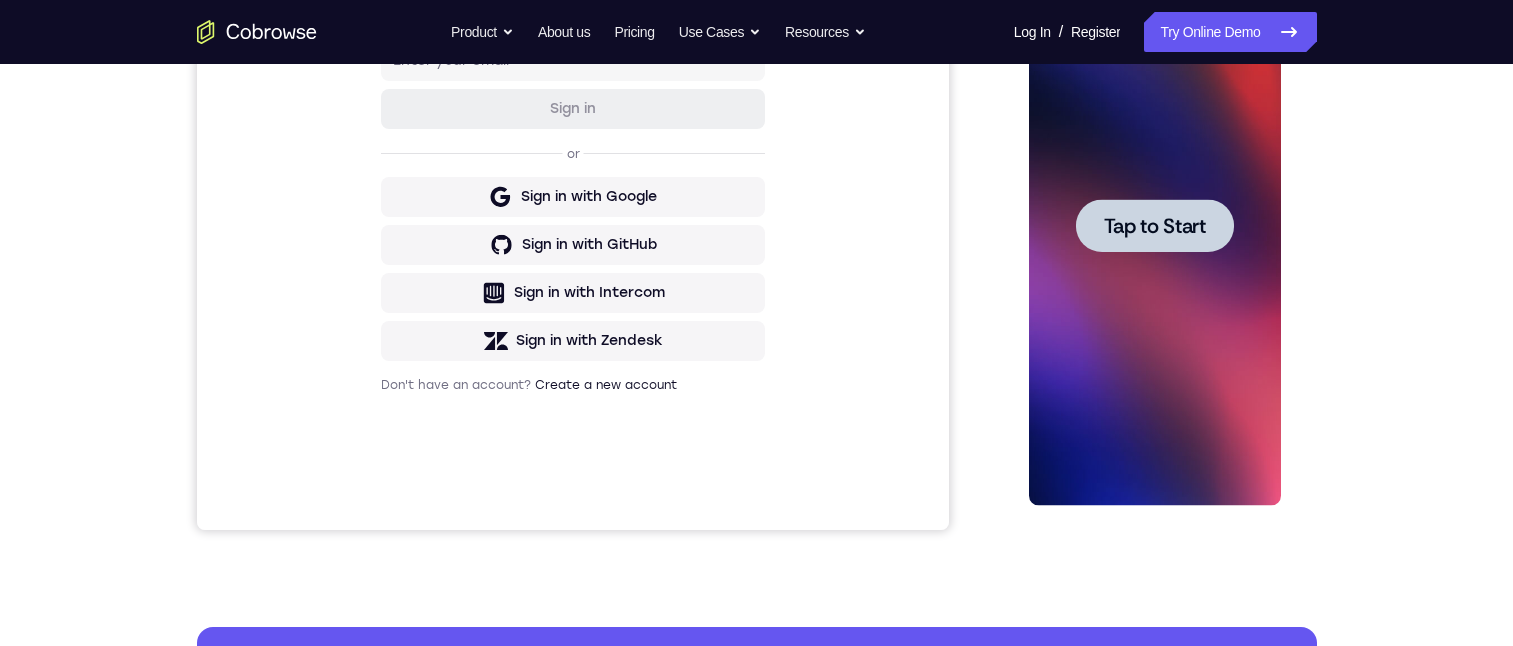 click on "Tap to Start" at bounding box center (1155, 226) 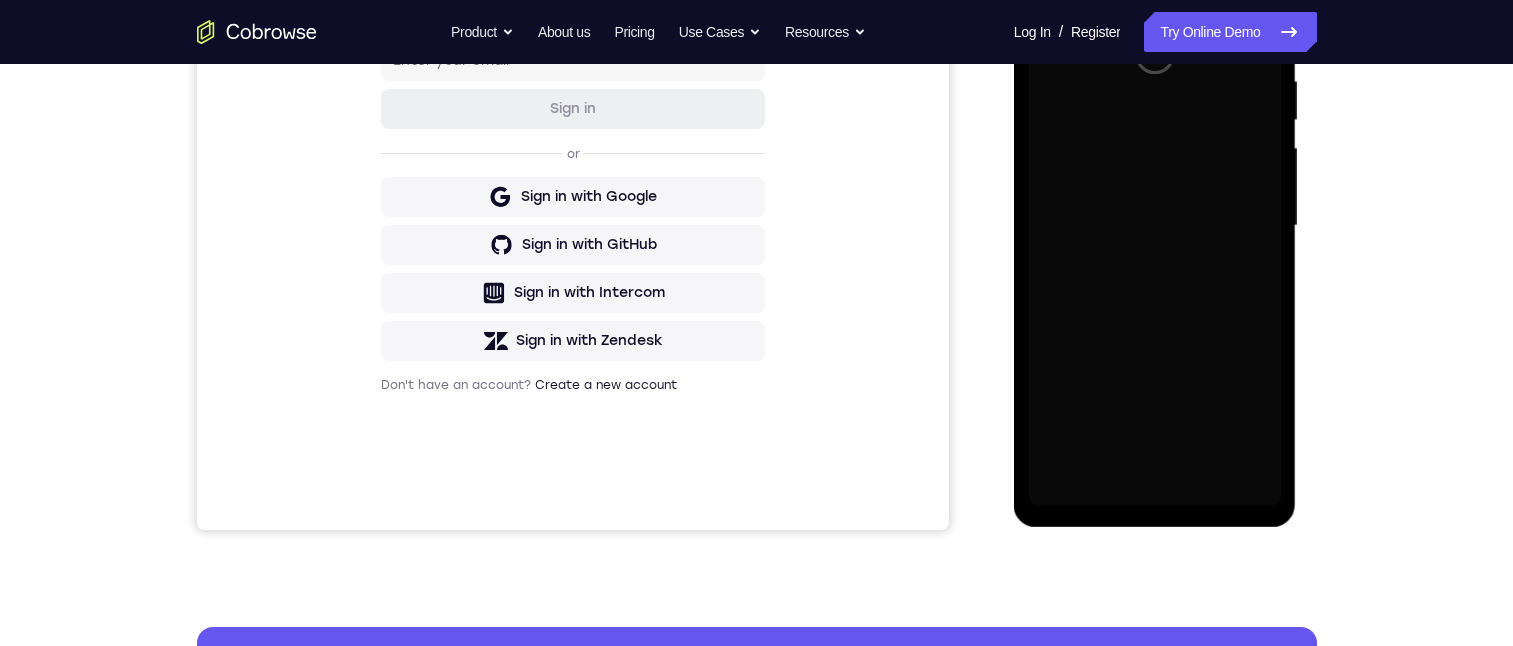 scroll, scrollTop: 300, scrollLeft: 0, axis: vertical 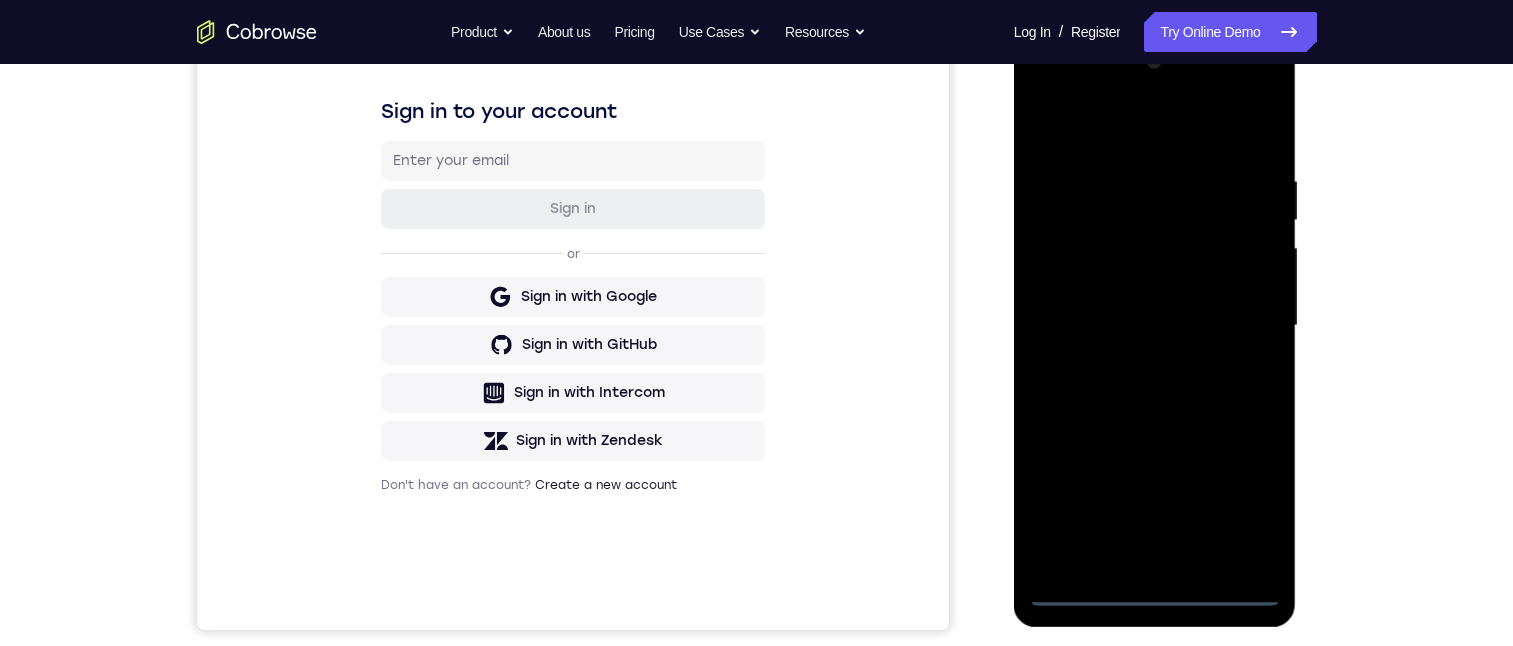 drag, startPoint x: 1151, startPoint y: 595, endPoint x: 2176, endPoint y: 666, distance: 1027.456 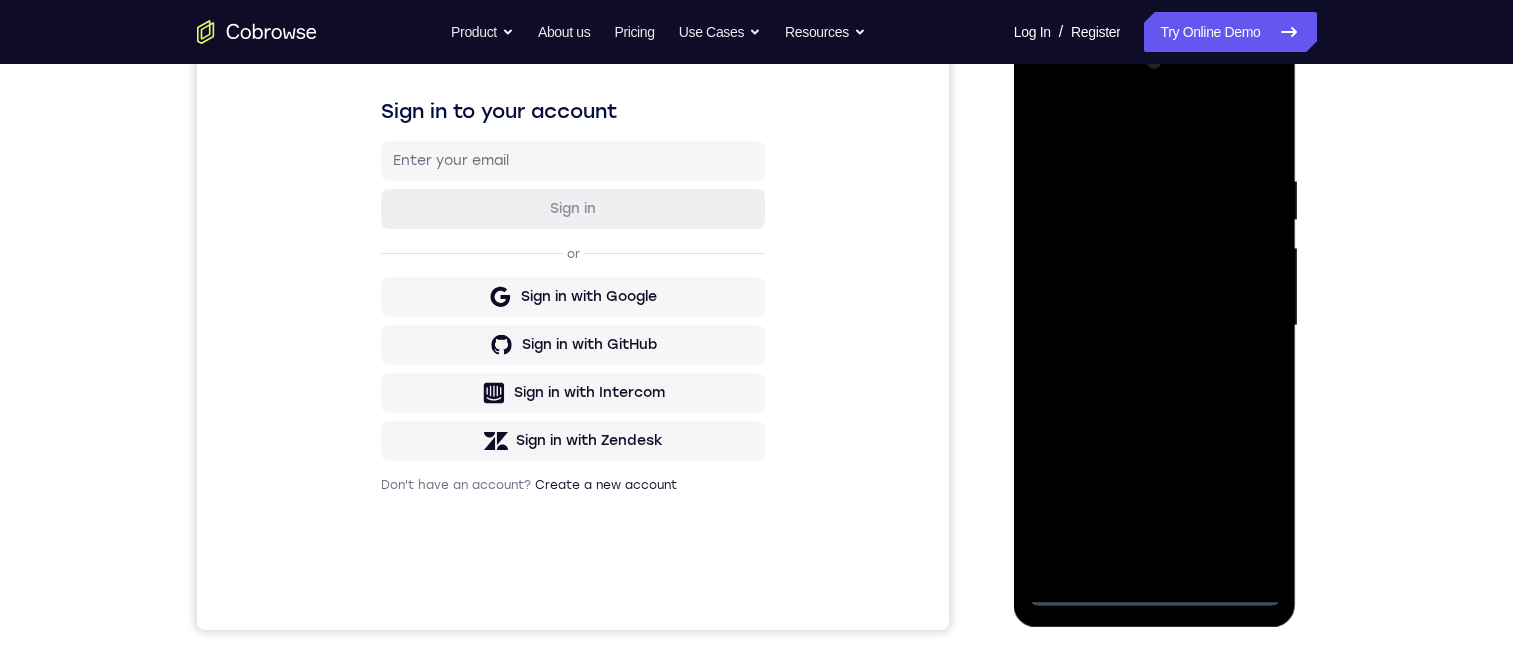 drag, startPoint x: 1145, startPoint y: 277, endPoint x: 1177, endPoint y: 303, distance: 41.231056 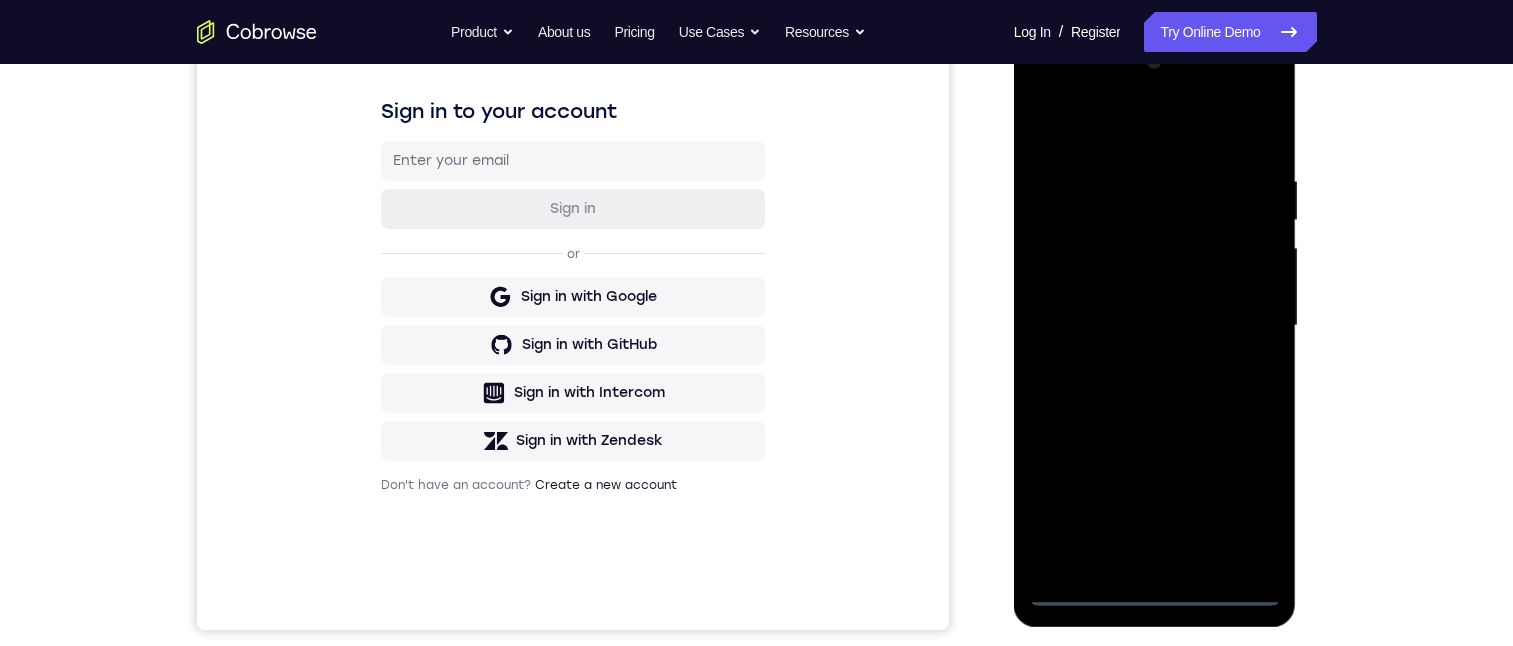 click at bounding box center (1155, 326) 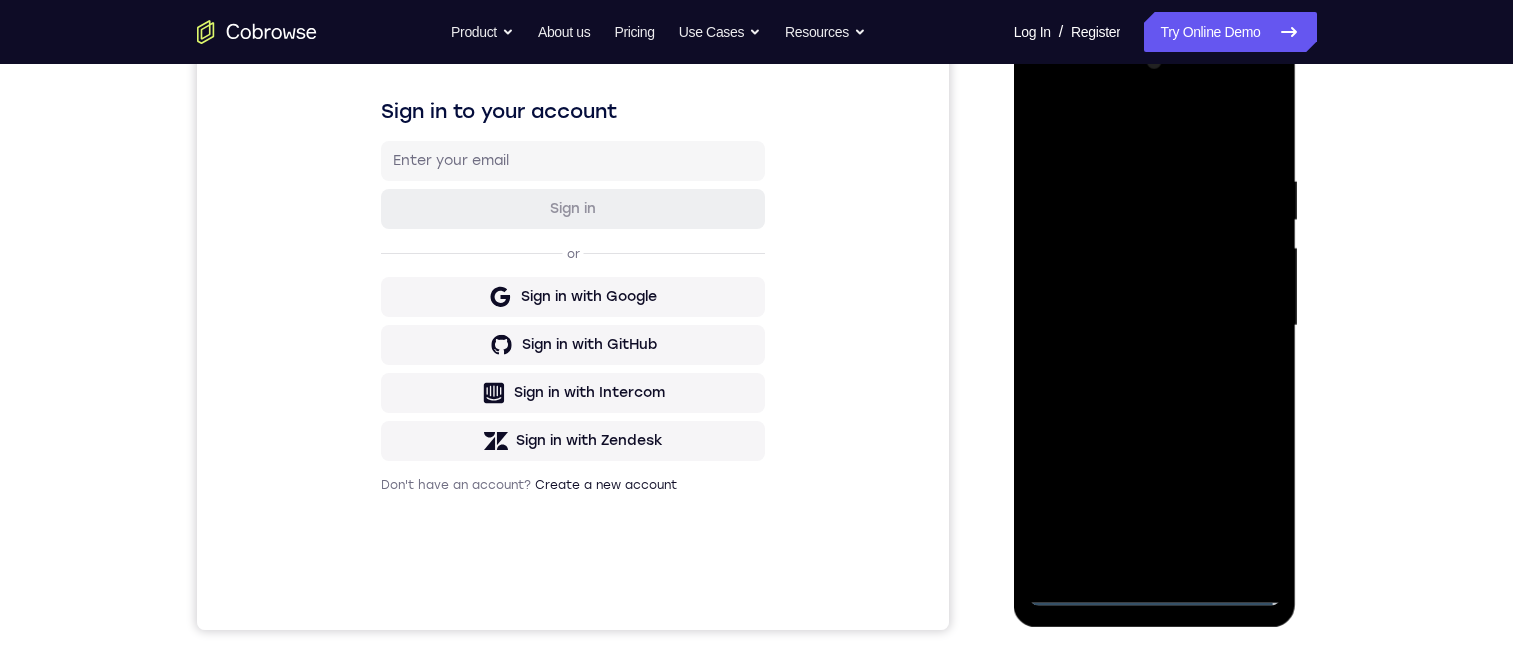 click at bounding box center (1155, 326) 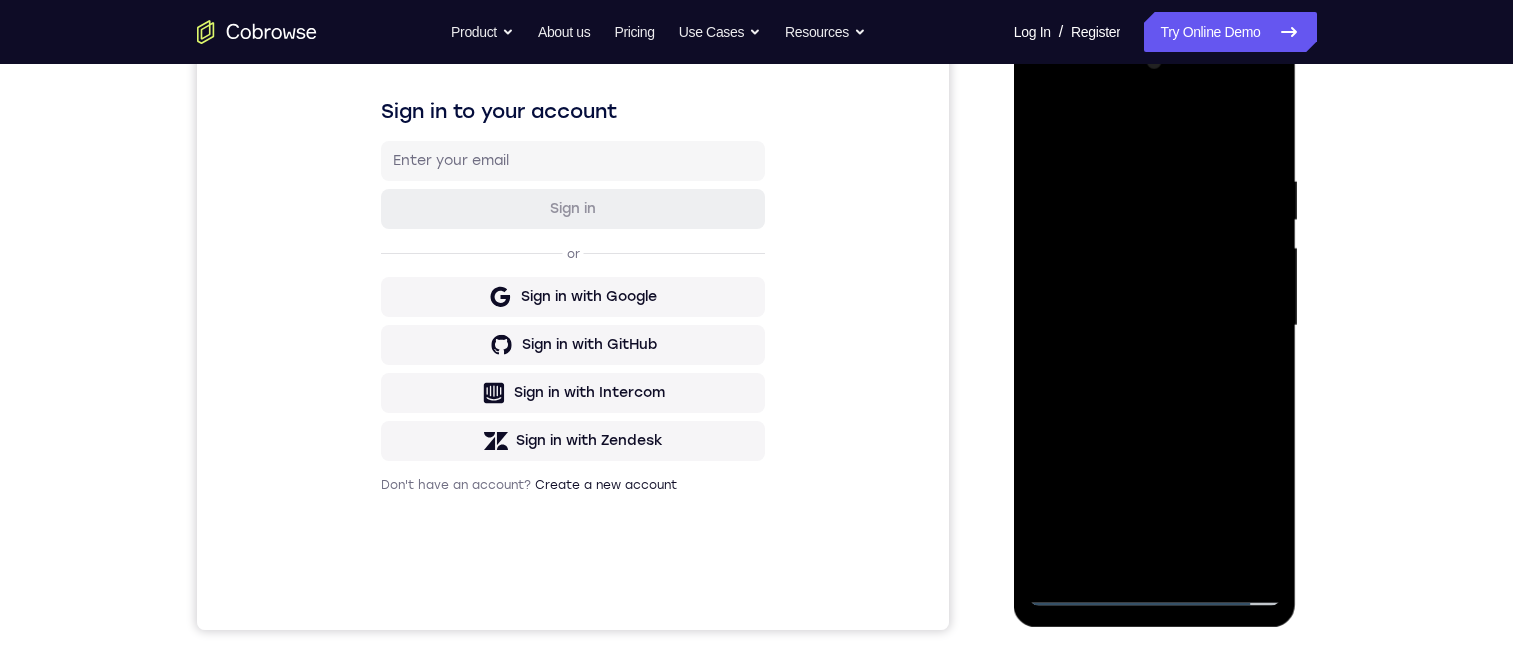 click at bounding box center [1155, 326] 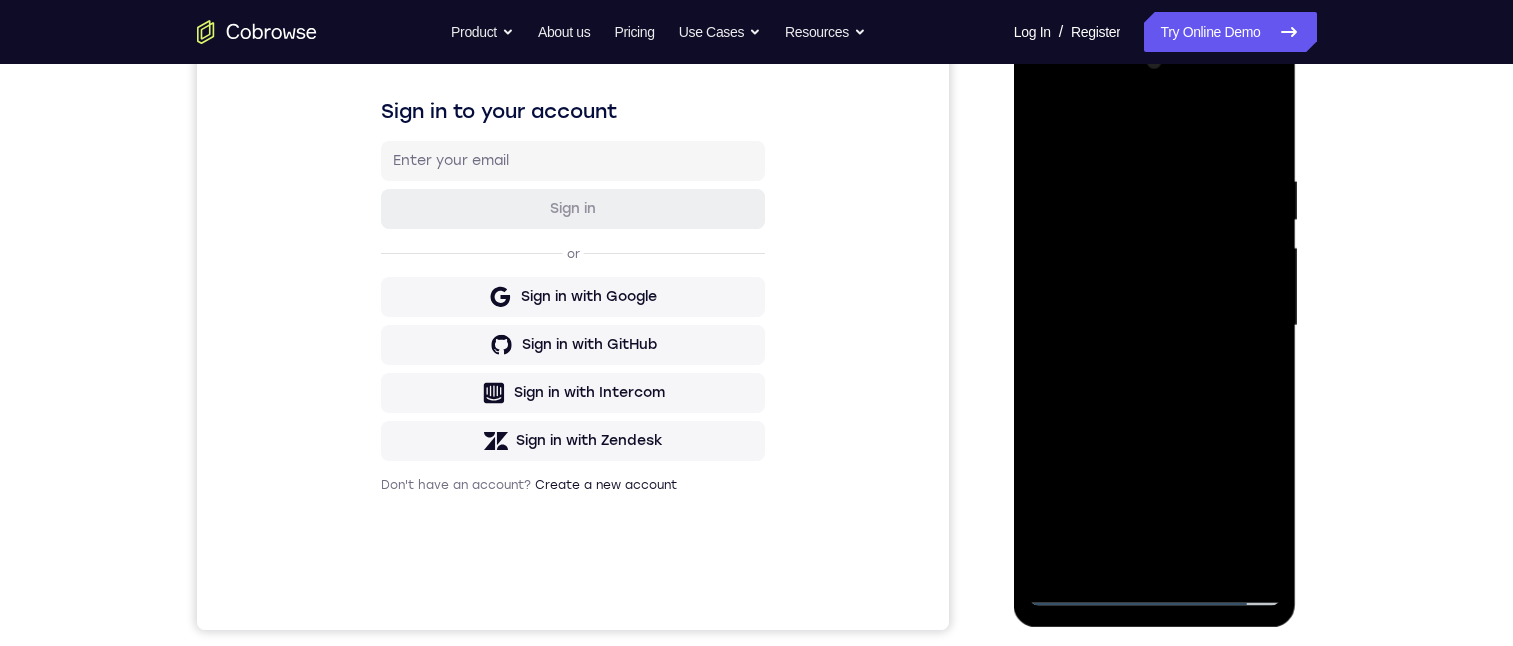 click at bounding box center (1155, 326) 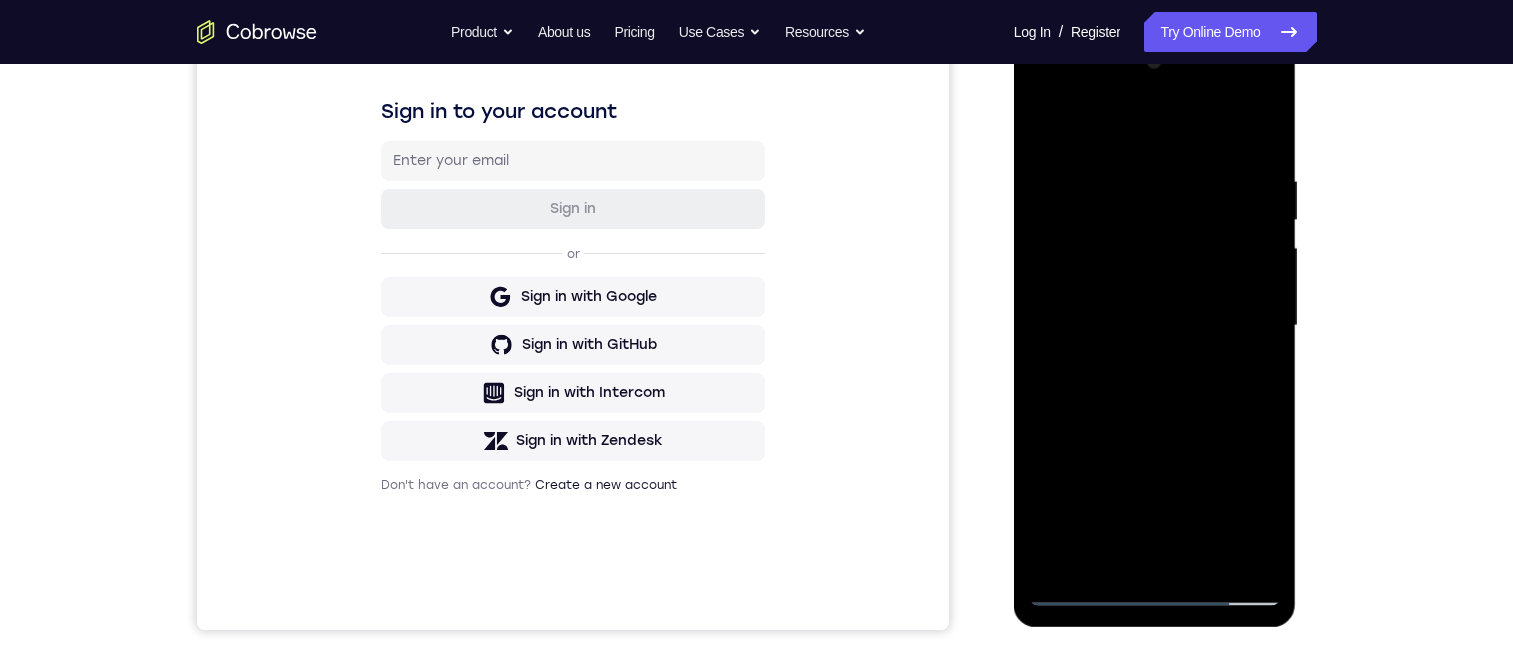click at bounding box center (1155, 326) 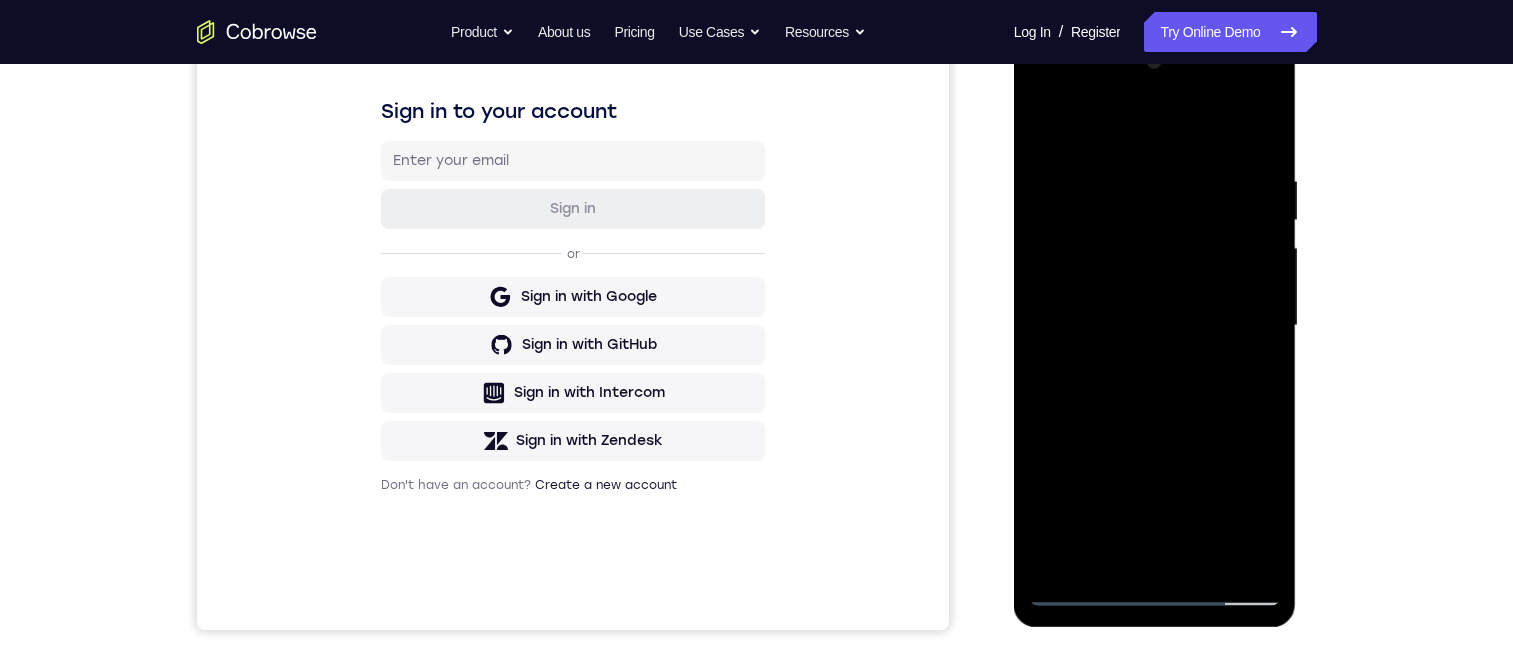 click at bounding box center [1155, 326] 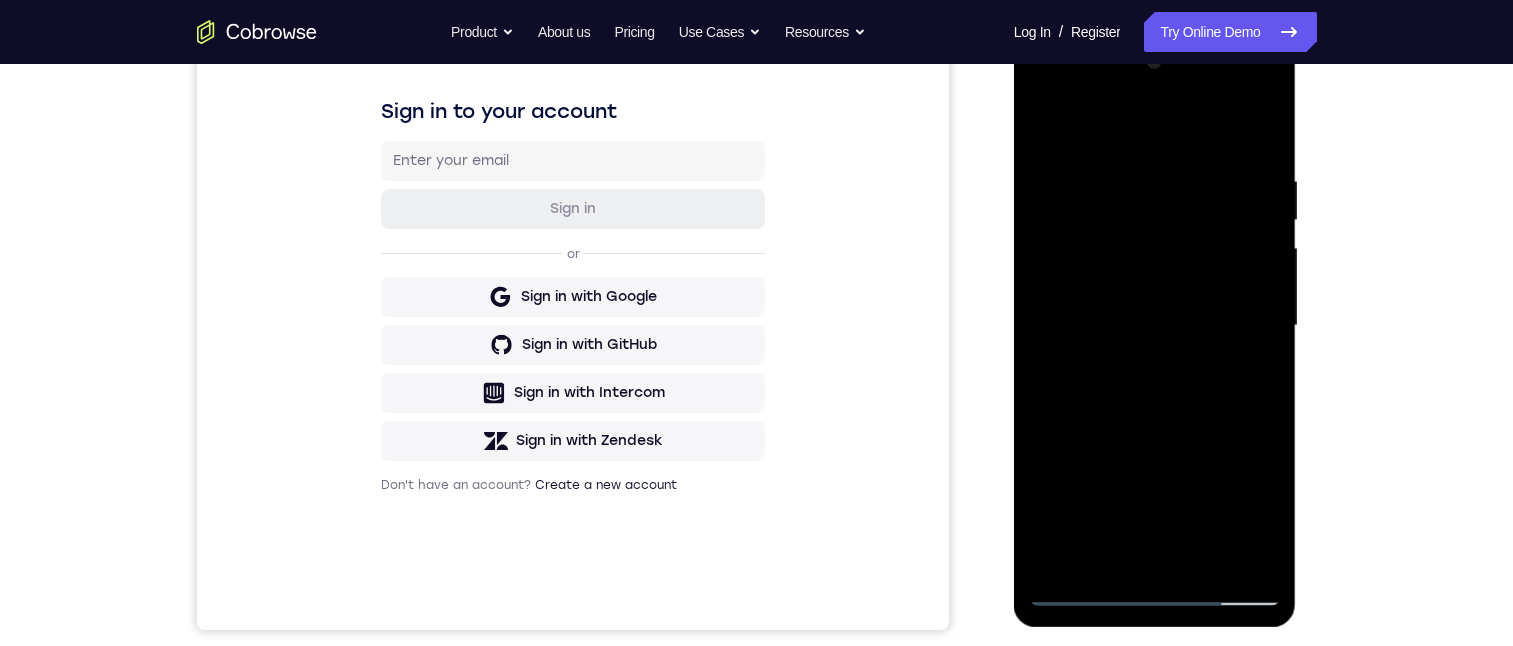 click at bounding box center [1155, 326] 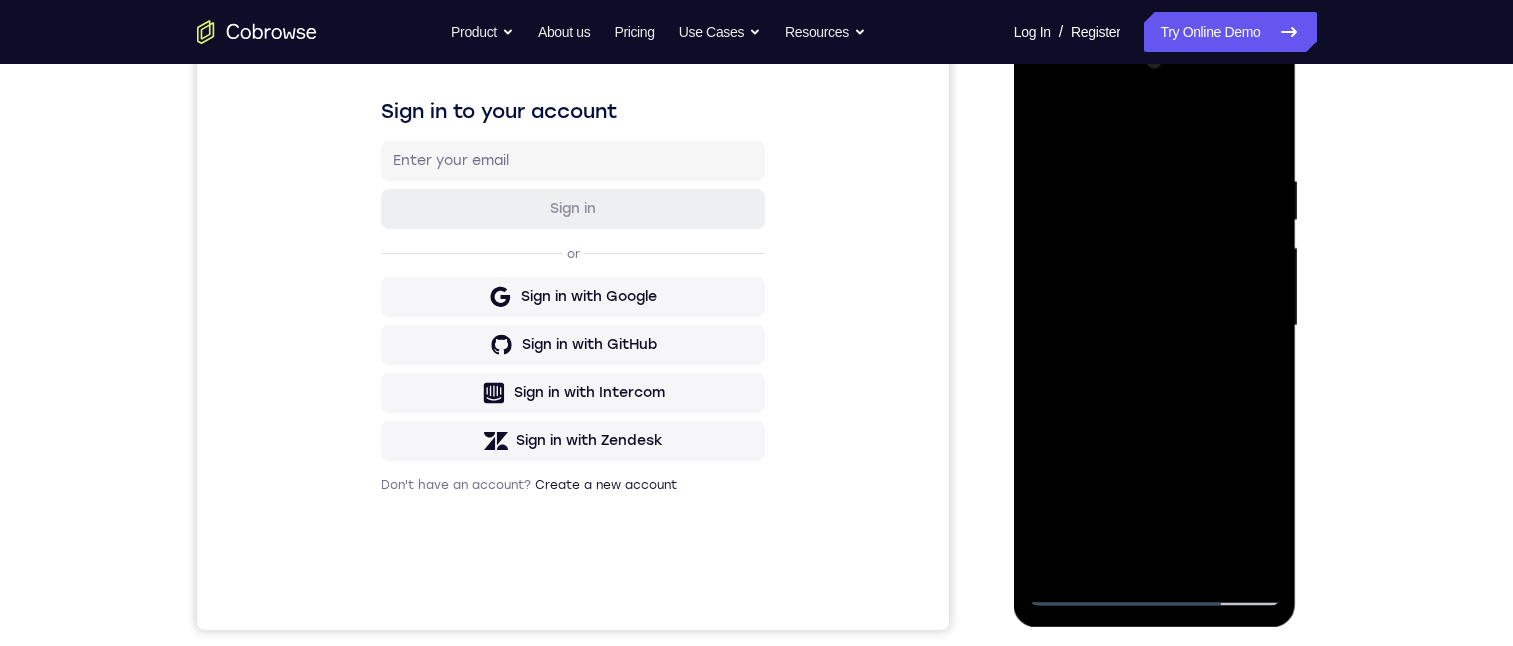 click at bounding box center (1155, 326) 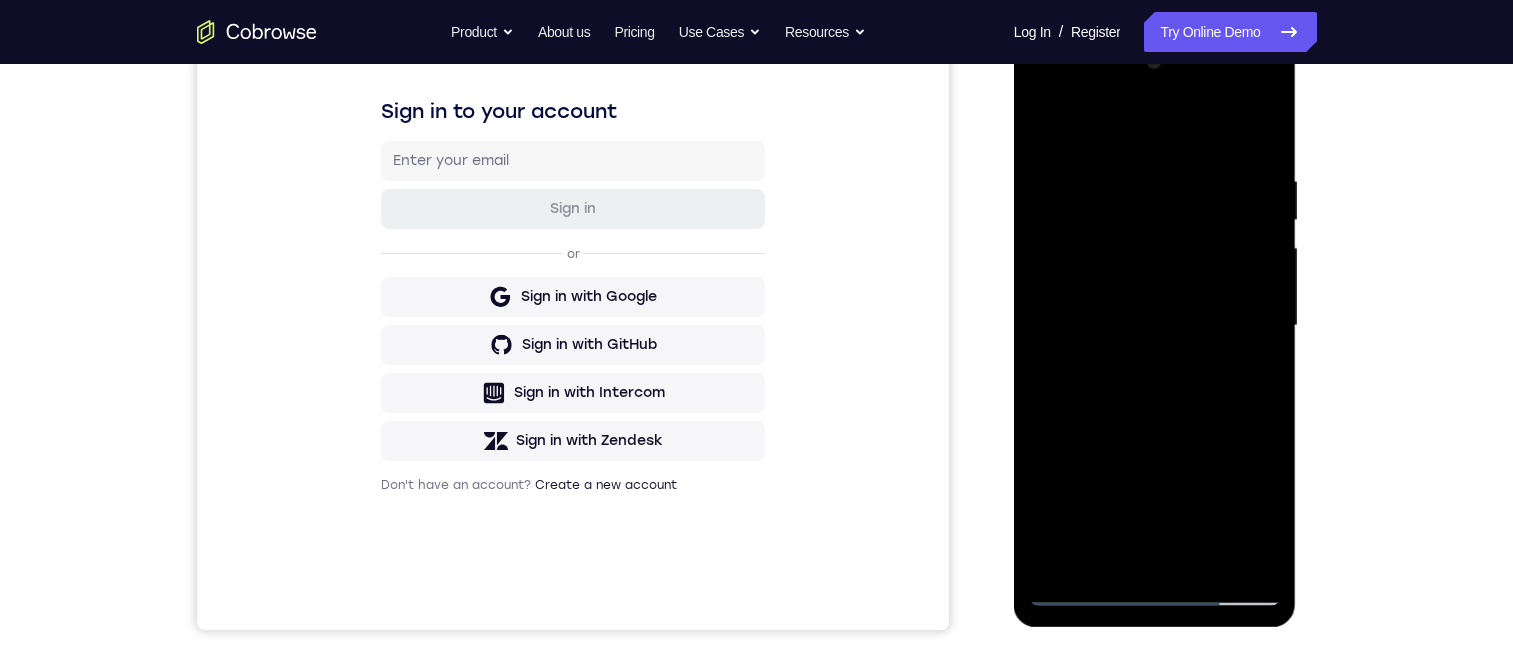 click at bounding box center (1155, 326) 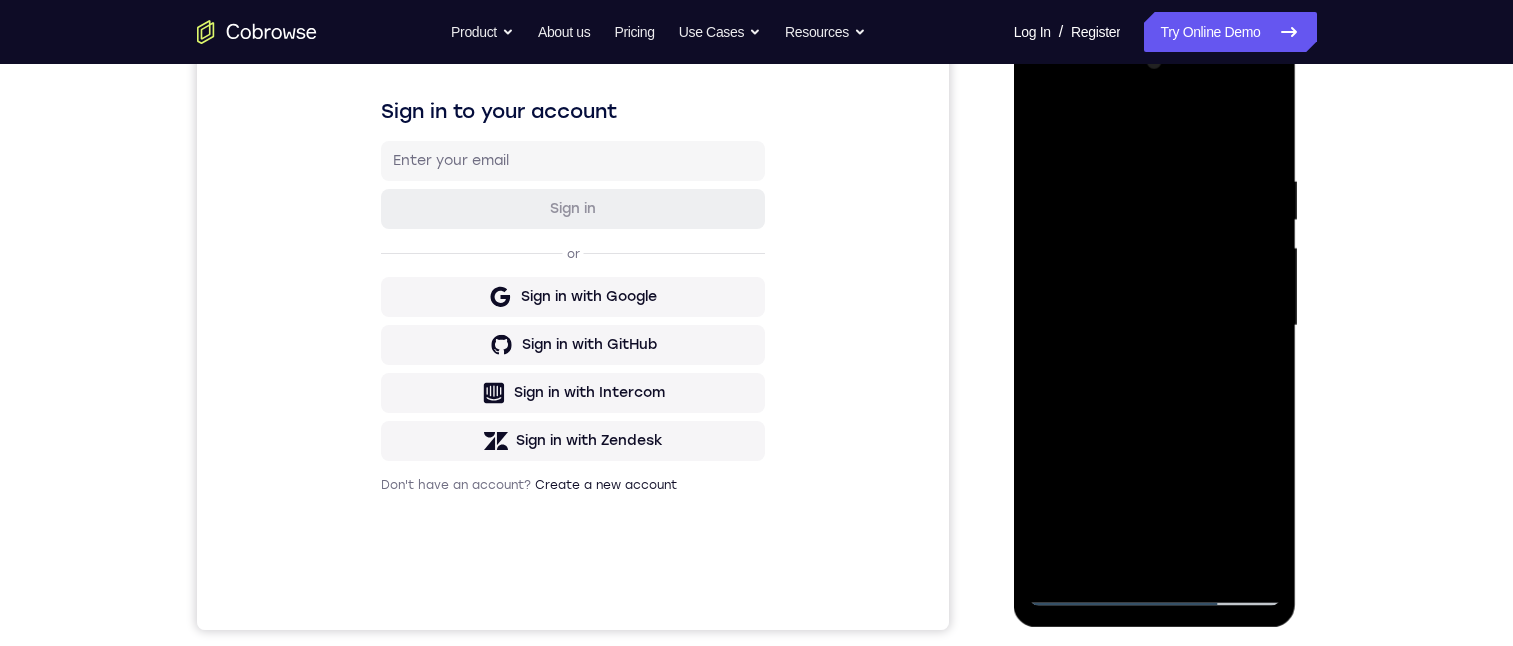 click at bounding box center (1155, 326) 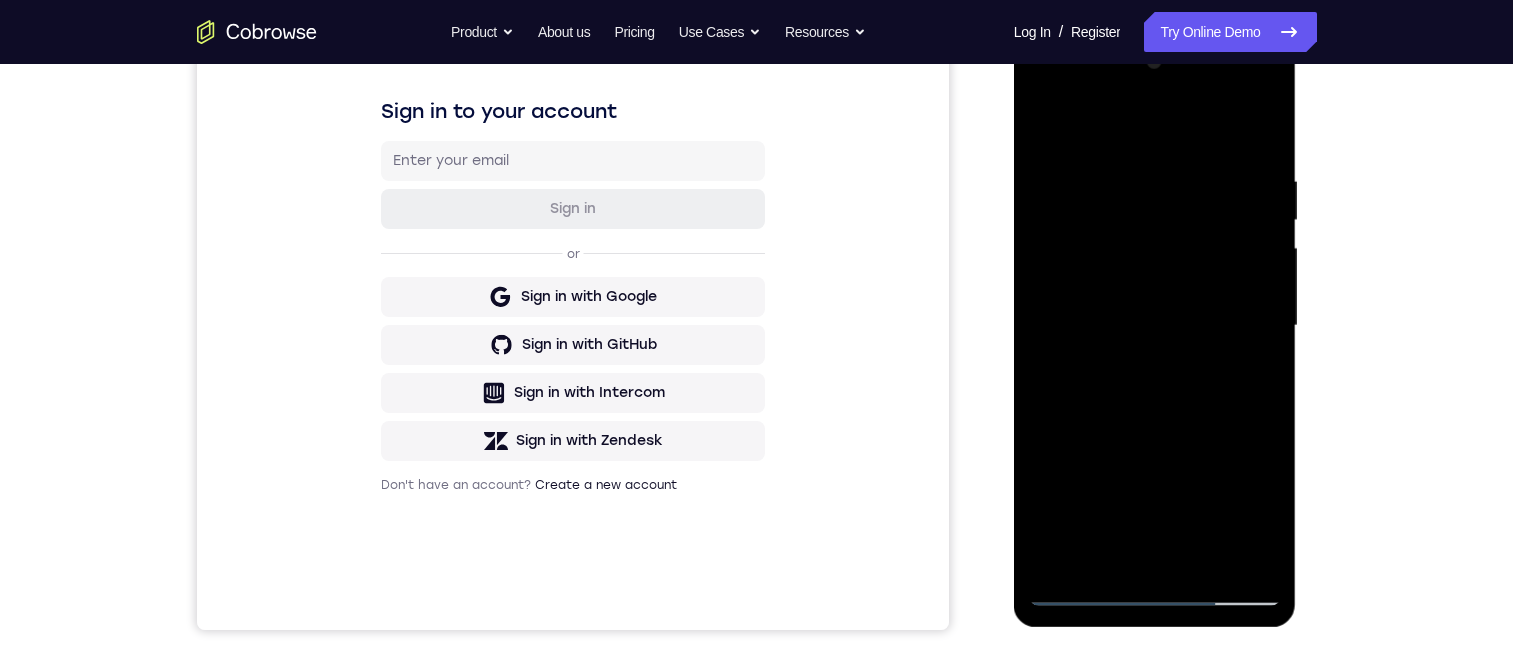 click at bounding box center [1155, 326] 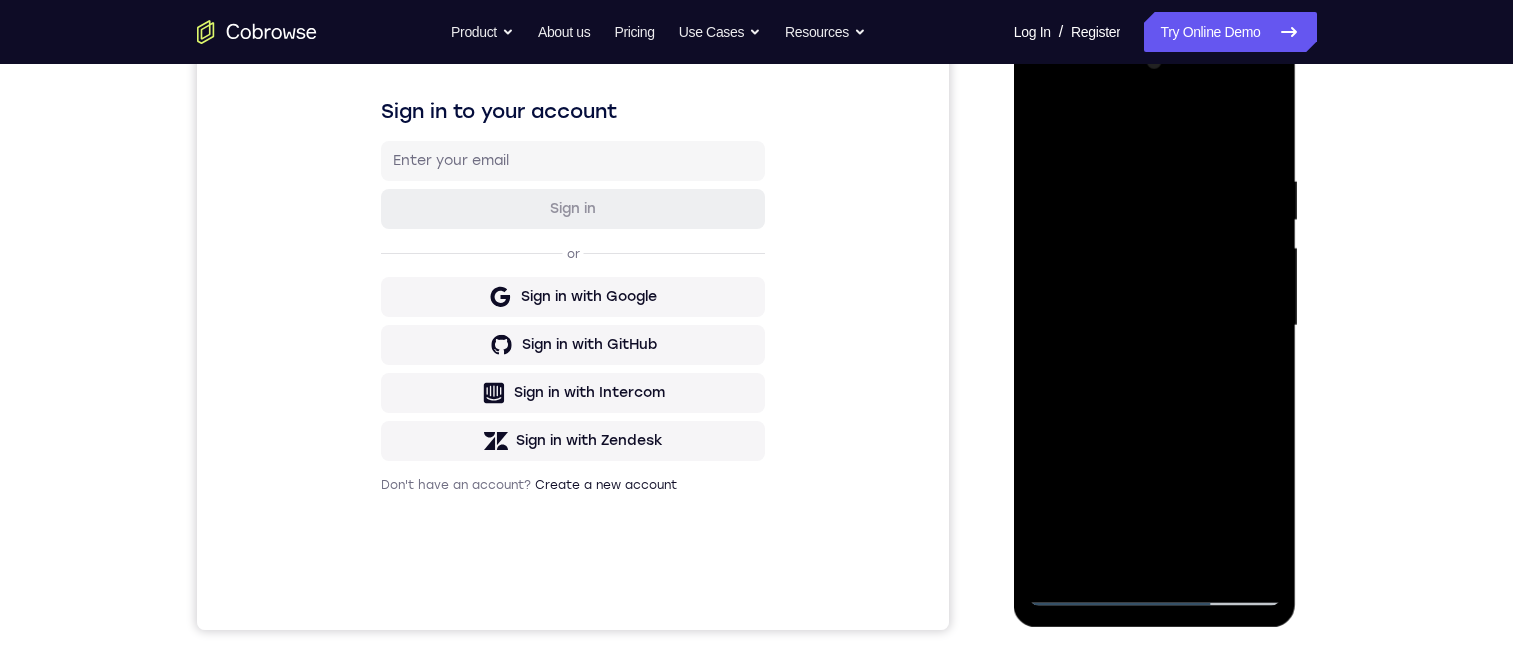 click at bounding box center [1155, 326] 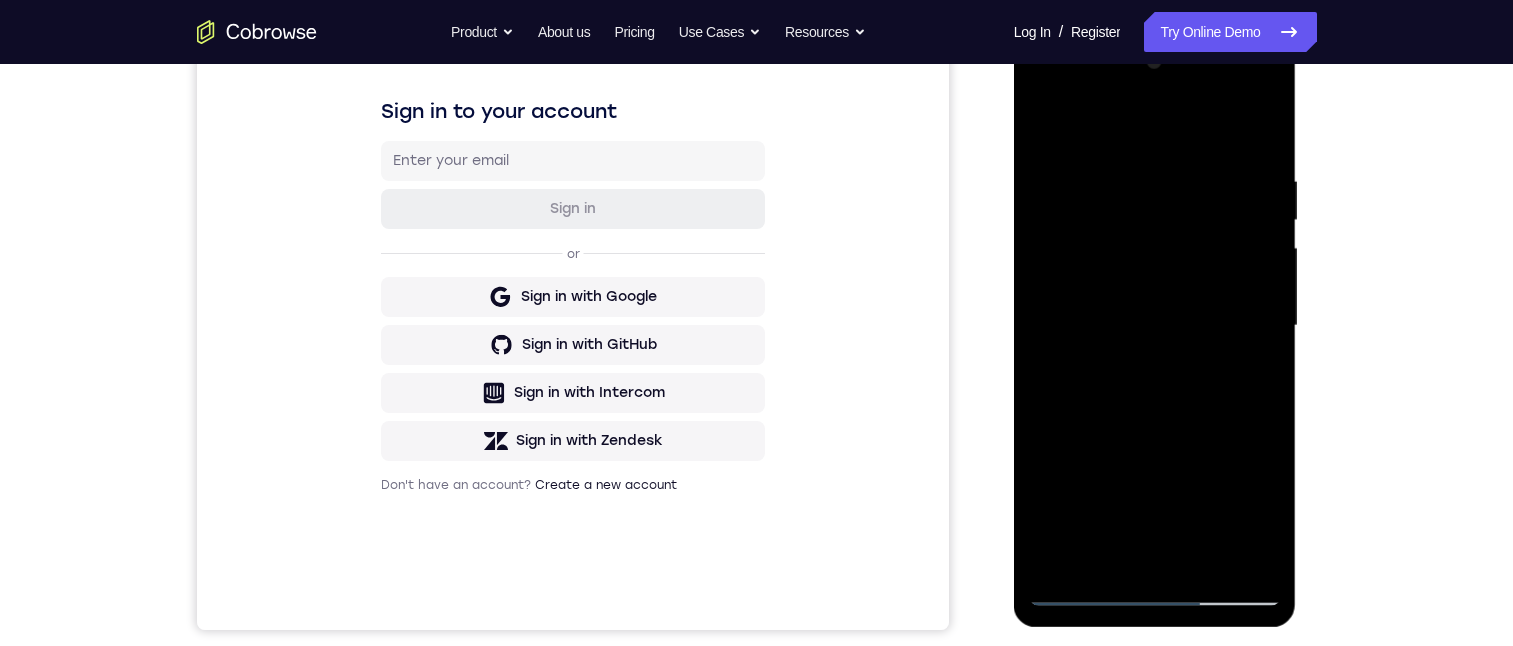 click at bounding box center (1155, 326) 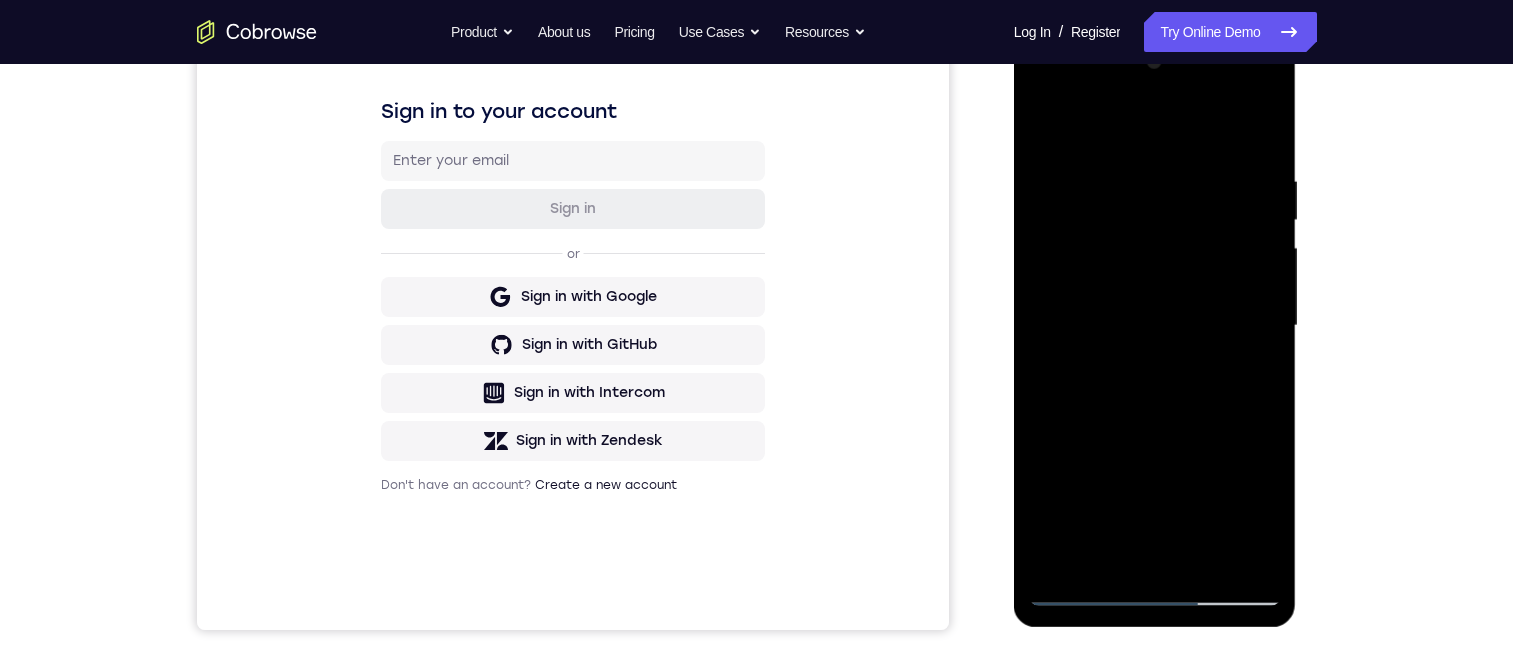 click at bounding box center (1155, 326) 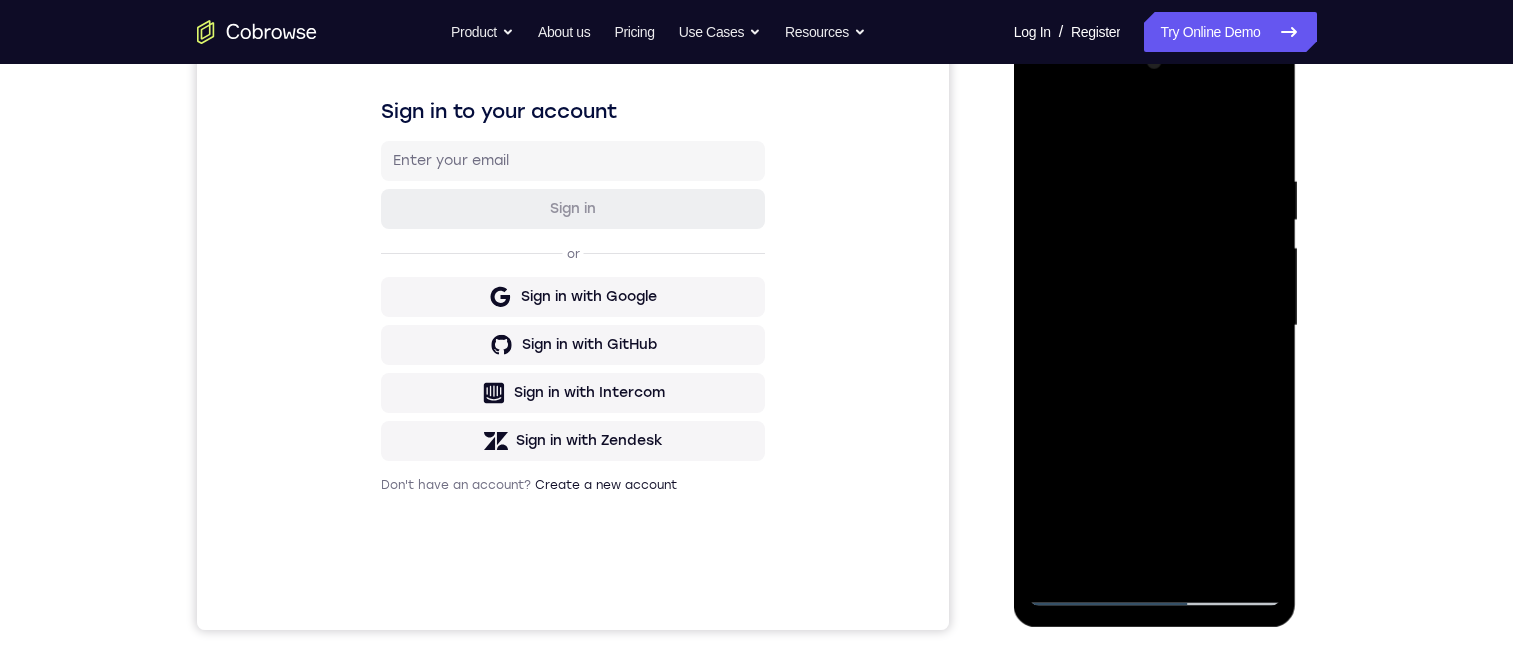 click at bounding box center [1155, 326] 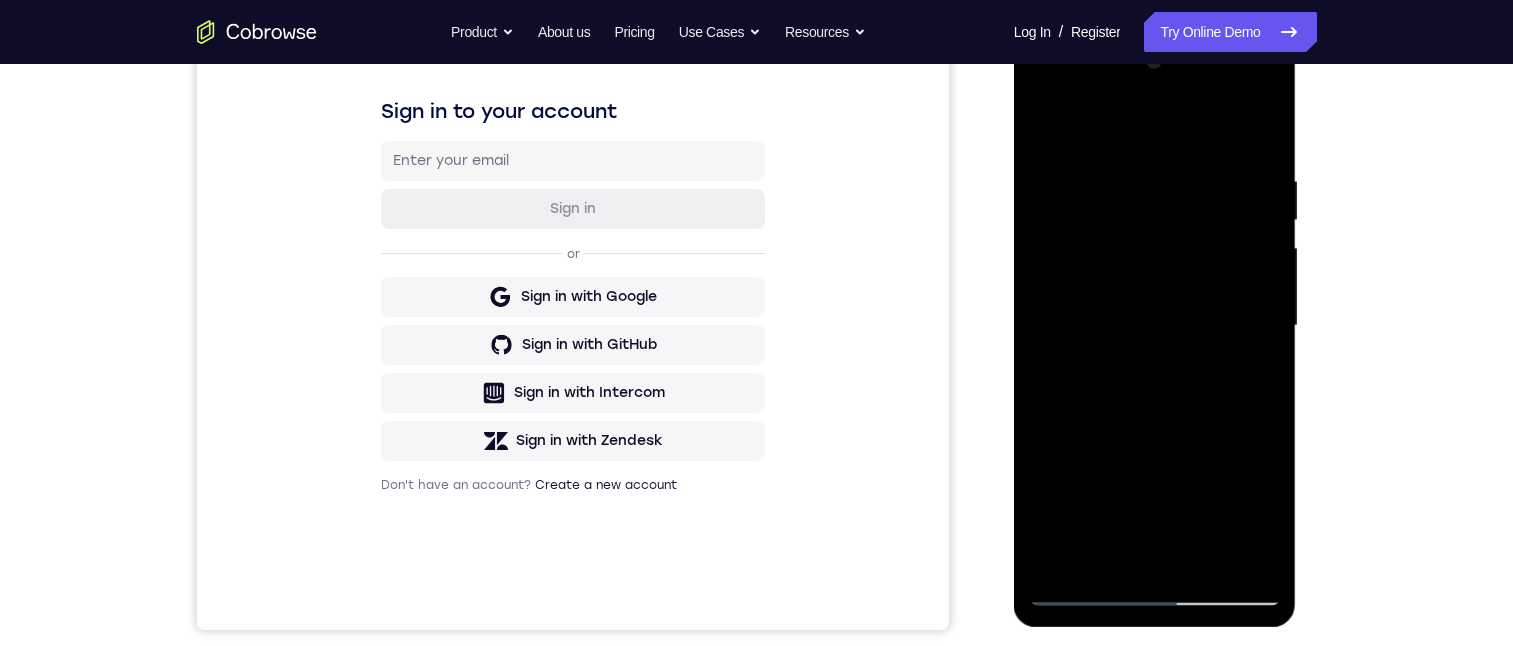 click at bounding box center [1155, 326] 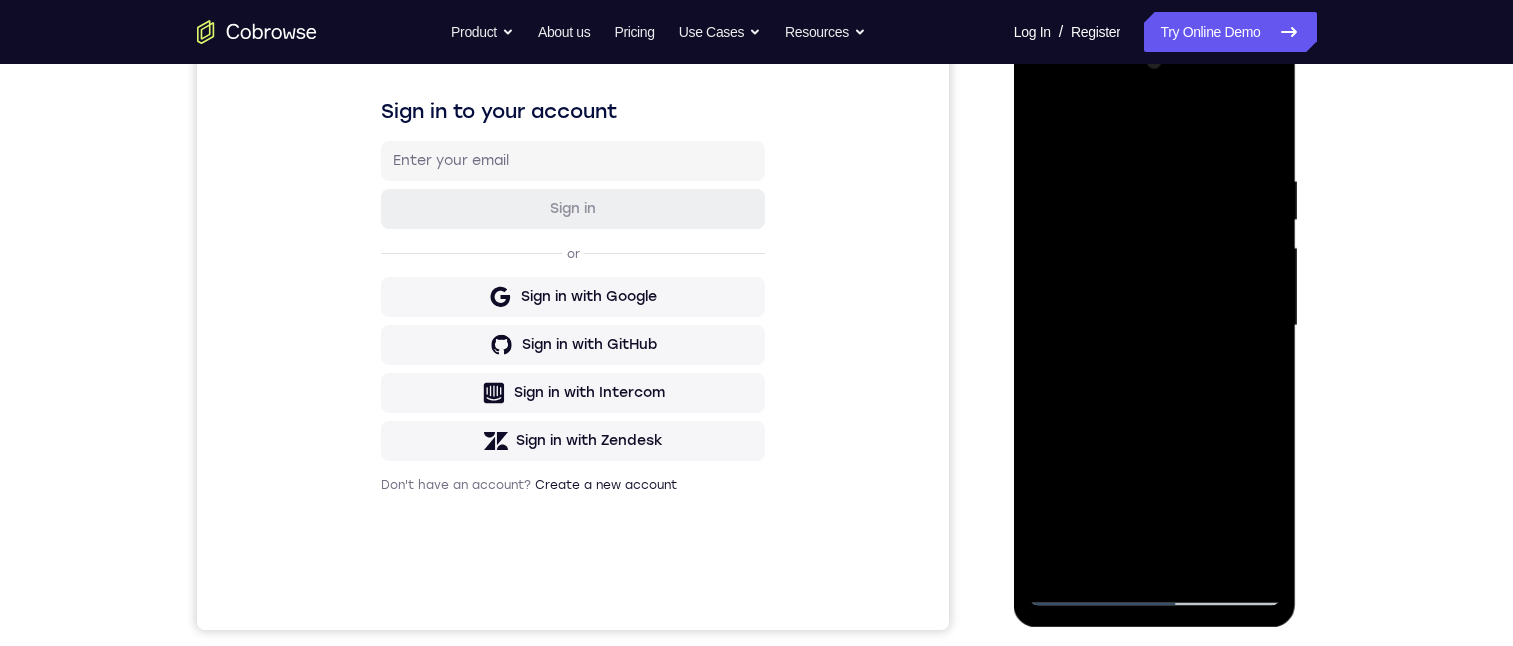 click at bounding box center (1155, 326) 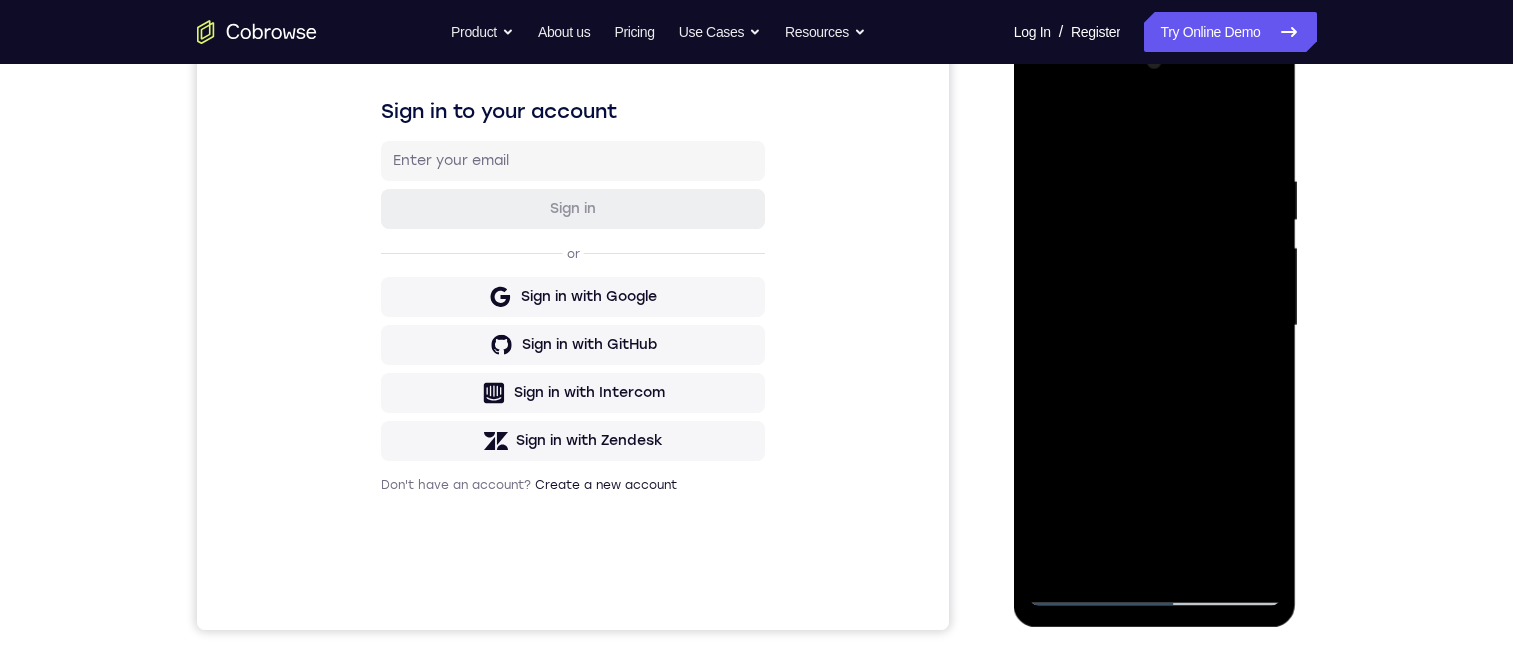 click at bounding box center (1155, 326) 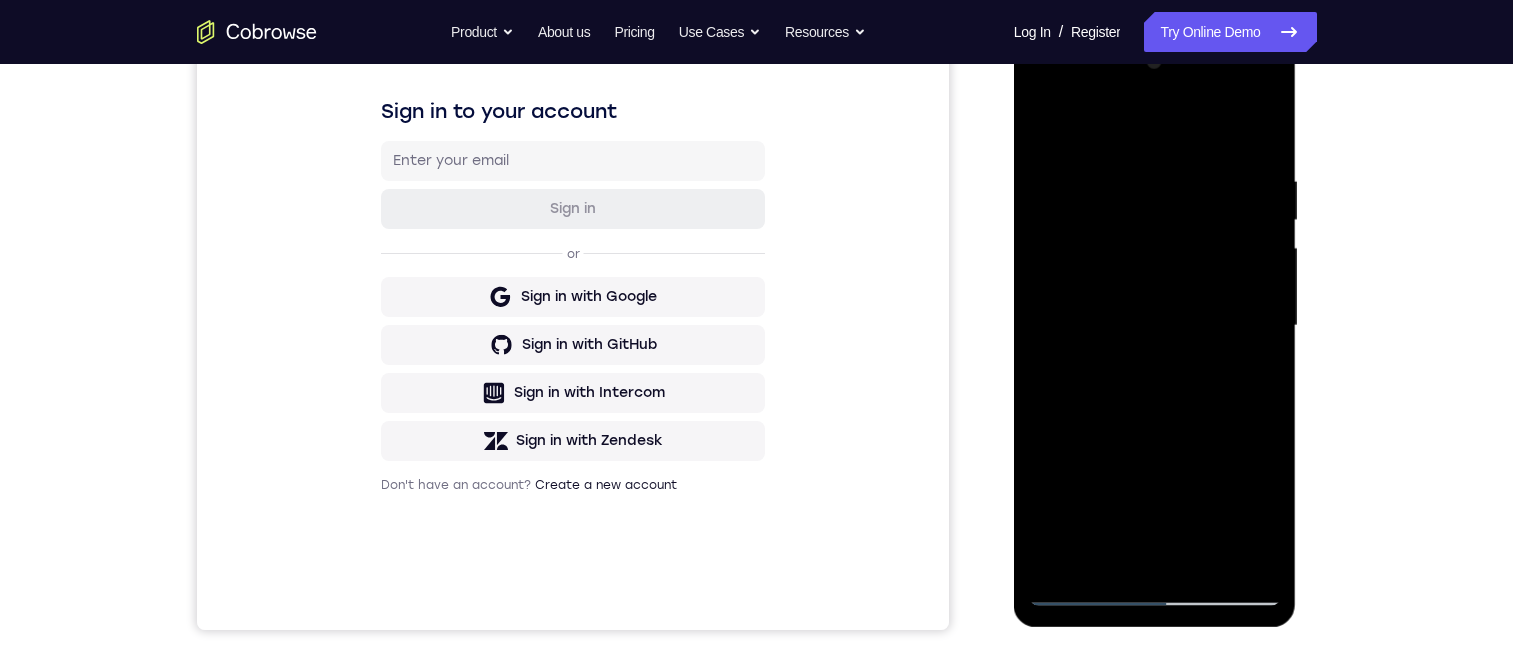 click at bounding box center (1155, 326) 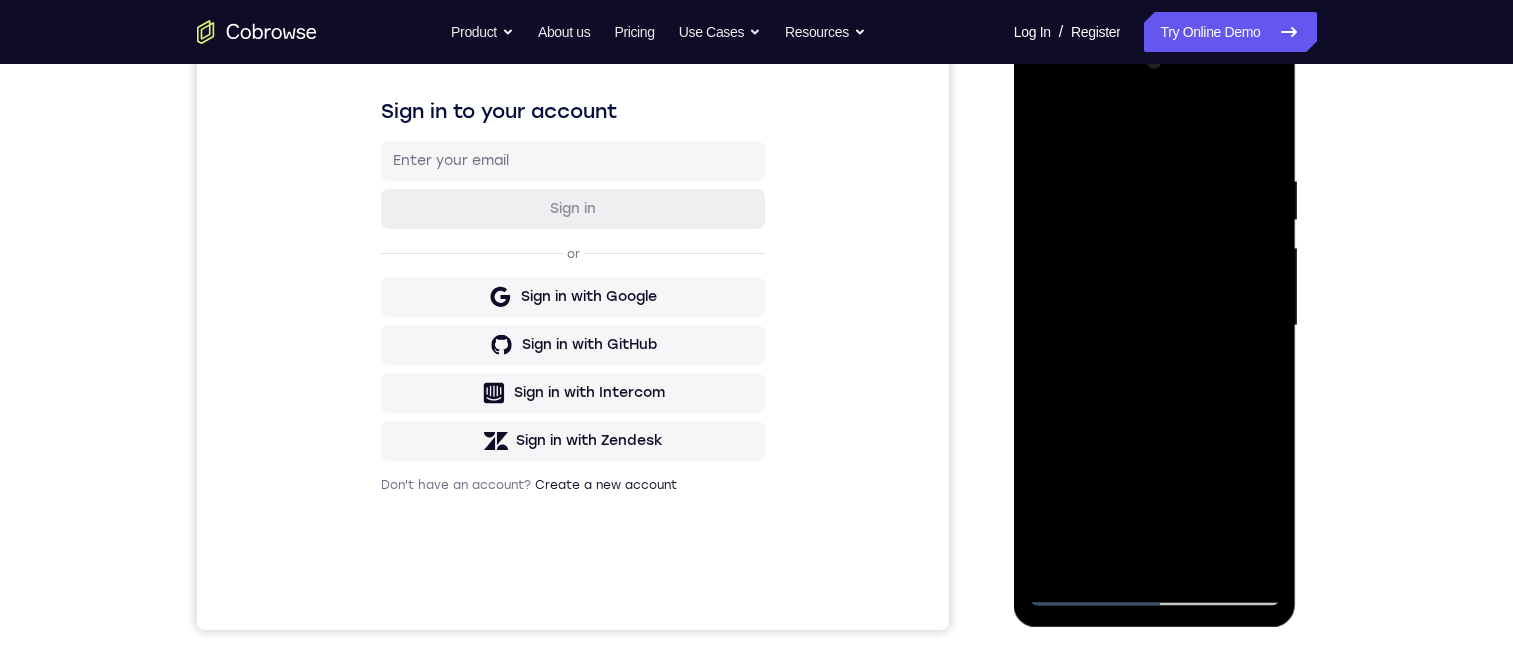 click at bounding box center (1155, 326) 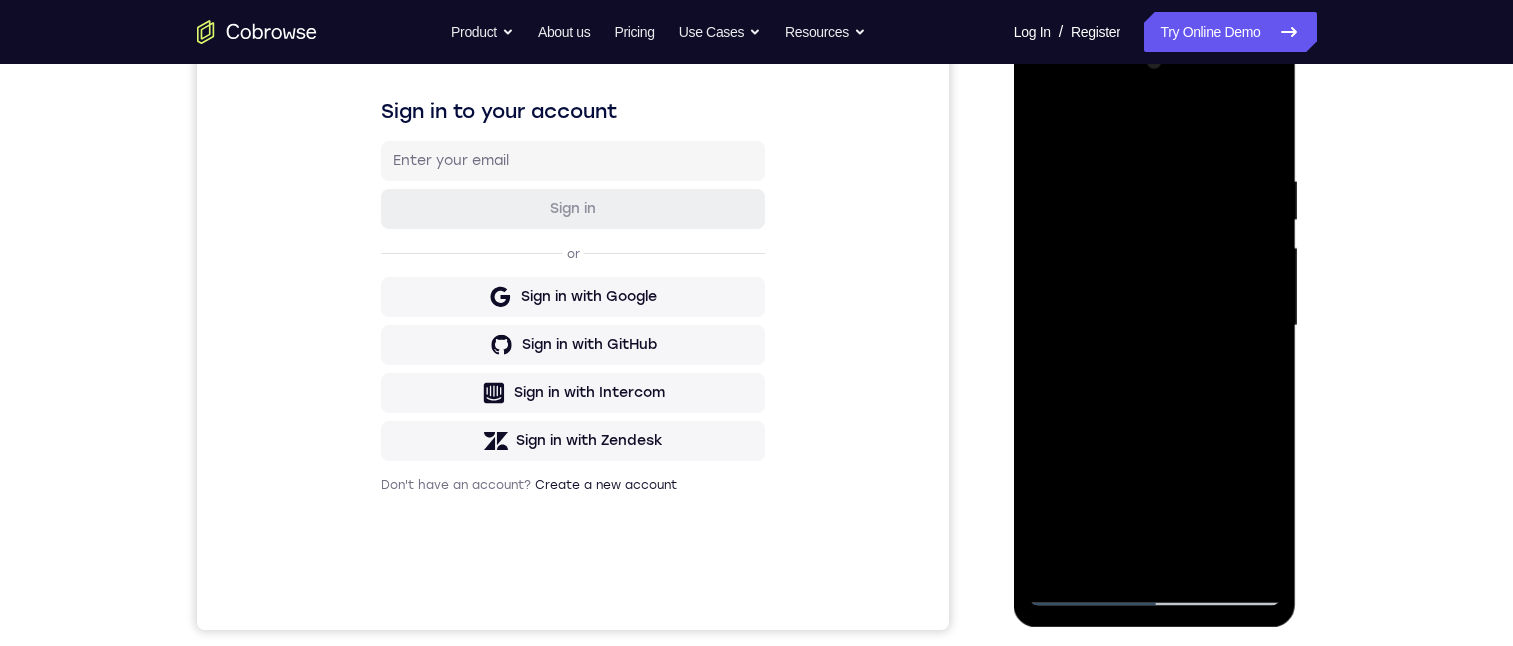 drag, startPoint x: 1258, startPoint y: 238, endPoint x: 1156, endPoint y: 279, distance: 109.9318 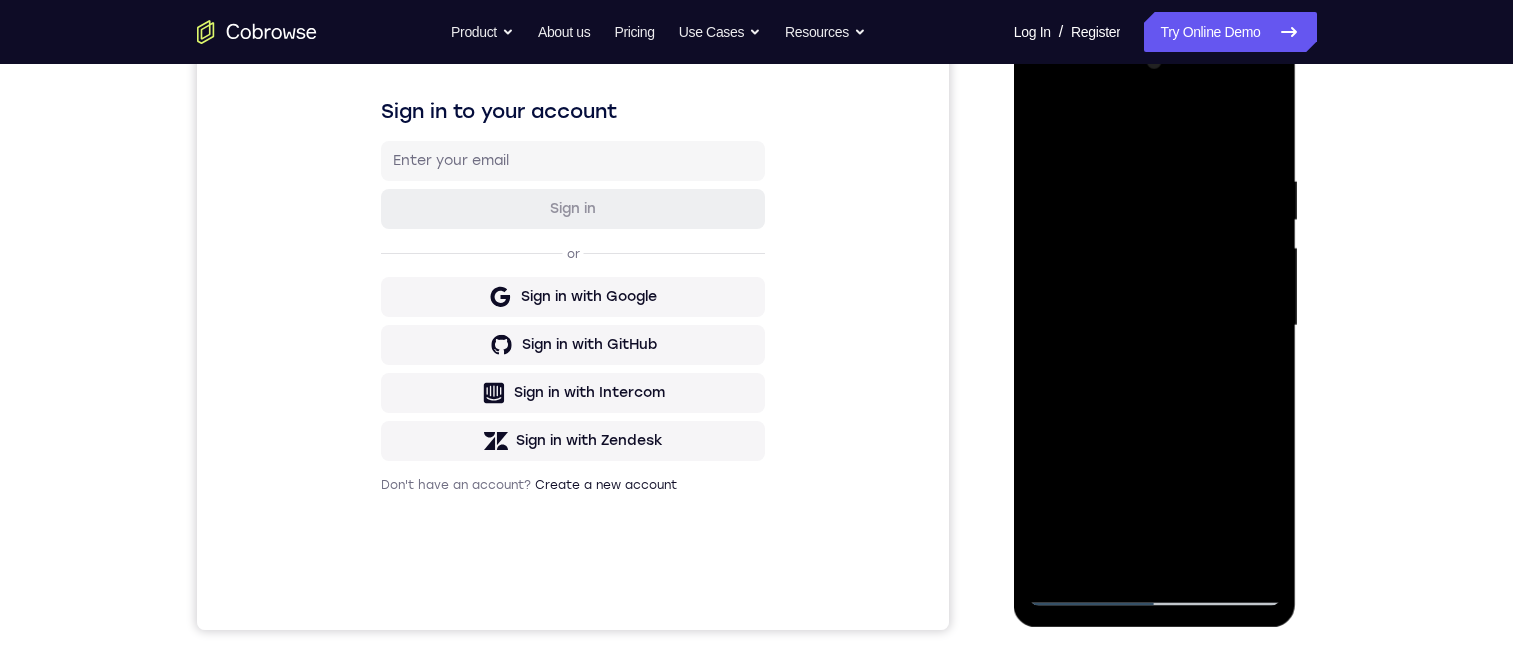 click at bounding box center [1155, 326] 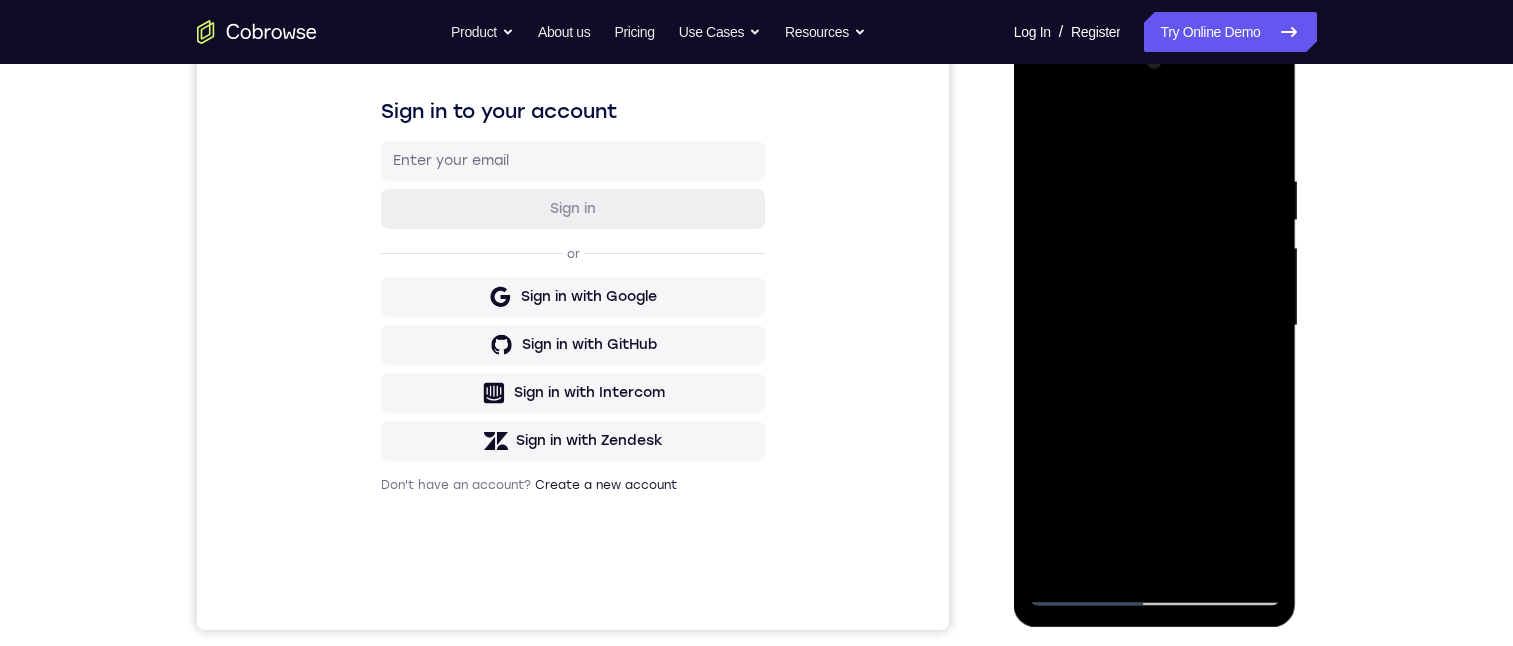 click at bounding box center (1155, 326) 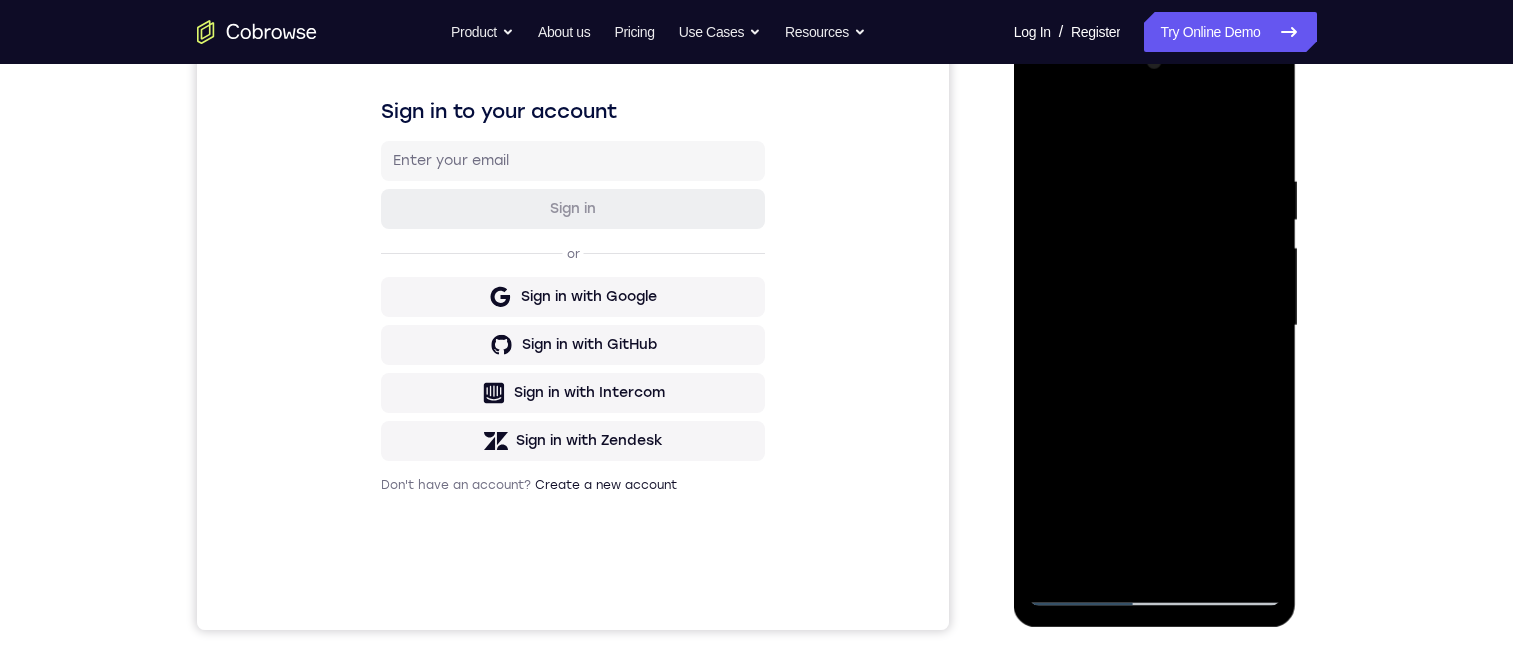 drag, startPoint x: 1110, startPoint y: 347, endPoint x: 1125, endPoint y: 328, distance: 24.207438 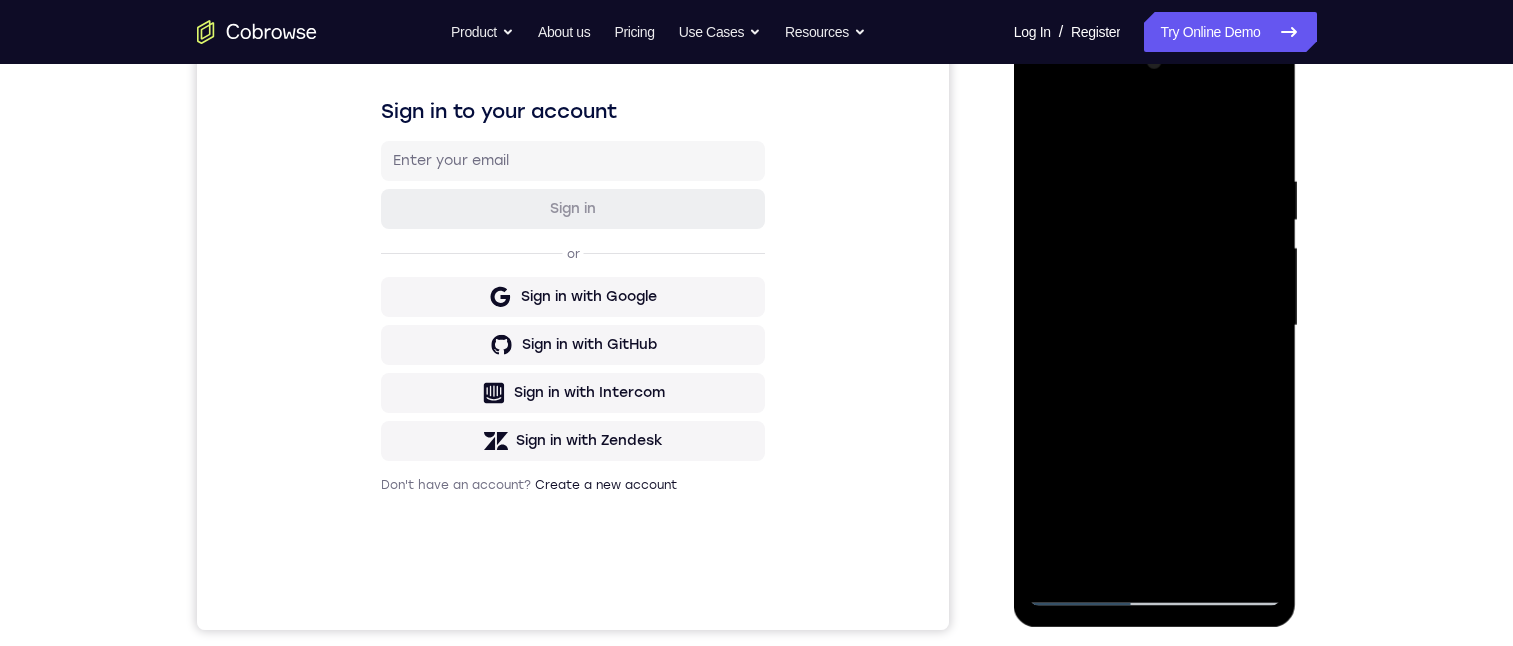 click at bounding box center [1155, 326] 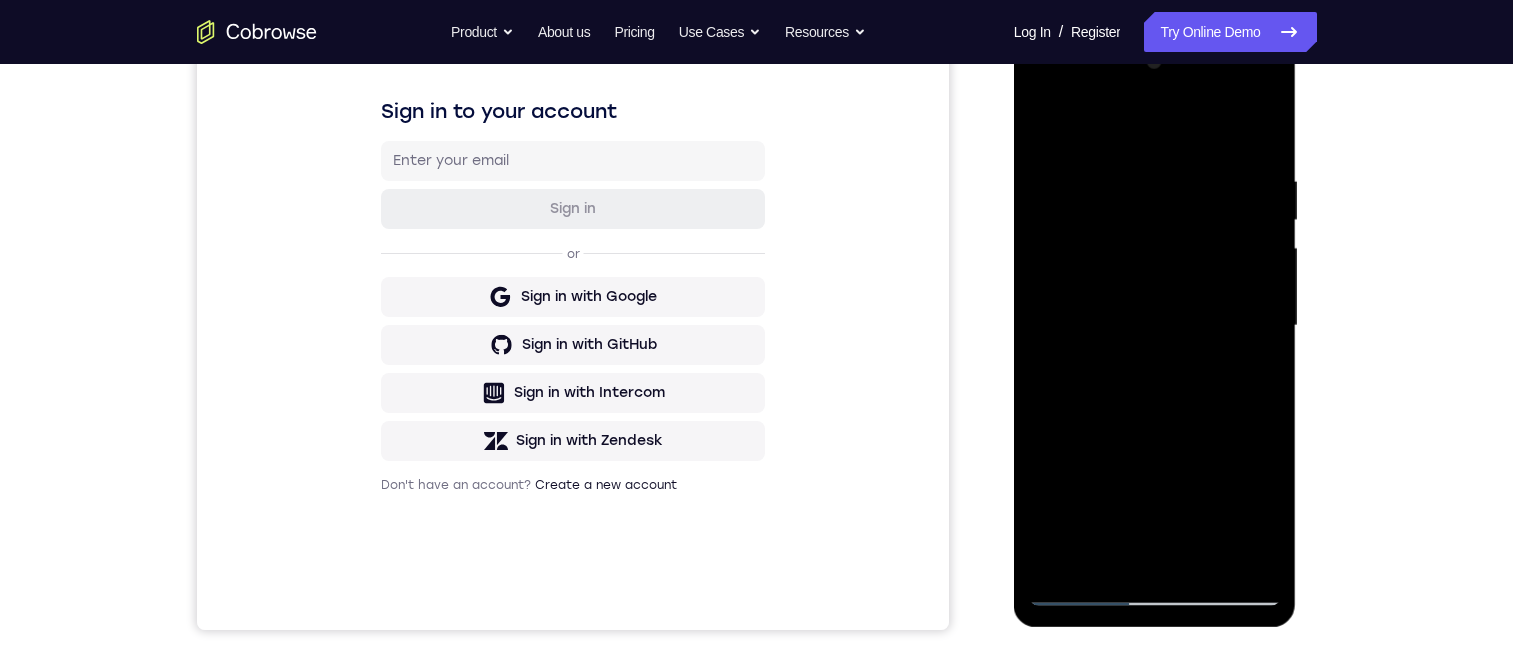click at bounding box center (1155, 326) 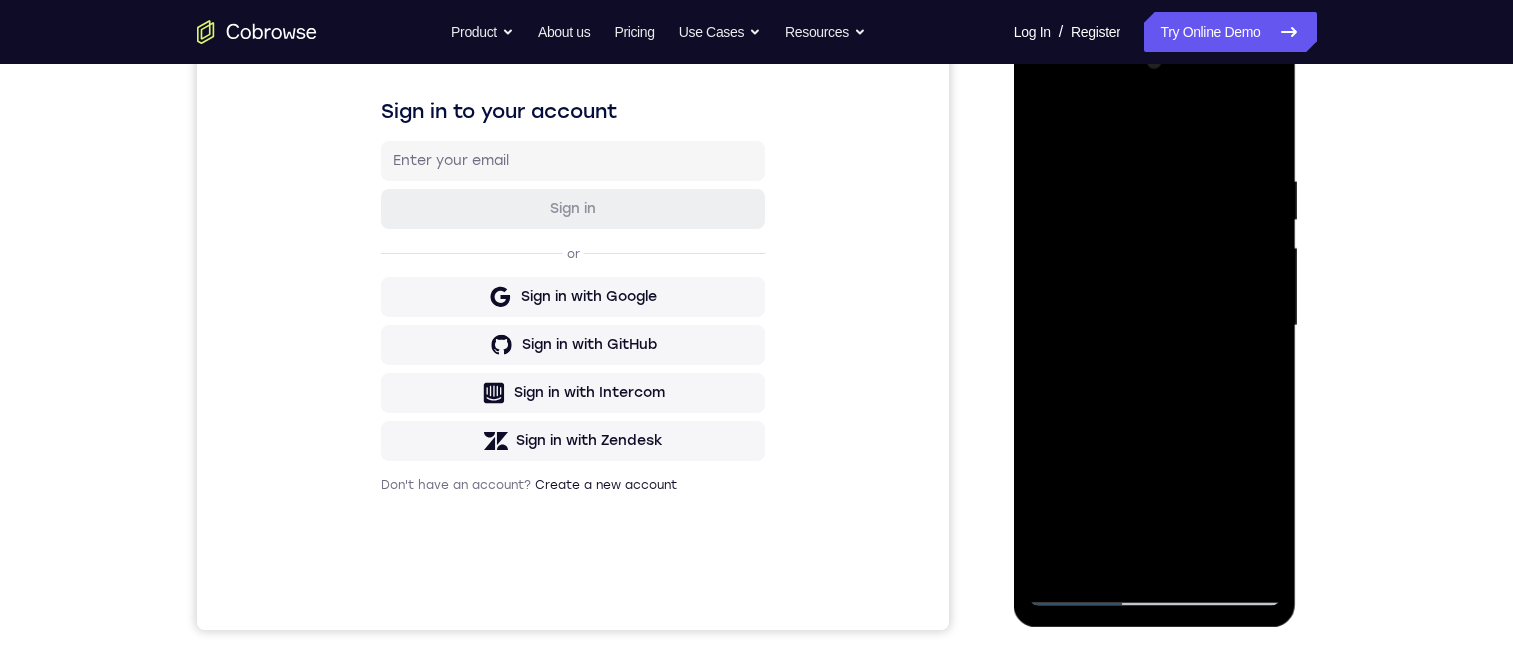click at bounding box center [1155, 326] 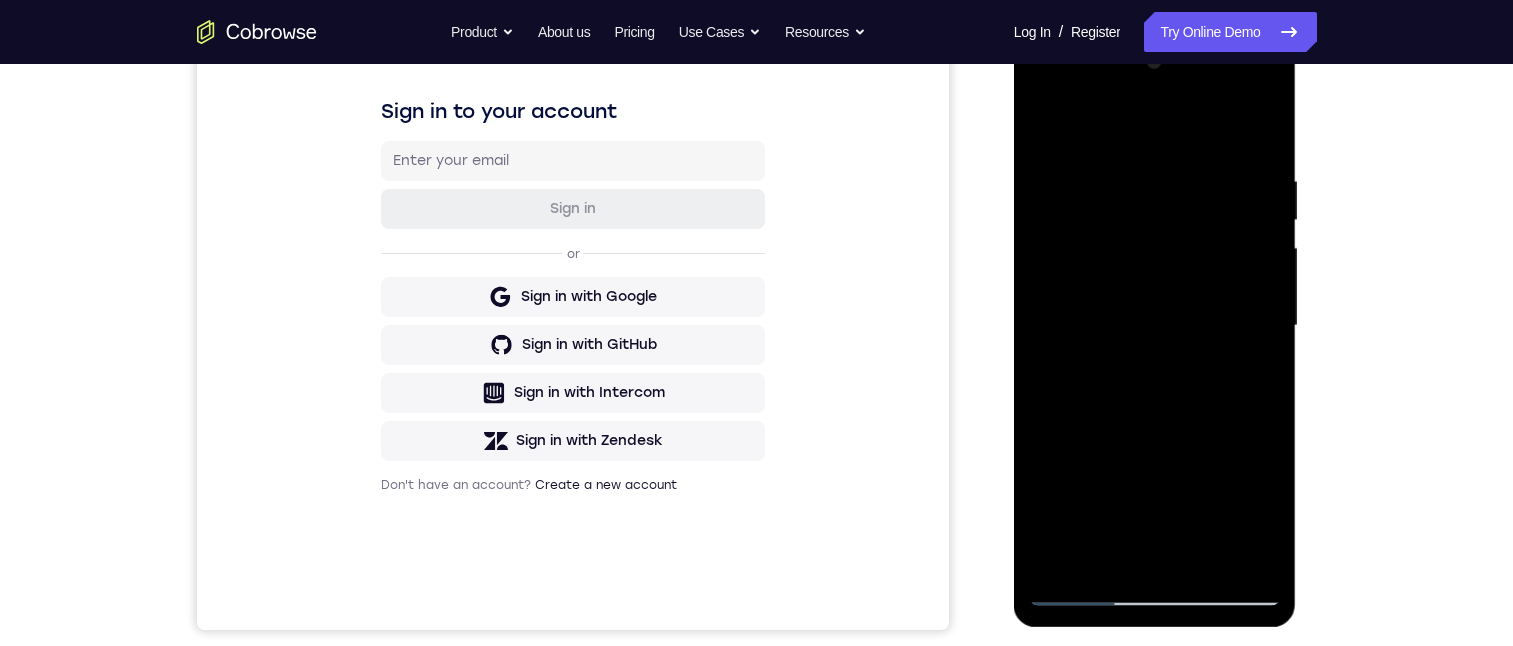 drag, startPoint x: 1121, startPoint y: 331, endPoint x: 1269, endPoint y: 322, distance: 148.27339 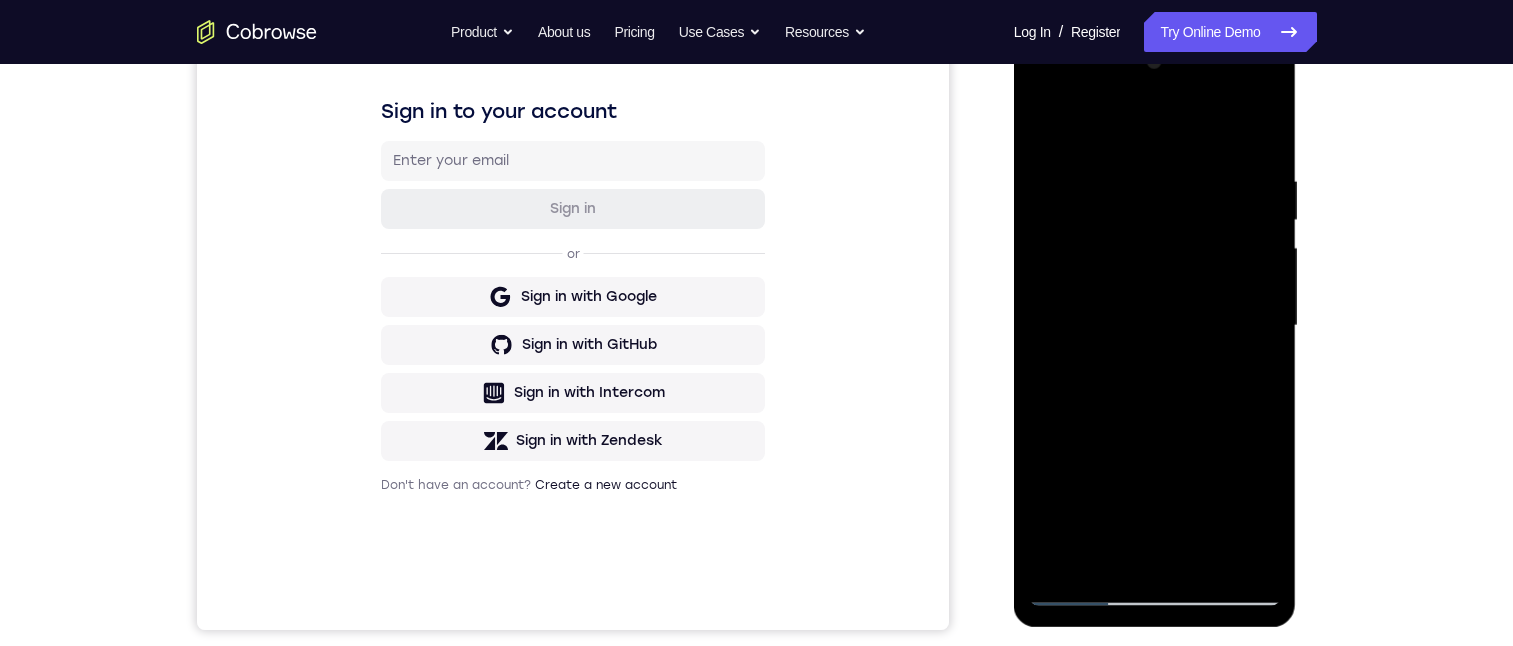 click at bounding box center [1155, 326] 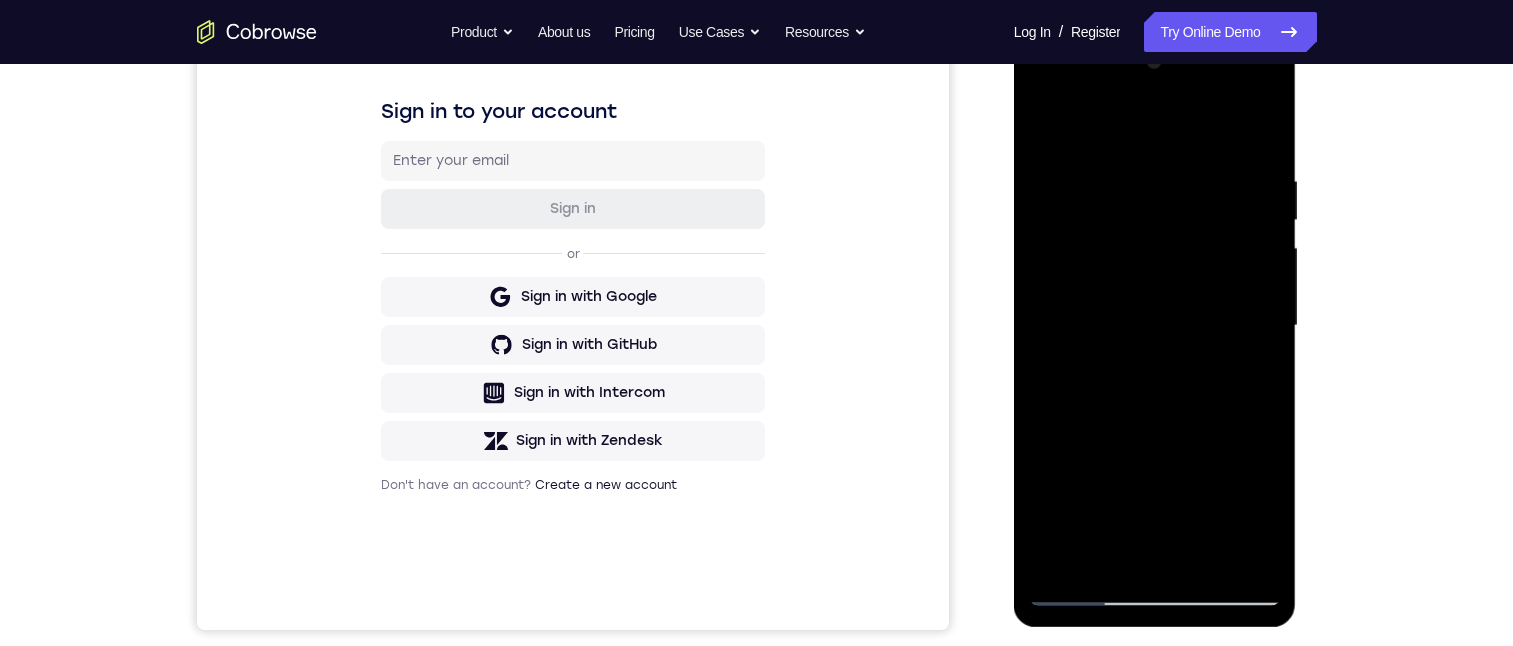 drag, startPoint x: 1076, startPoint y: 351, endPoint x: 1272, endPoint y: 327, distance: 197.46393 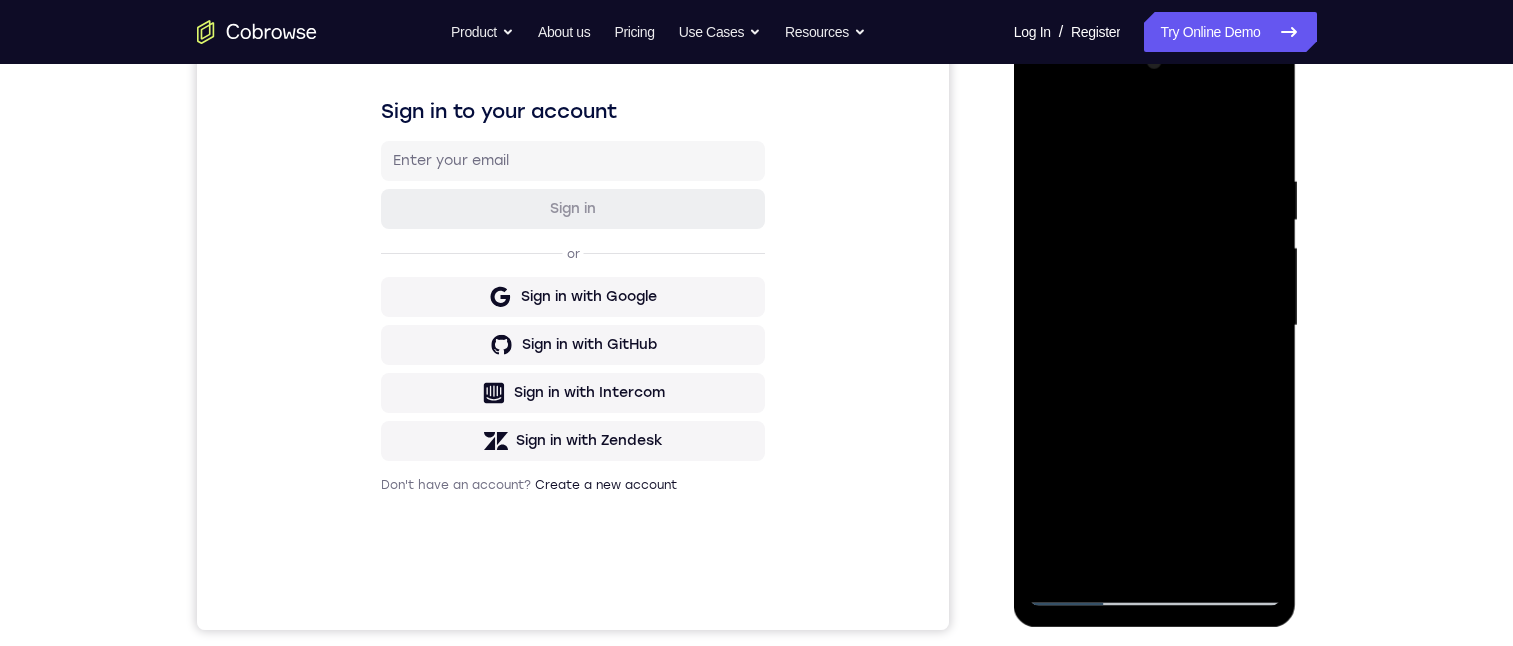 click at bounding box center (1155, 326) 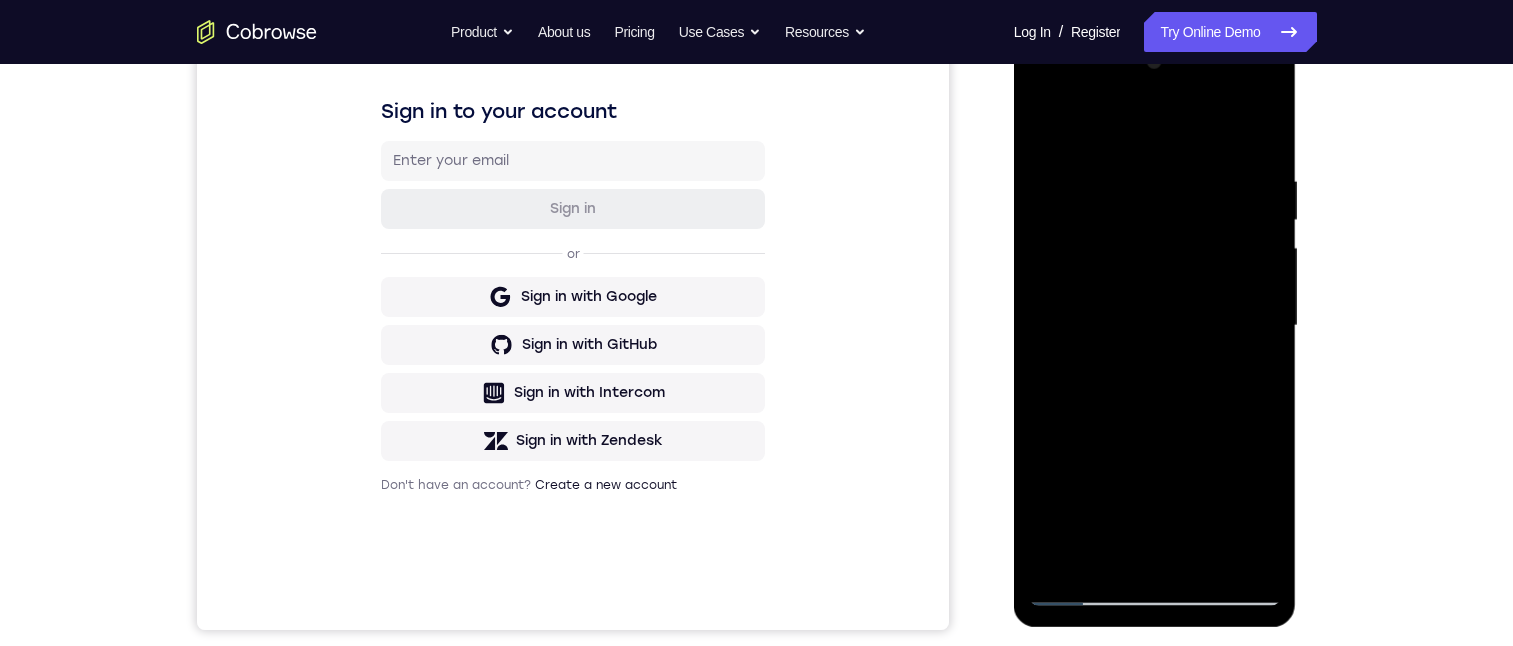 click at bounding box center (1155, 326) 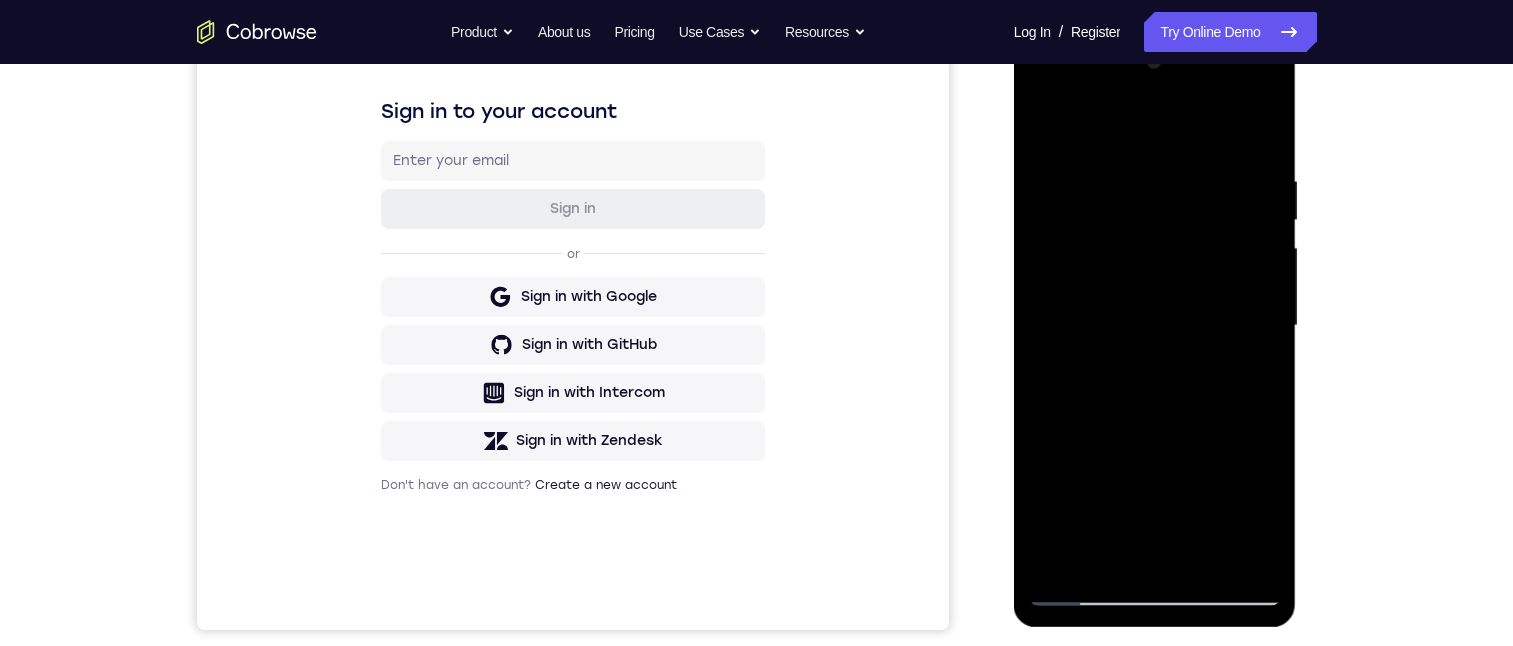 click at bounding box center (1155, 326) 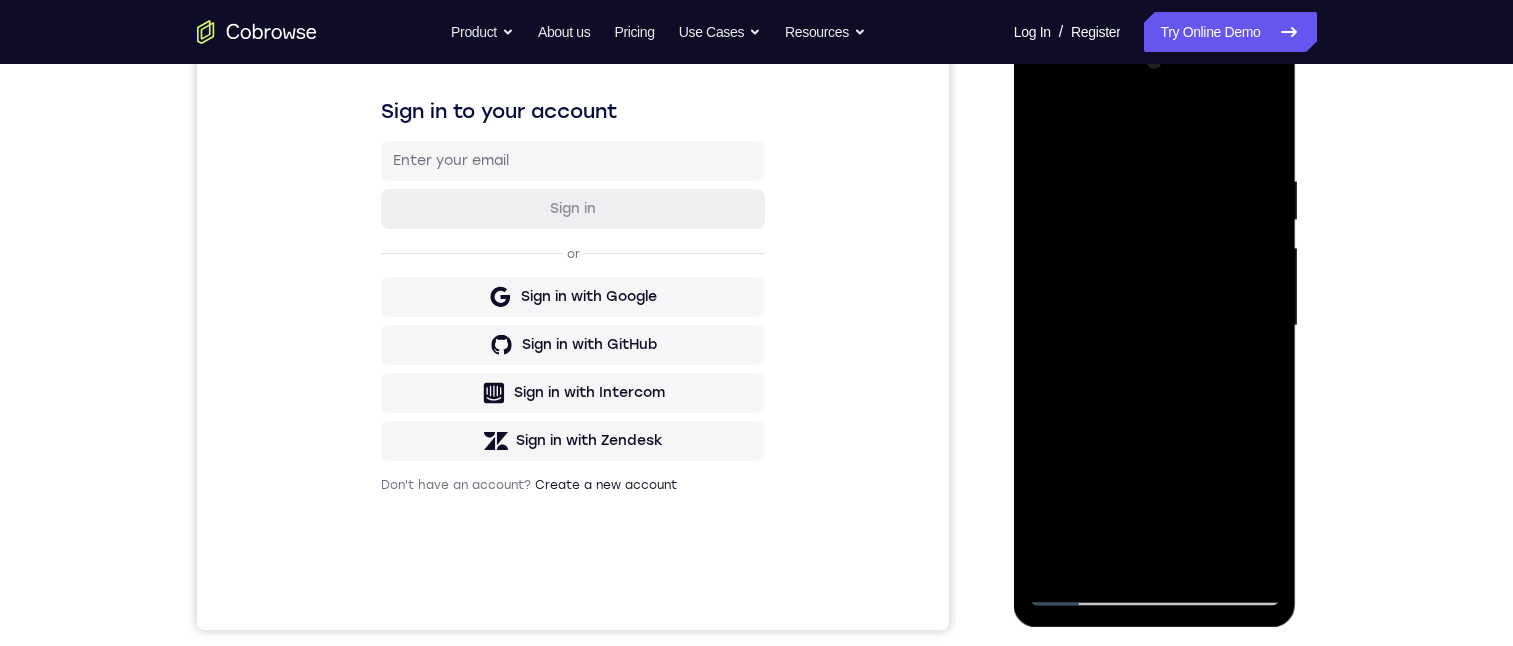 click at bounding box center (1155, 326) 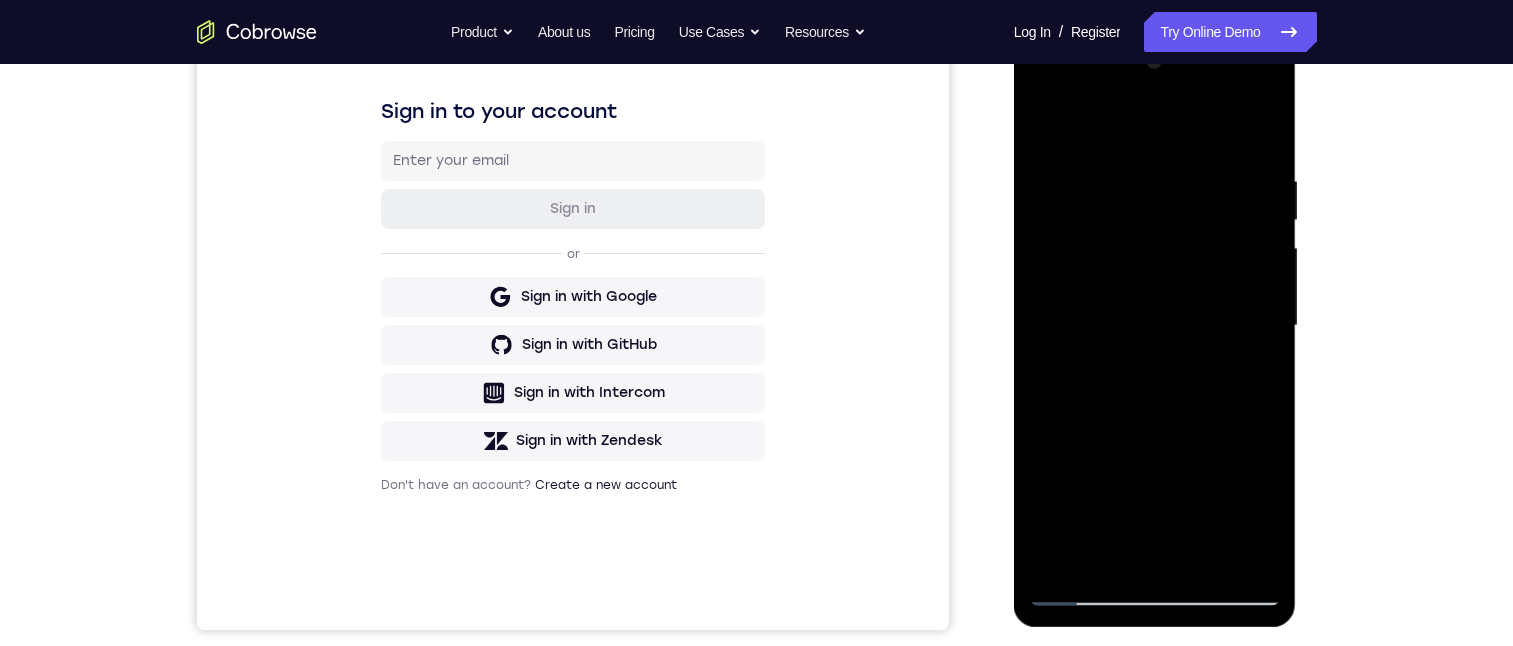 drag, startPoint x: 1092, startPoint y: 399, endPoint x: 1266, endPoint y: 359, distance: 178.53851 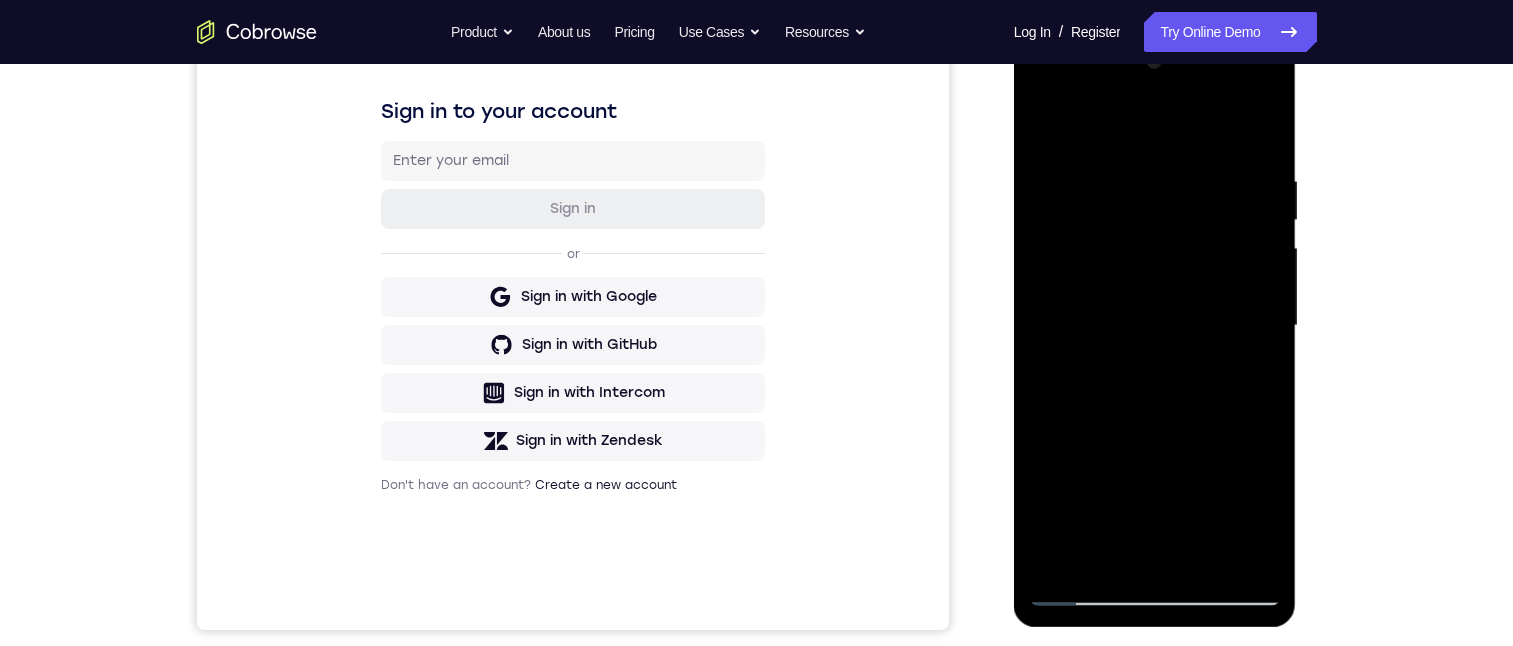 drag, startPoint x: 1159, startPoint y: 358, endPoint x: 1225, endPoint y: 374, distance: 67.911705 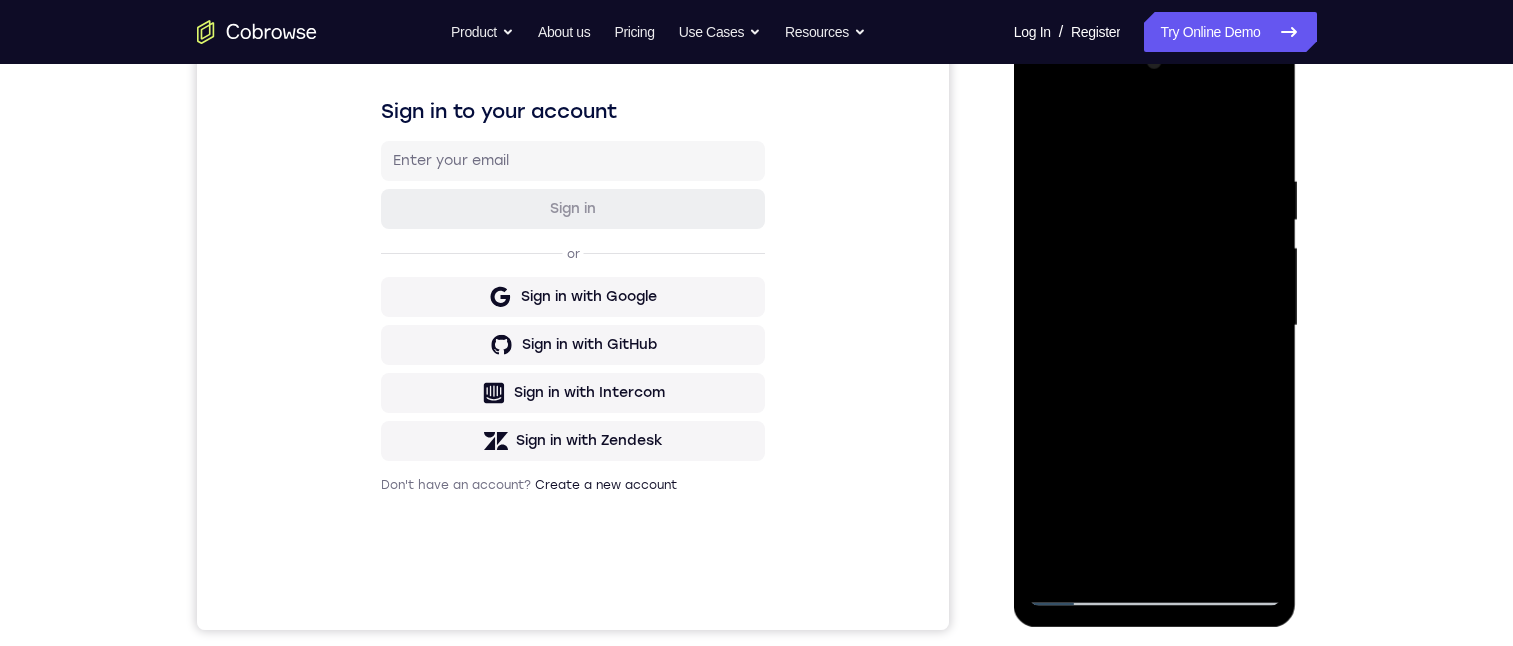 click at bounding box center (1155, 326) 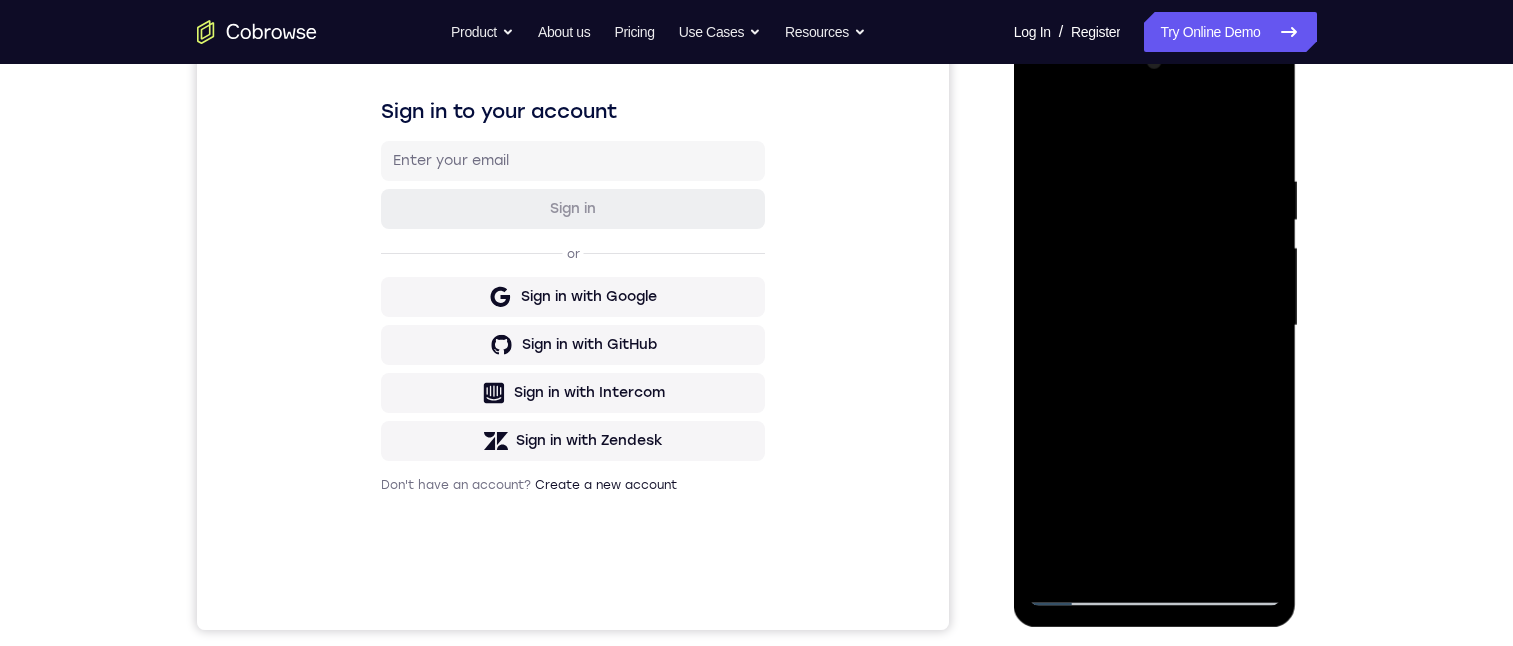 click at bounding box center (1155, 326) 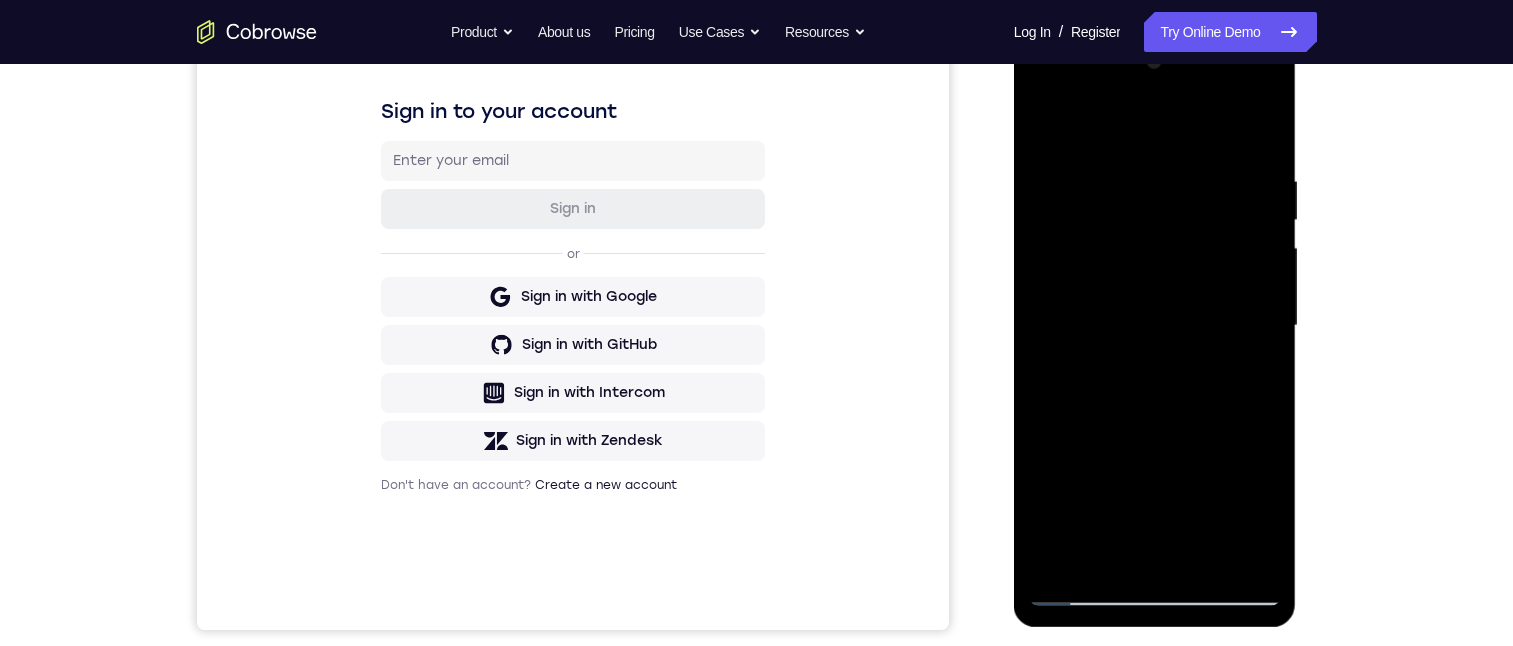 drag, startPoint x: 1179, startPoint y: 393, endPoint x: 1251, endPoint y: 388, distance: 72.1734 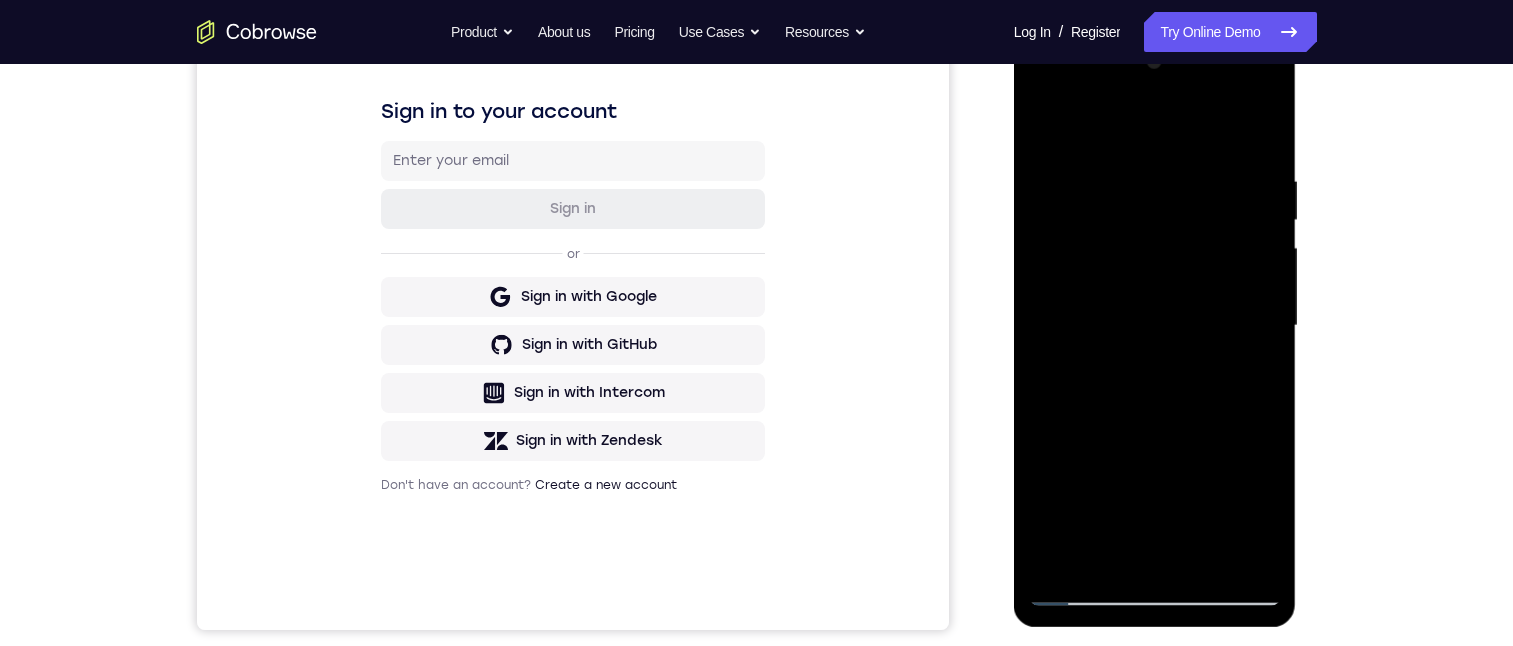 drag, startPoint x: 1116, startPoint y: 389, endPoint x: 1278, endPoint y: 387, distance: 162.01234 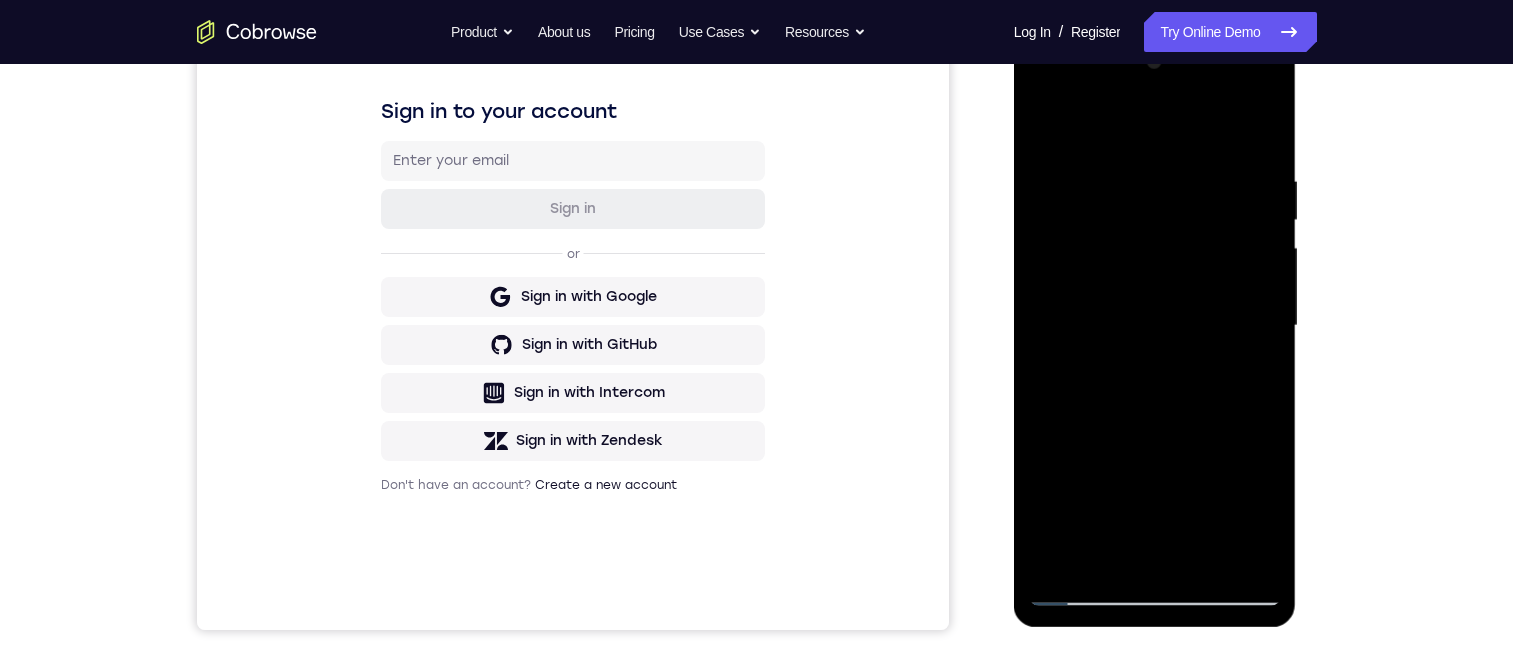 click at bounding box center [1155, 326] 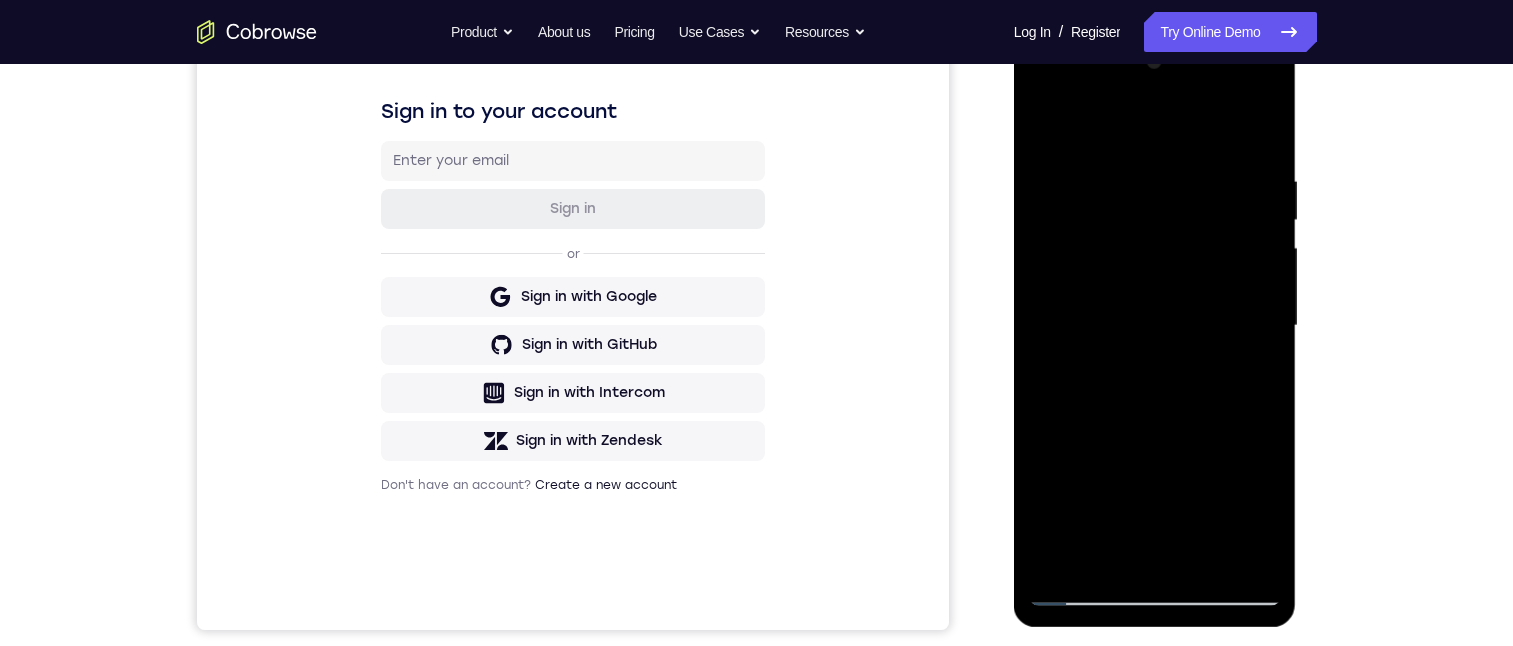 drag, startPoint x: 2375, startPoint y: 526, endPoint x: 1284, endPoint y: 494, distance: 1091.4692 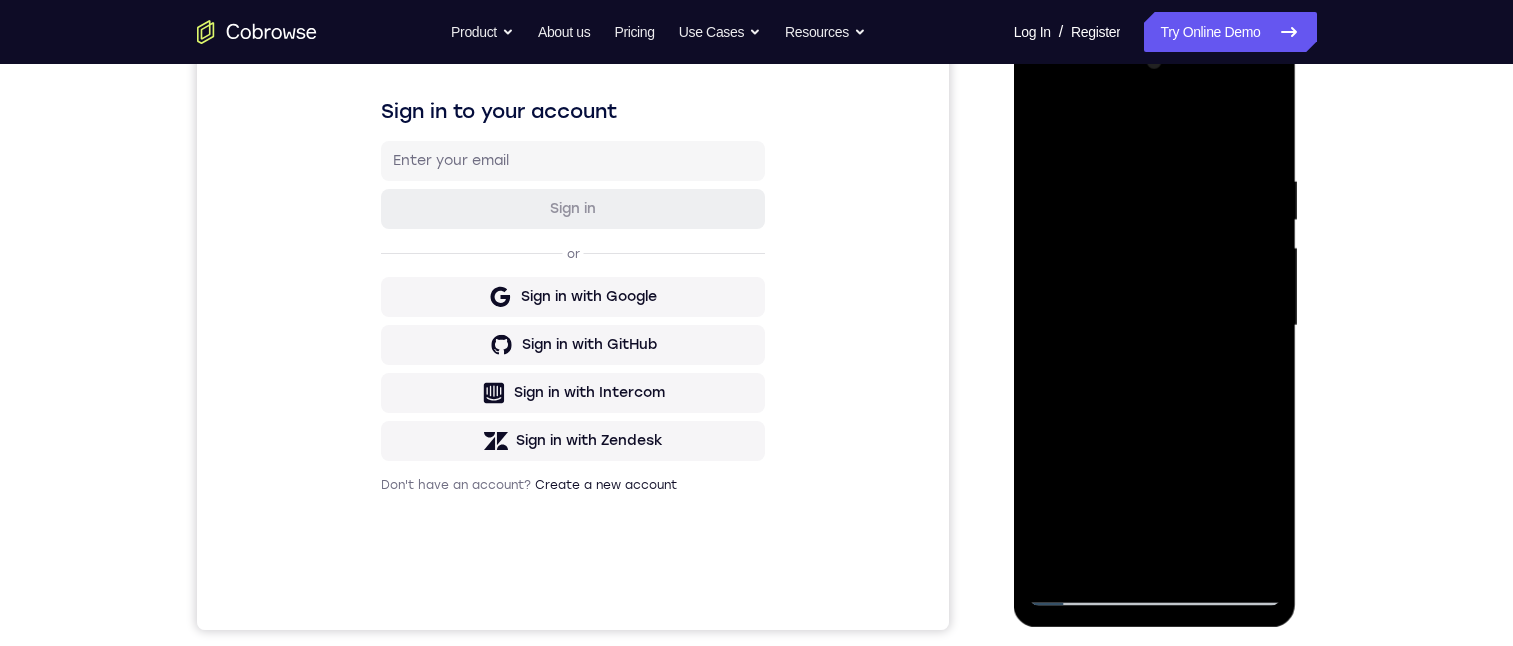 drag, startPoint x: 1153, startPoint y: 459, endPoint x: 1297, endPoint y: 399, distance: 156 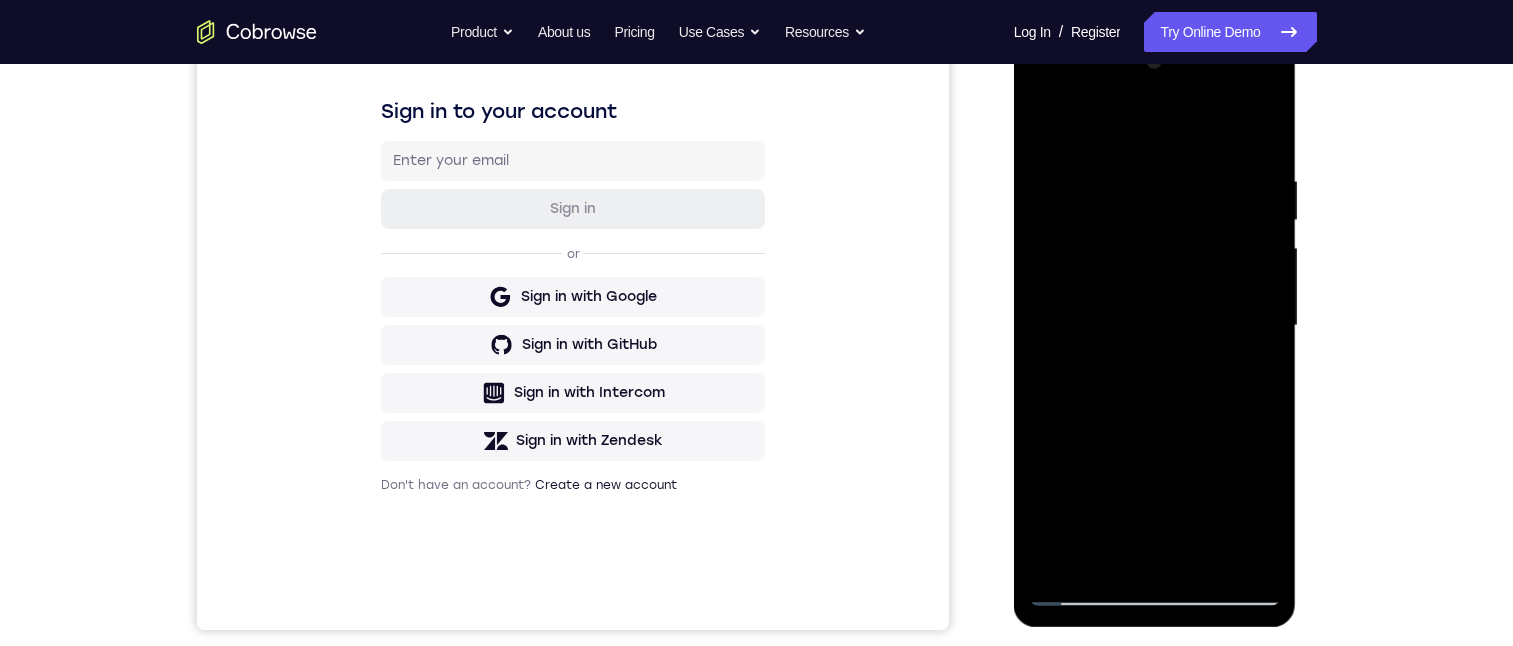 drag, startPoint x: 1152, startPoint y: 467, endPoint x: 1296, endPoint y: 437, distance: 147.09181 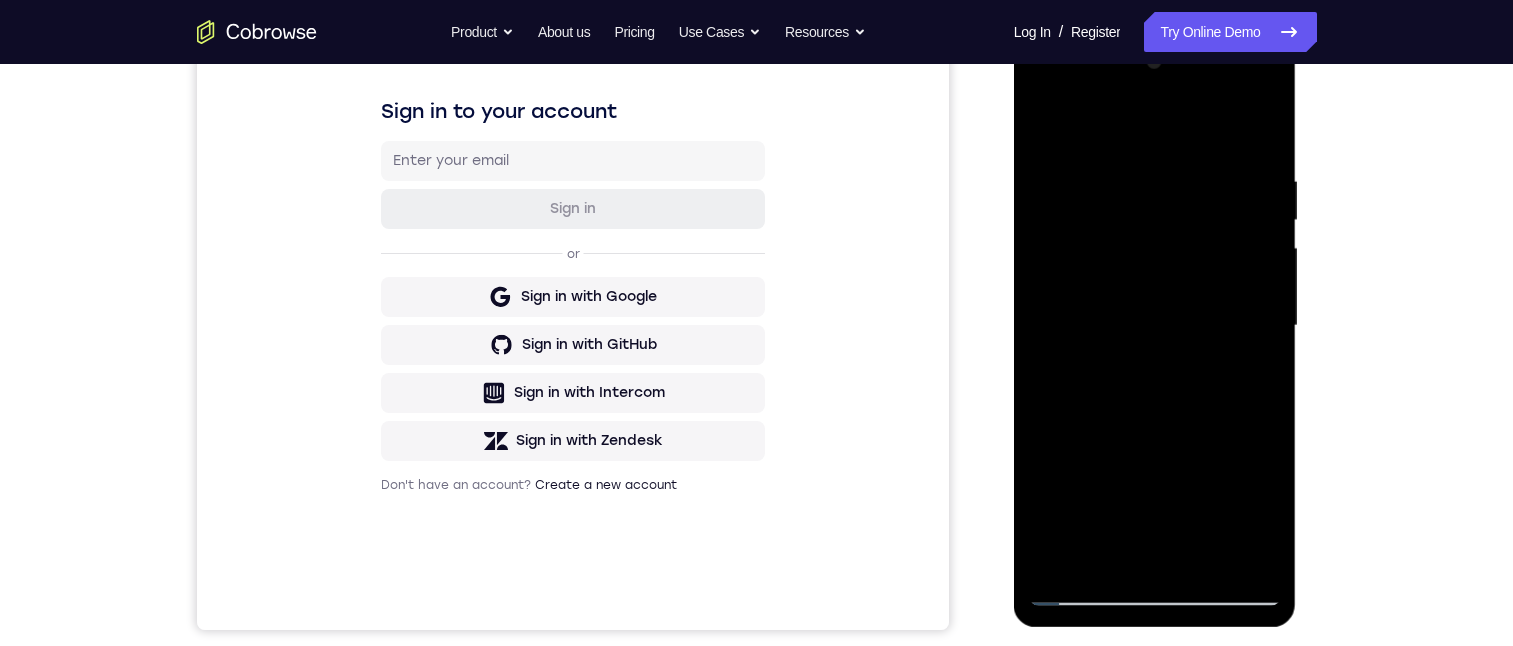 click at bounding box center [1155, 326] 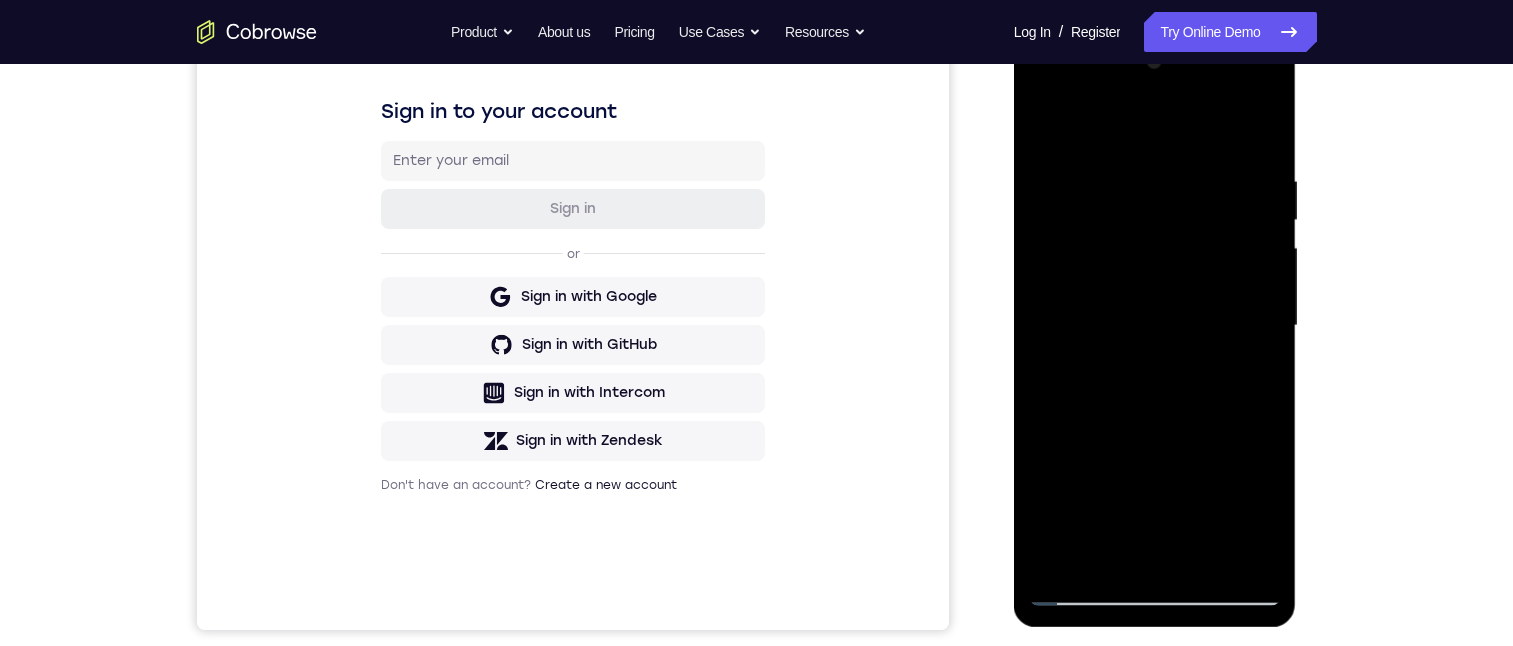 drag, startPoint x: 1194, startPoint y: 259, endPoint x: 1193, endPoint y: 274, distance: 15.033297 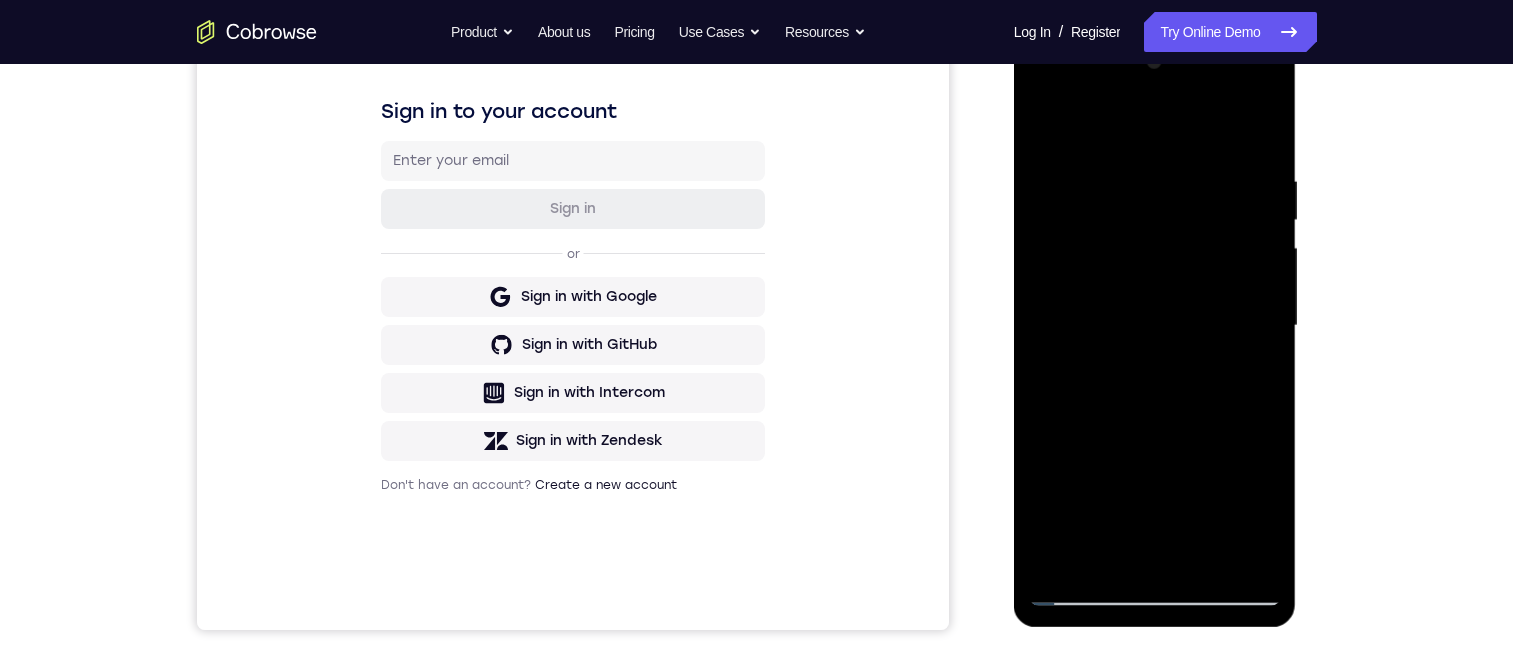 click at bounding box center [1155, 326] 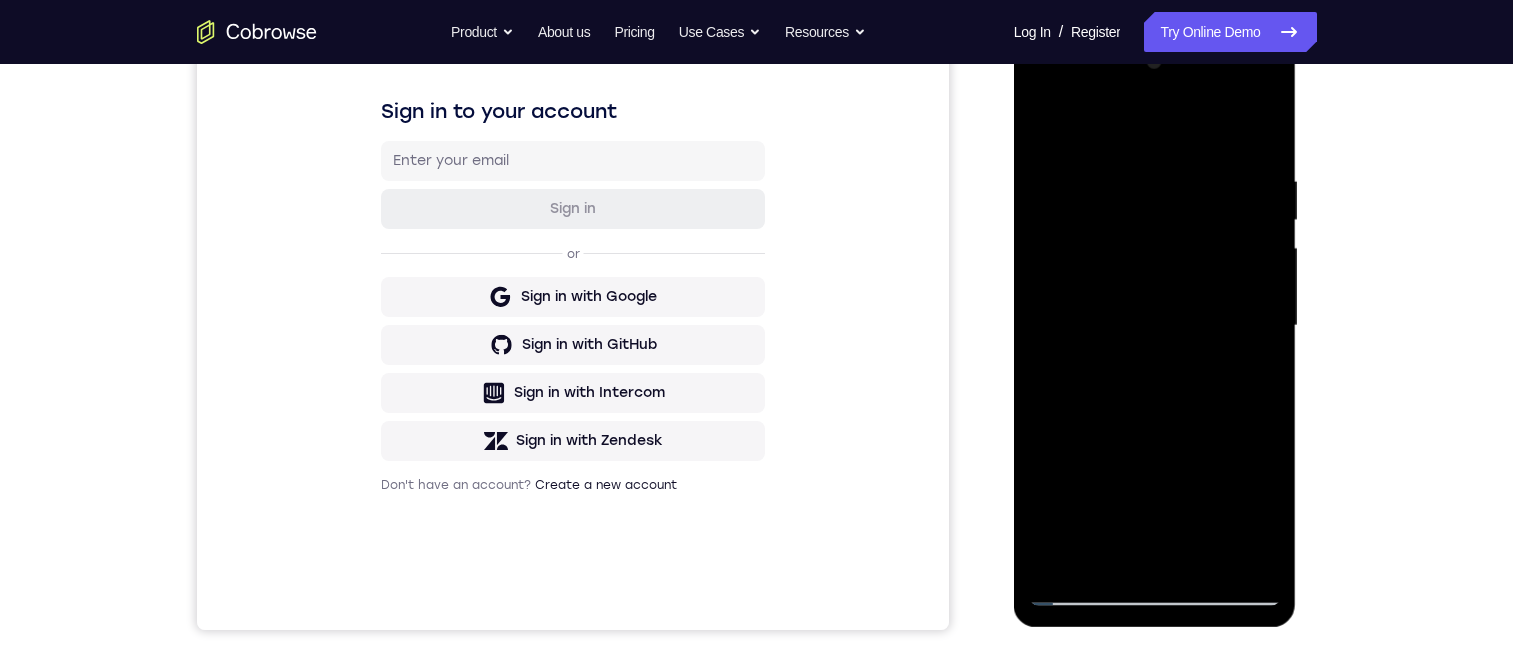 click at bounding box center (1155, 326) 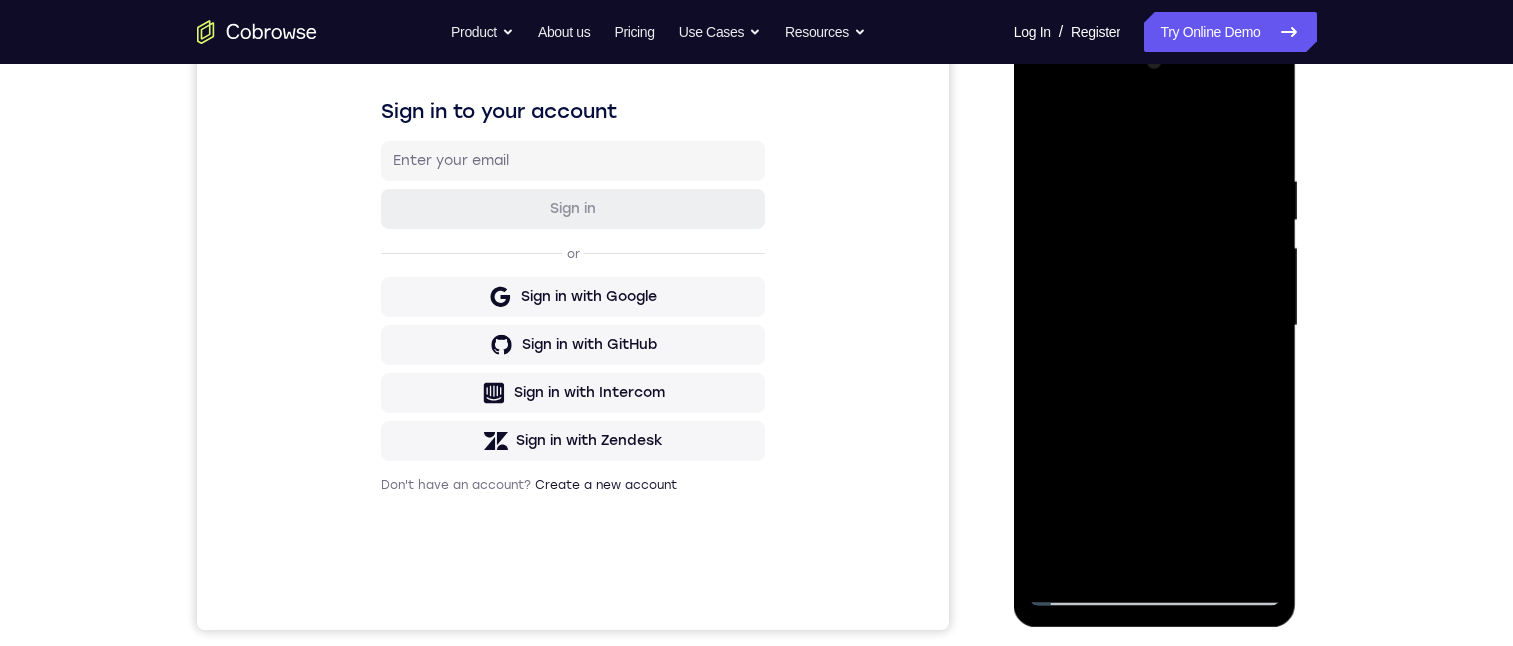 click at bounding box center (1155, 326) 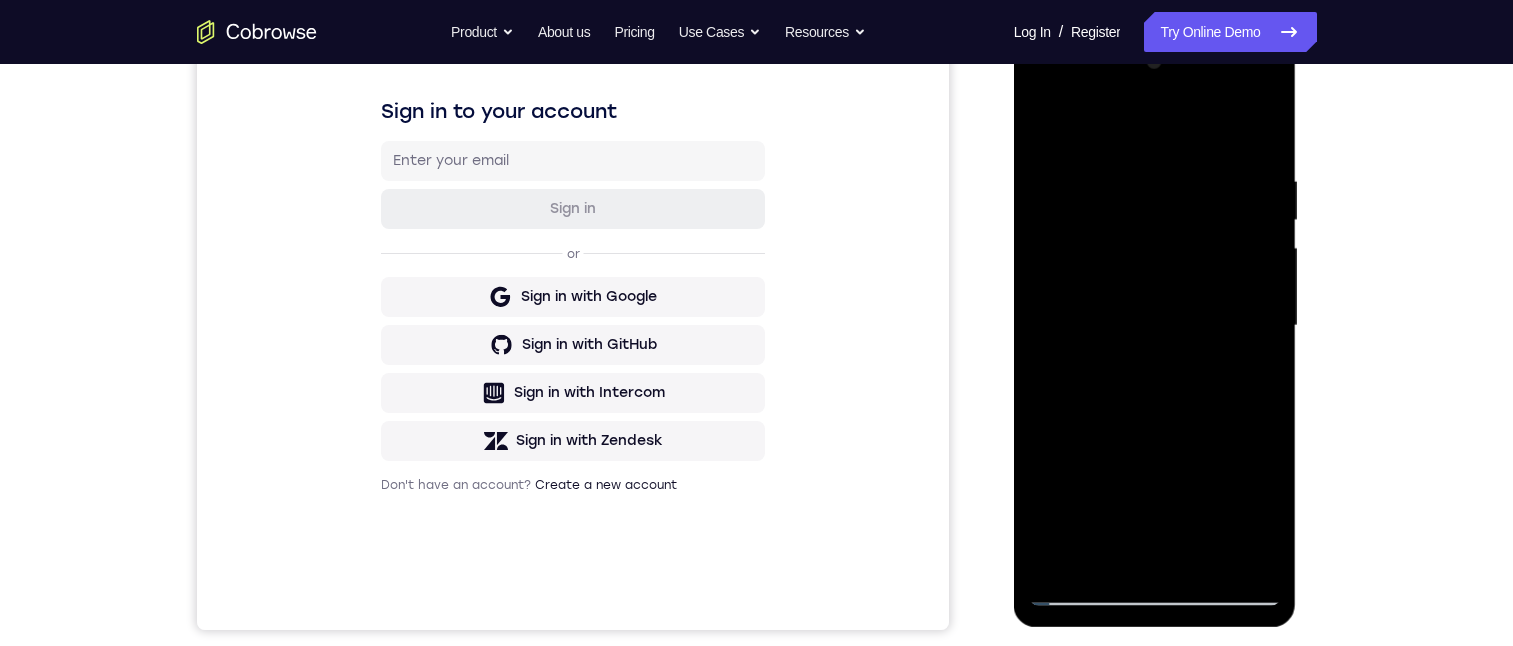 click at bounding box center (1155, 326) 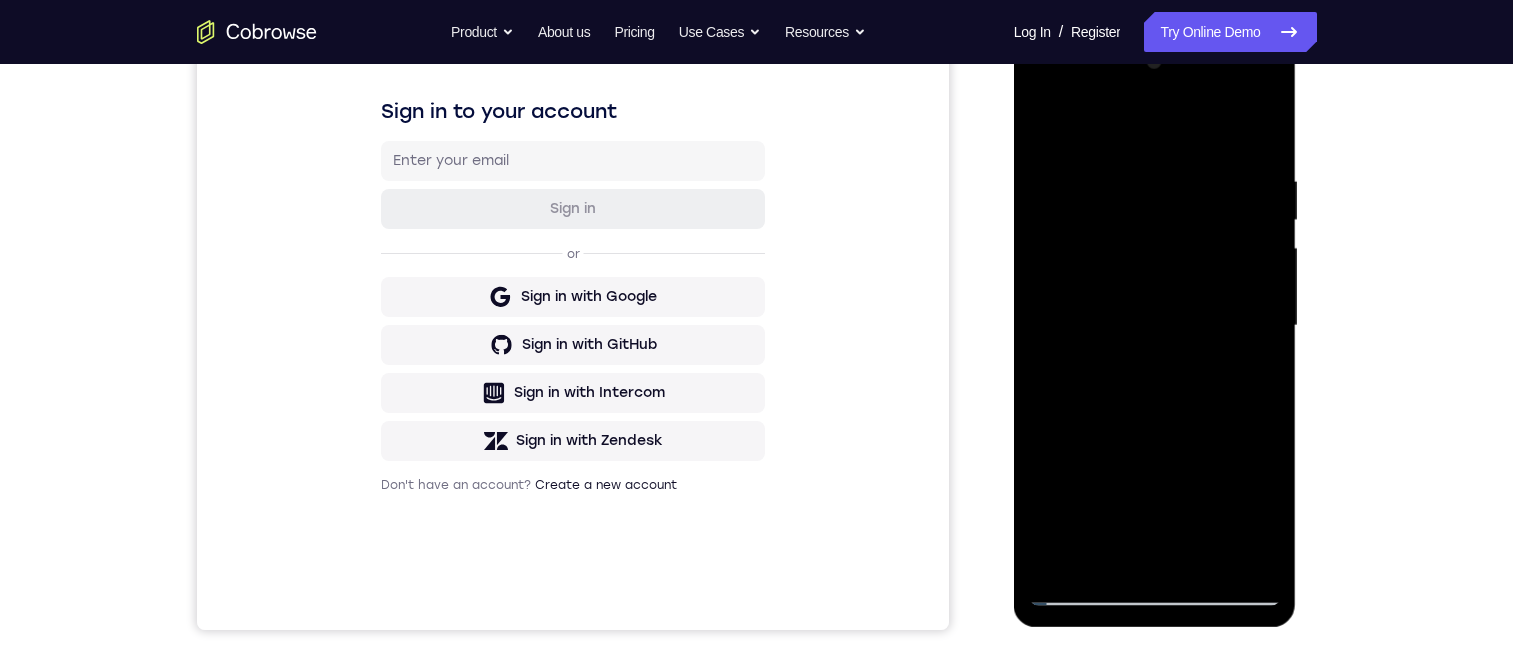 click at bounding box center [1155, 326] 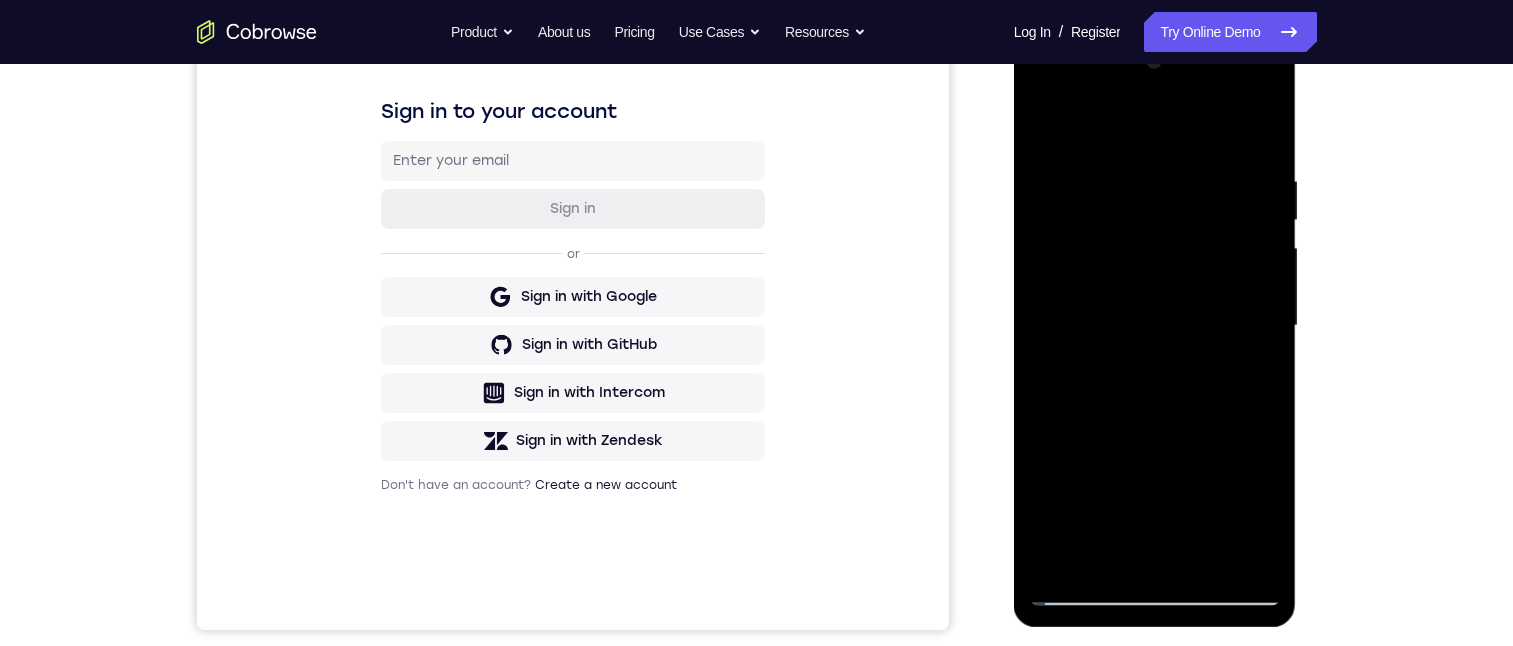 click at bounding box center (1155, 326) 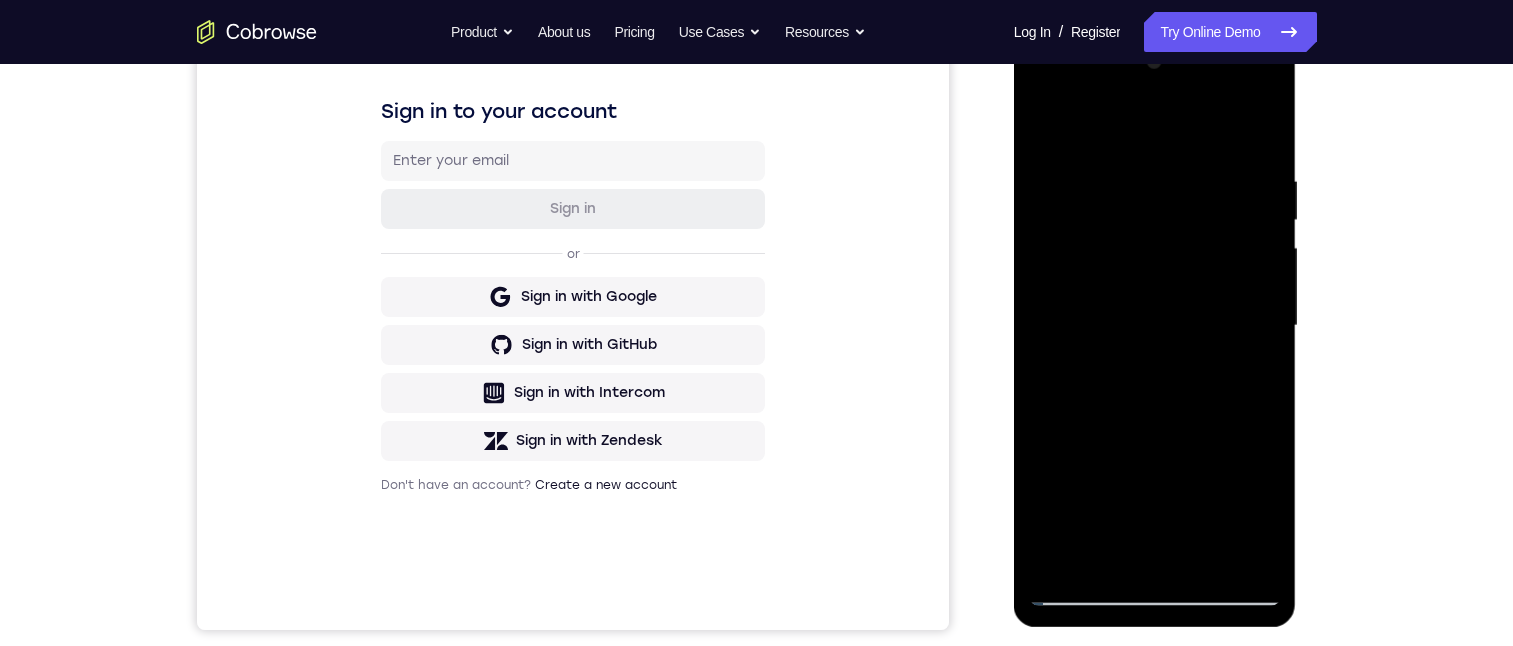 click at bounding box center [1155, 326] 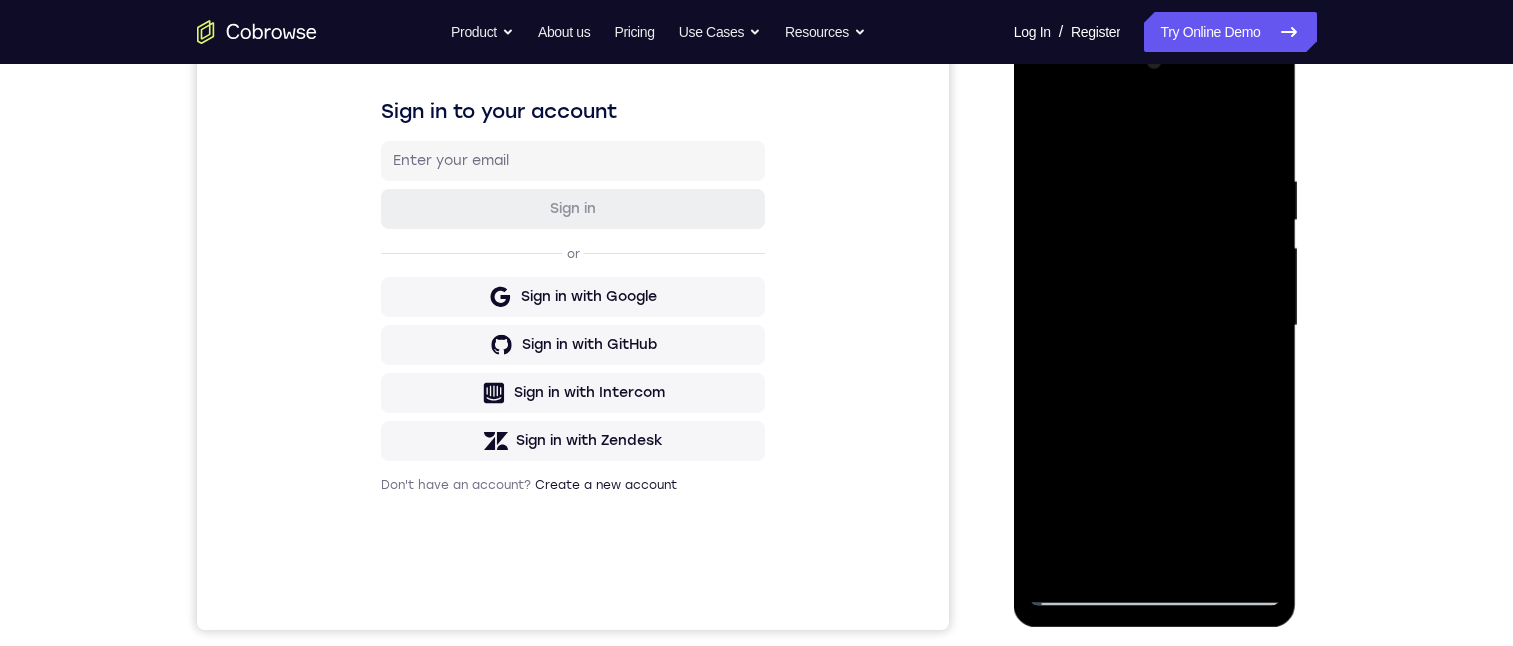 click at bounding box center [1155, 326] 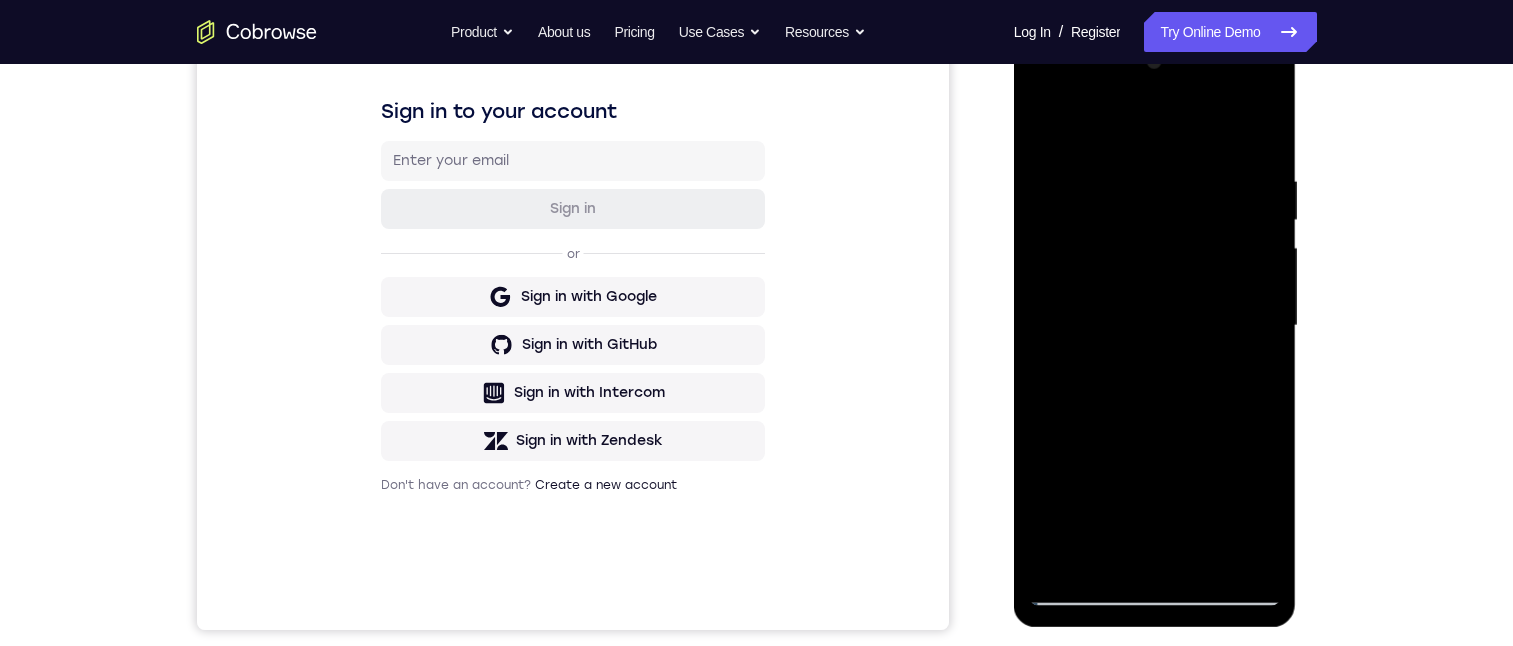 drag, startPoint x: 1219, startPoint y: 587, endPoint x: 1230, endPoint y: 578, distance: 14.21267 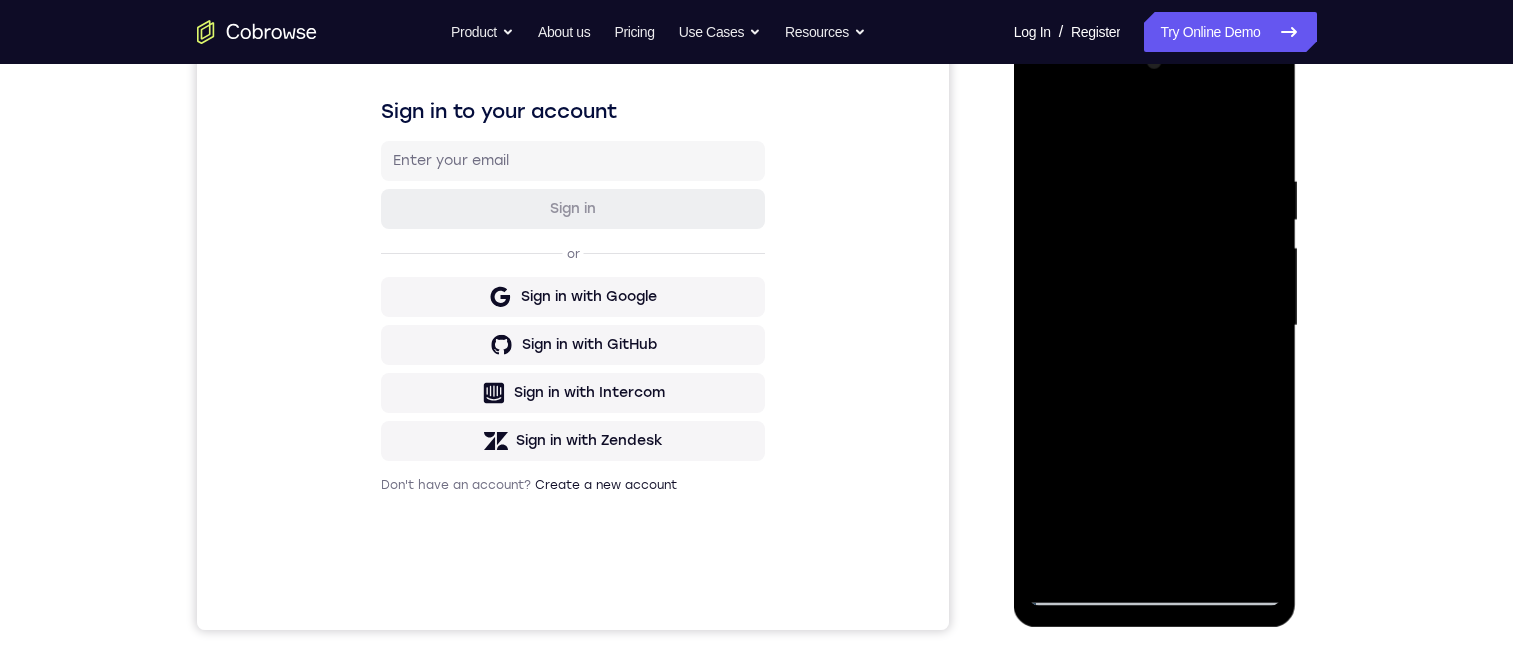 drag, startPoint x: 1006, startPoint y: 423, endPoint x: 1024, endPoint y: 380, distance: 46.615448 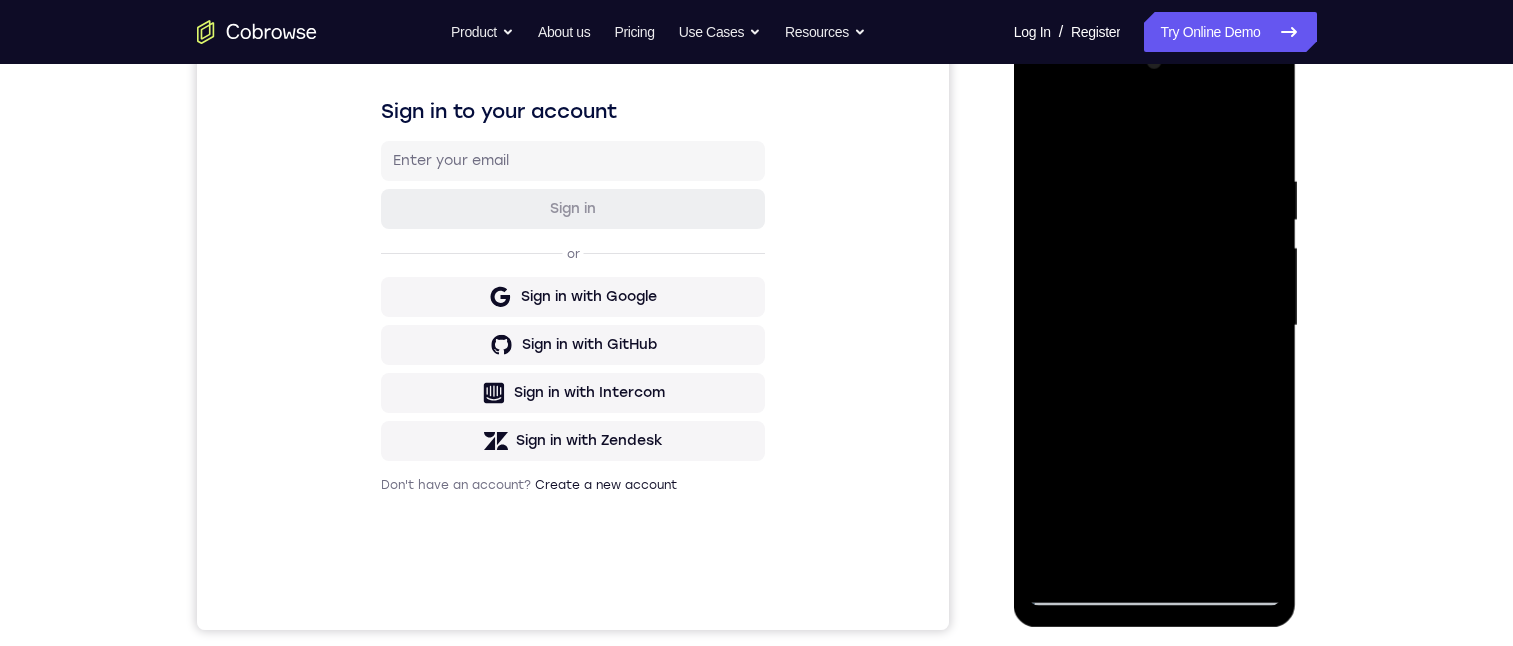 drag, startPoint x: 1092, startPoint y: 367, endPoint x: 1284, endPoint y: 349, distance: 192.8419 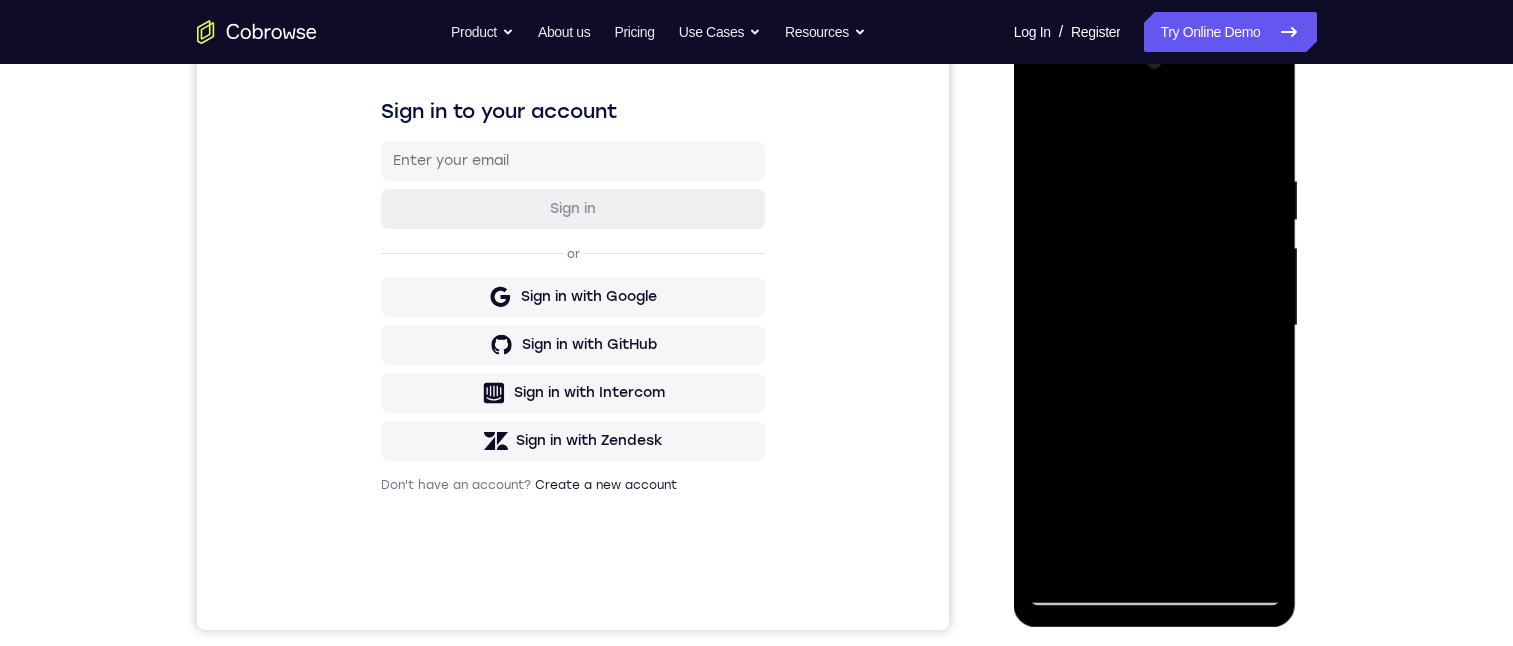 drag, startPoint x: 1210, startPoint y: 355, endPoint x: 1282, endPoint y: 348, distance: 72.33948 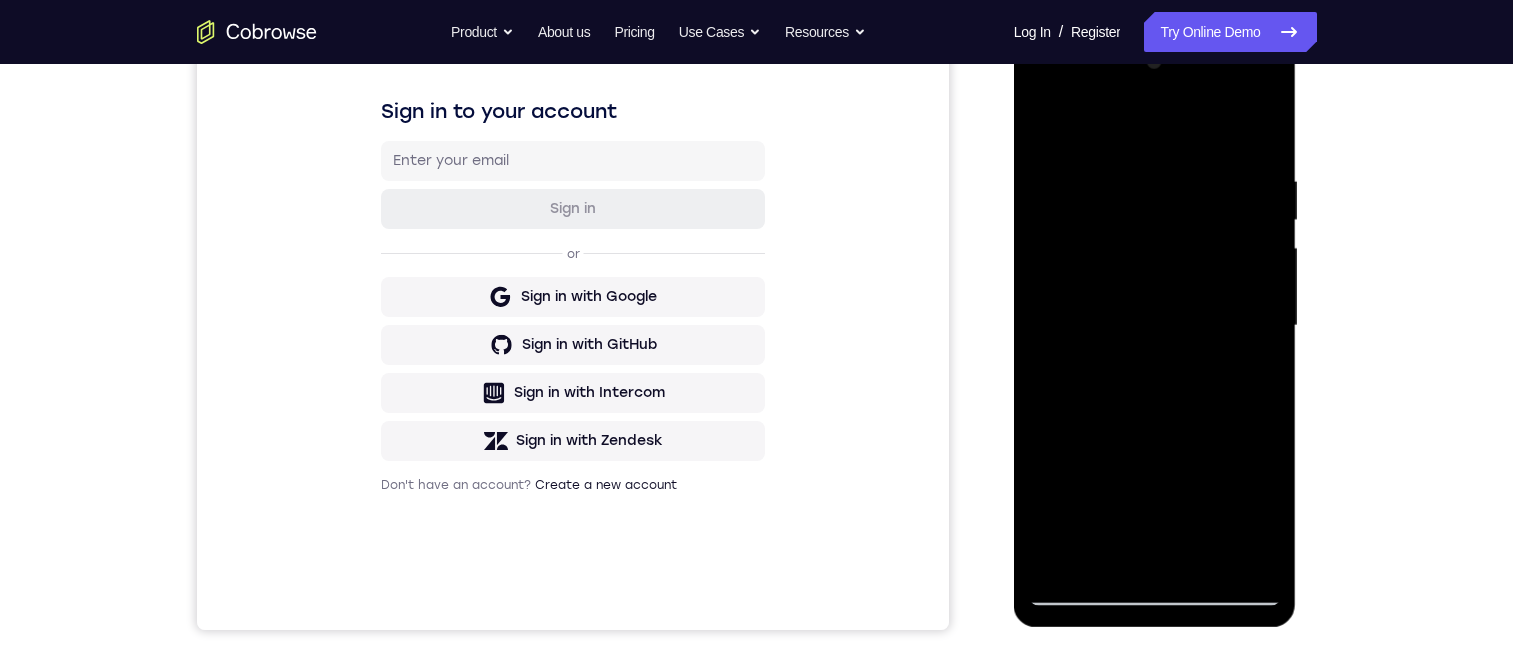 drag, startPoint x: 1139, startPoint y: 365, endPoint x: 1296, endPoint y: 364, distance: 157.00319 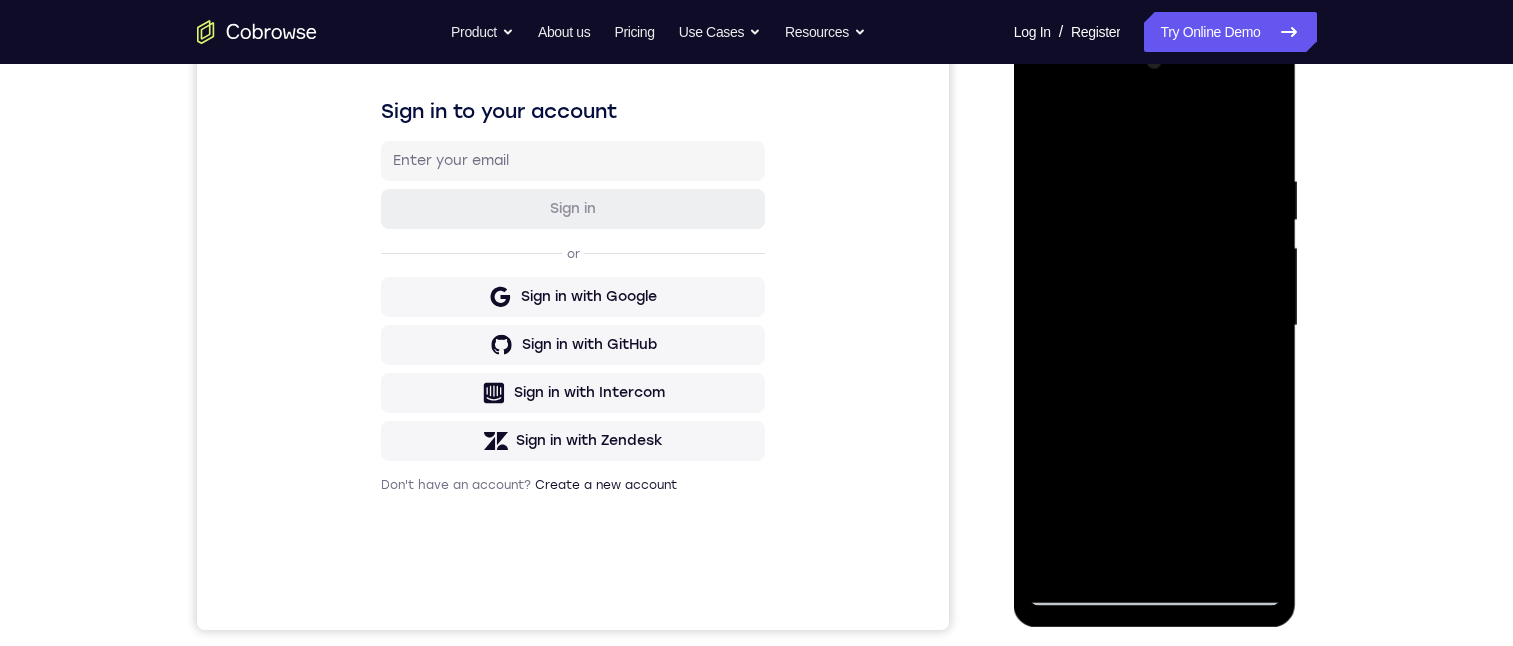 drag, startPoint x: 1151, startPoint y: 359, endPoint x: 1265, endPoint y: 357, distance: 114.01754 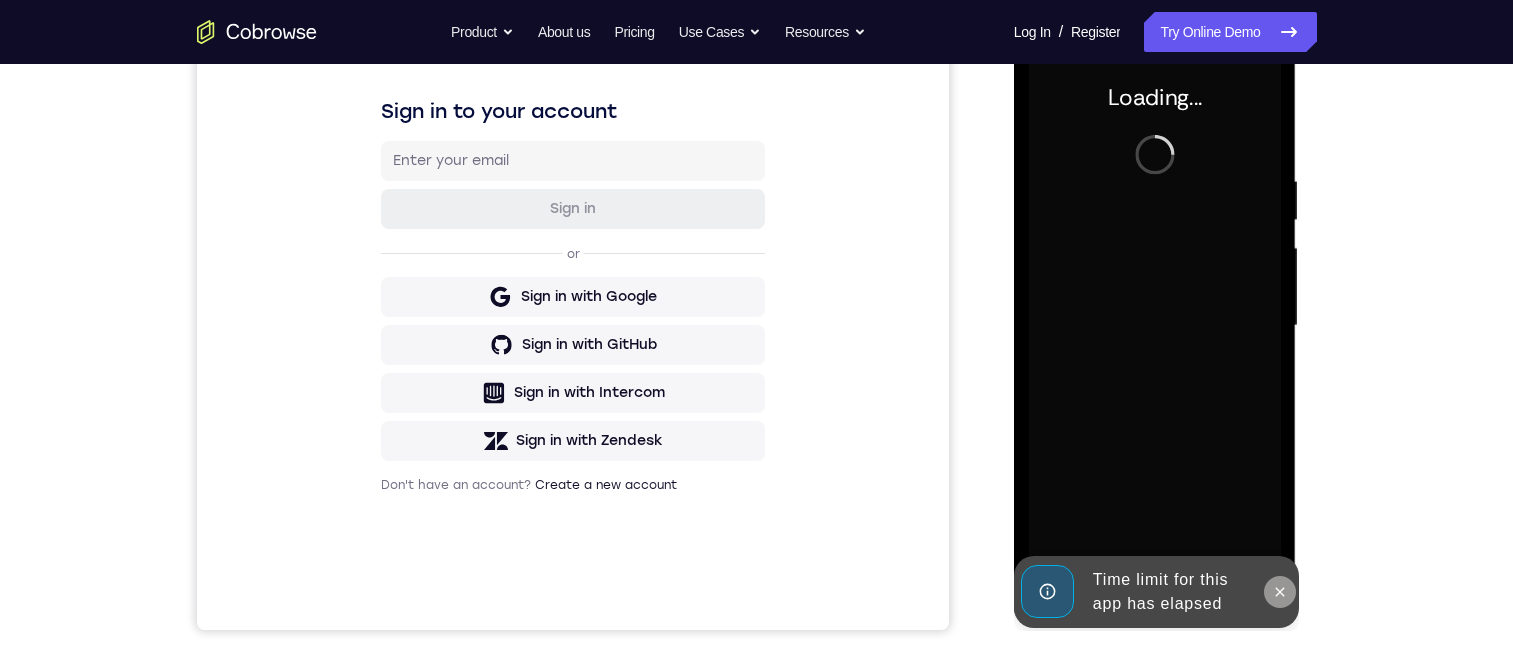 click 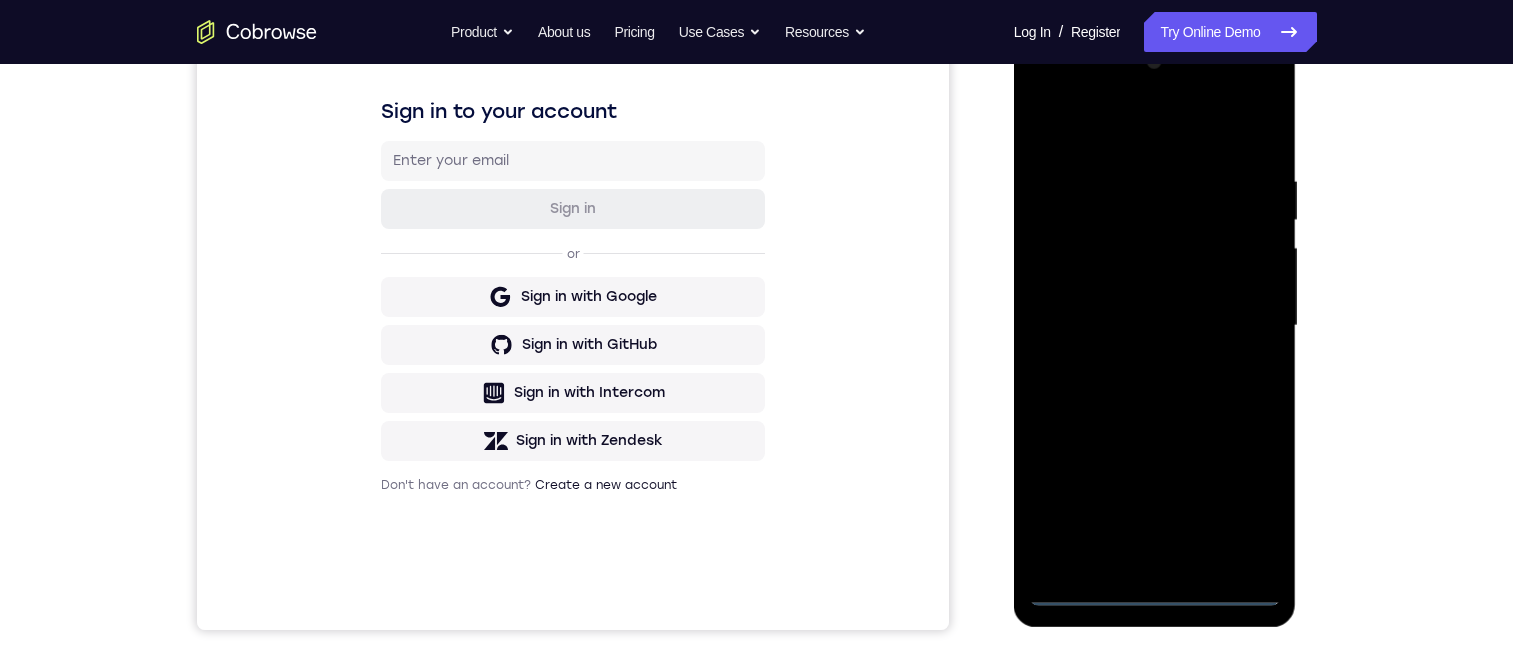 click at bounding box center [1155, 326] 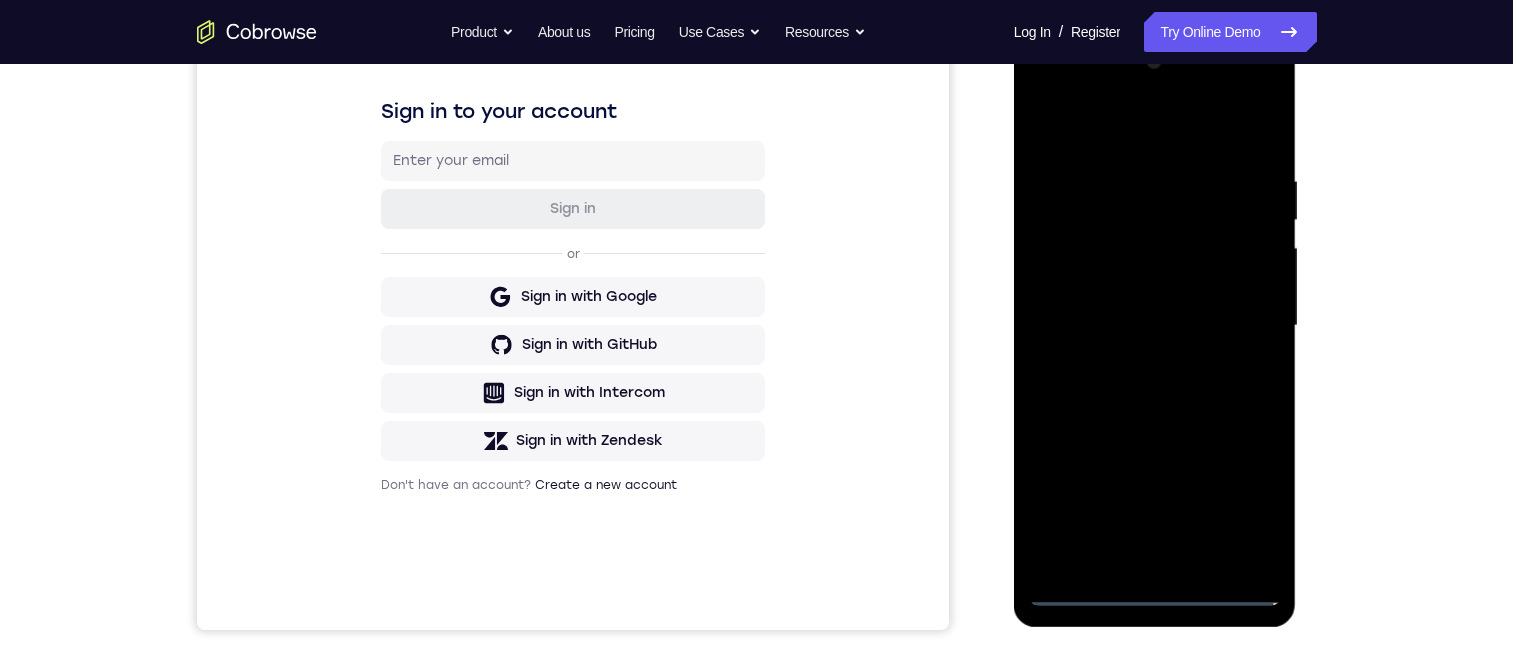 drag, startPoint x: 1196, startPoint y: 464, endPoint x: 1221, endPoint y: 347, distance: 119.64113 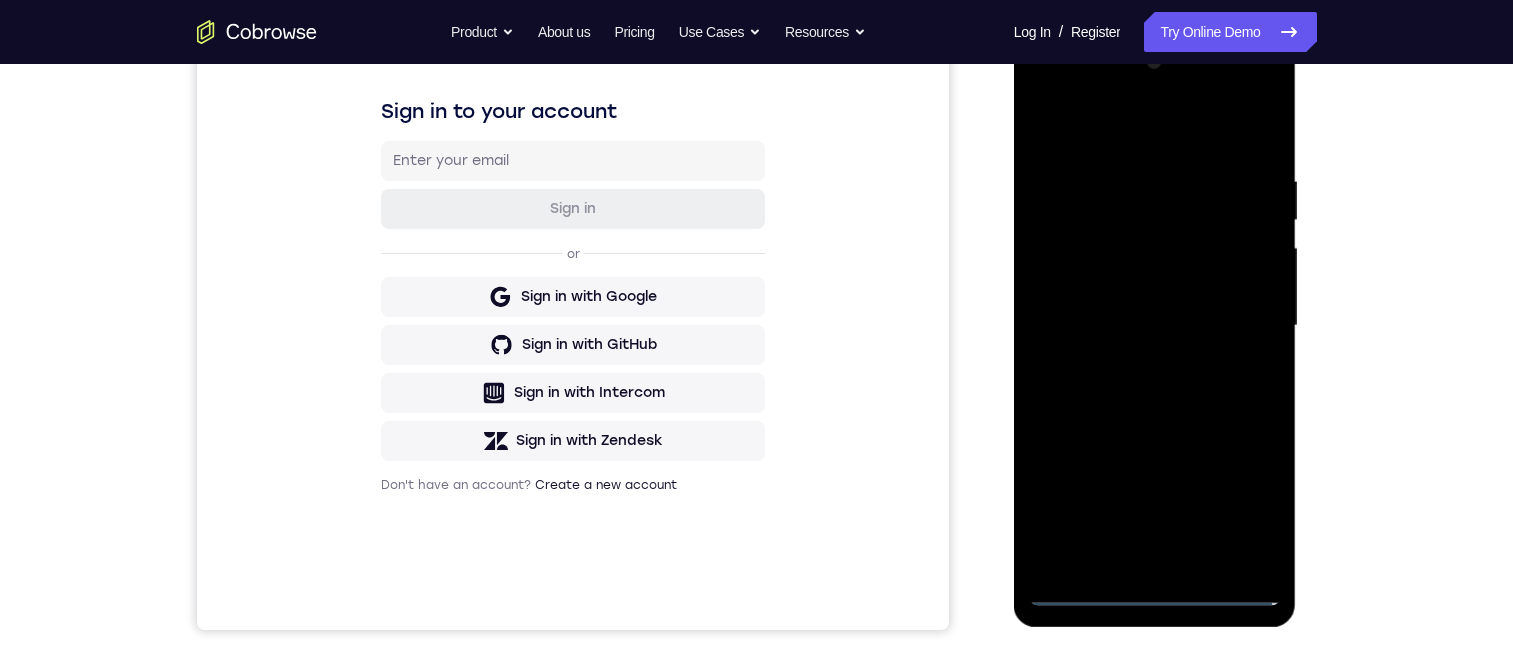 click at bounding box center (1155, 326) 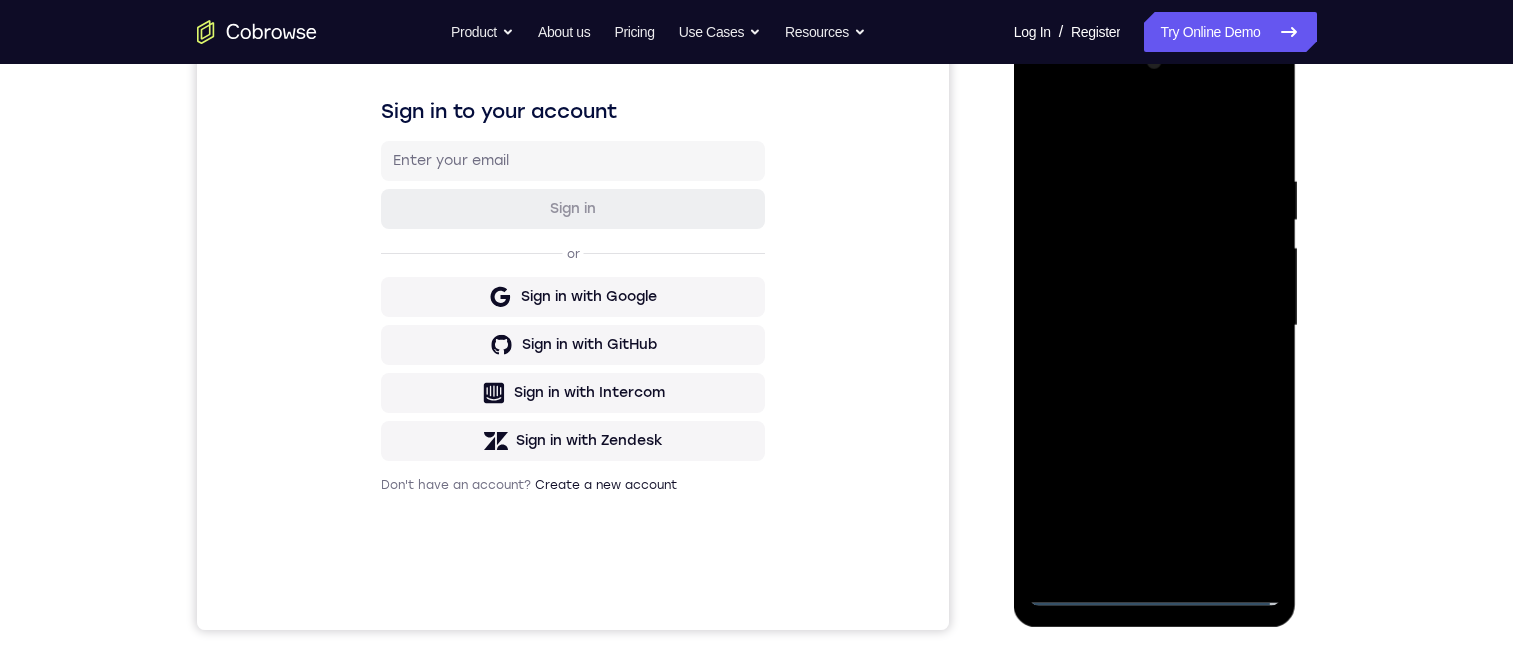 click at bounding box center (1155, 326) 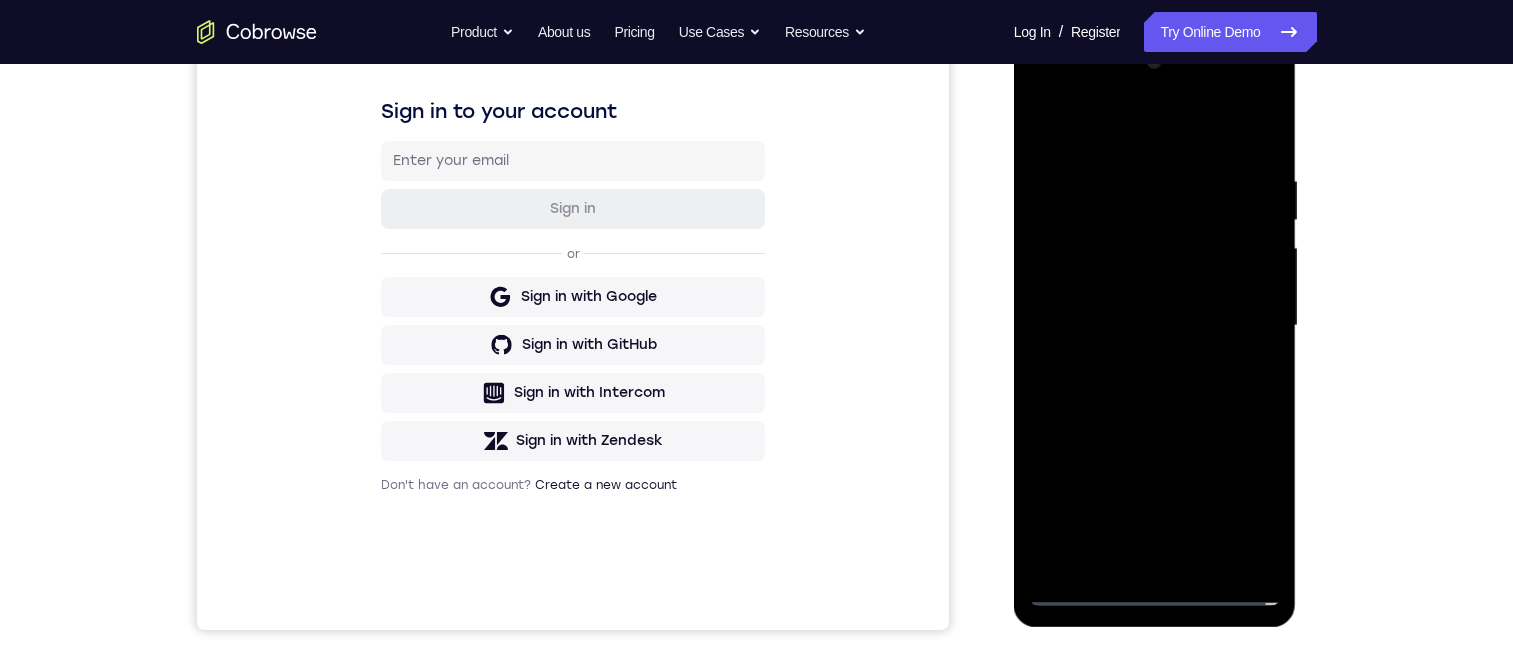 click at bounding box center [1155, 326] 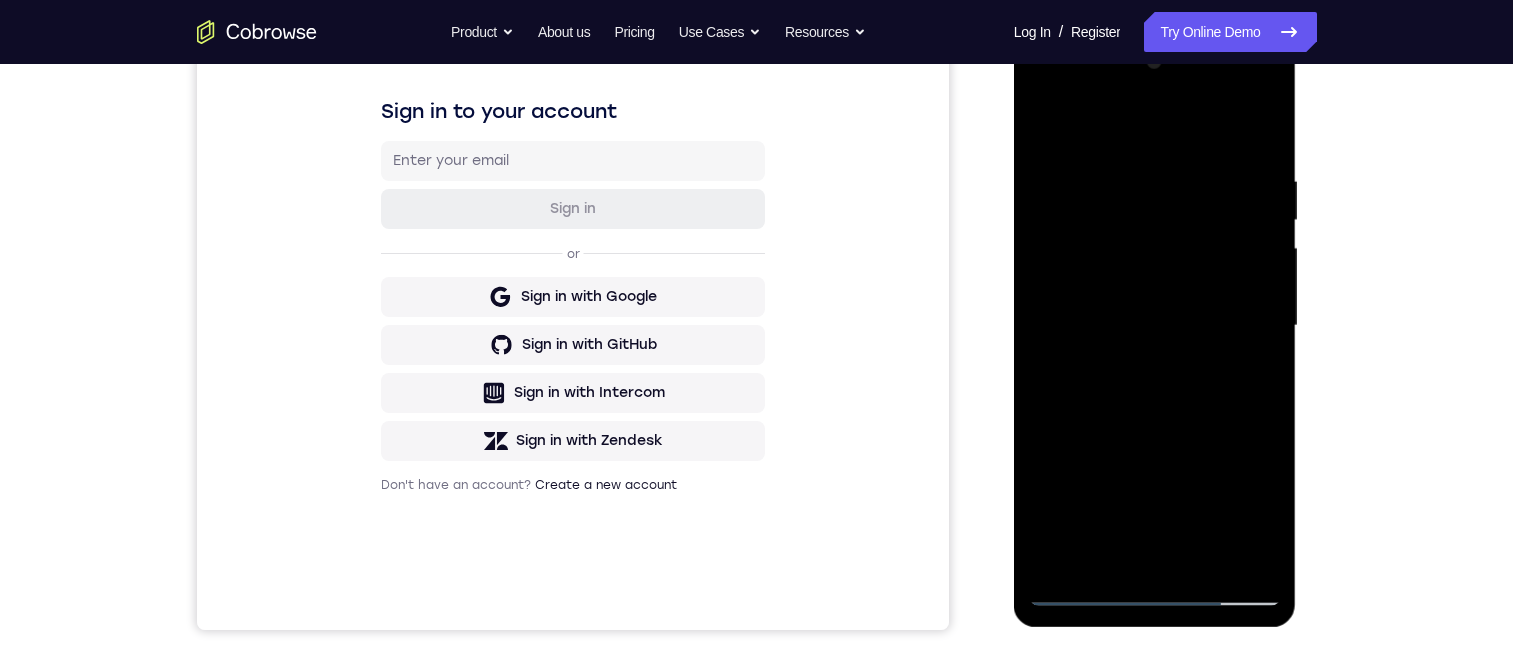 click at bounding box center [1155, 326] 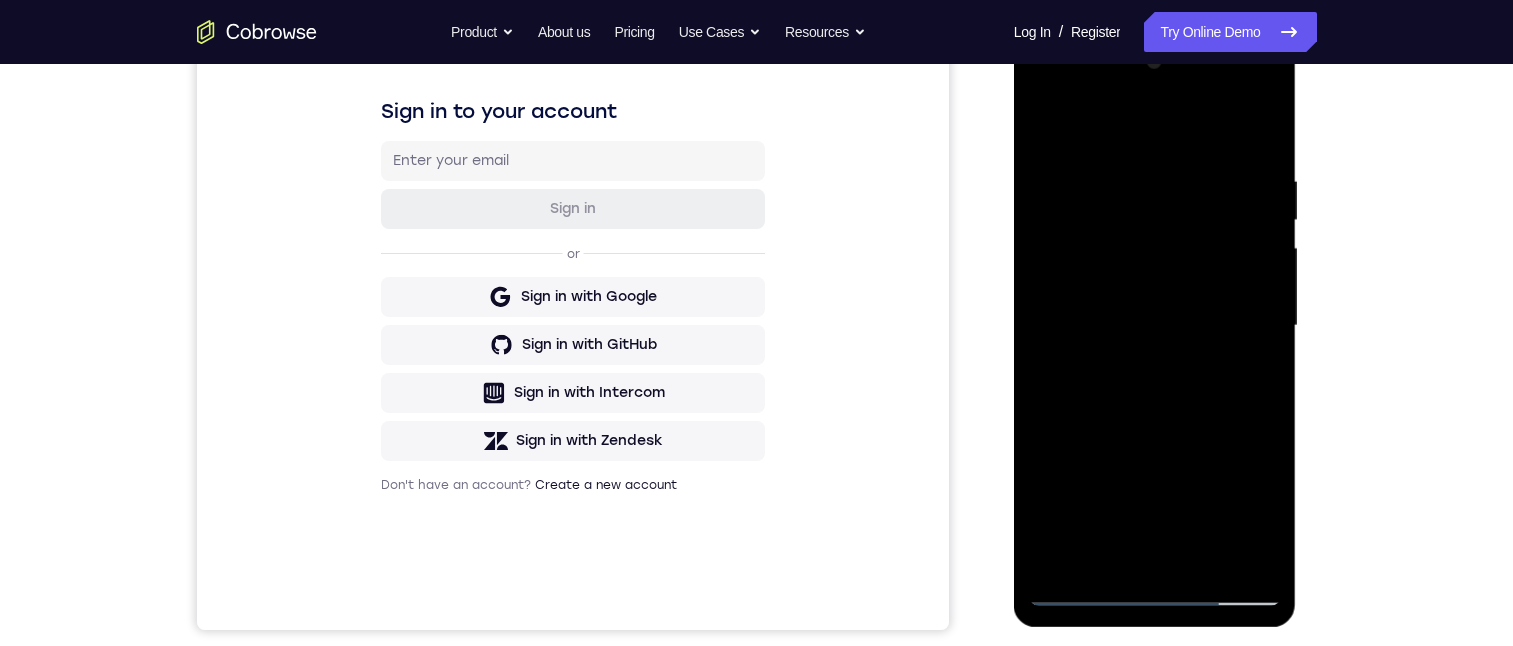 click at bounding box center [1155, 326] 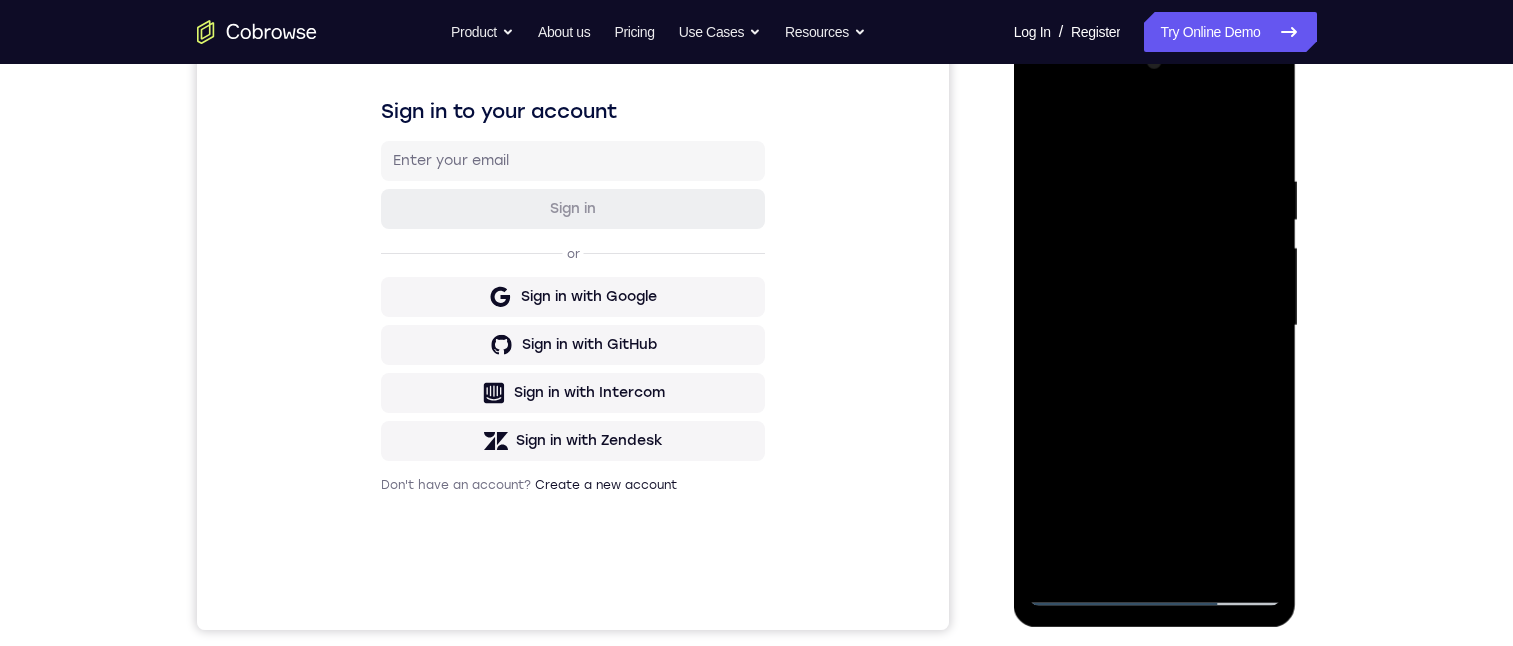 click at bounding box center (1155, 326) 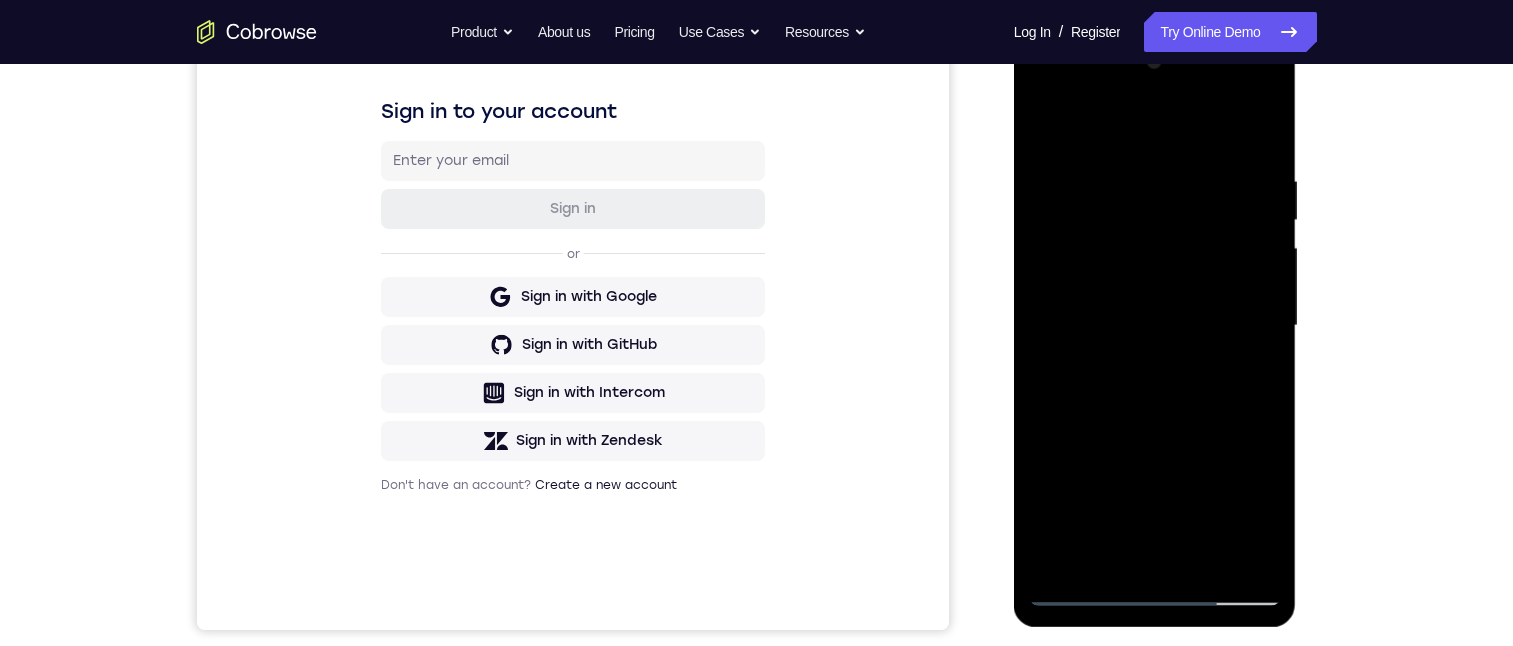click at bounding box center (1155, 326) 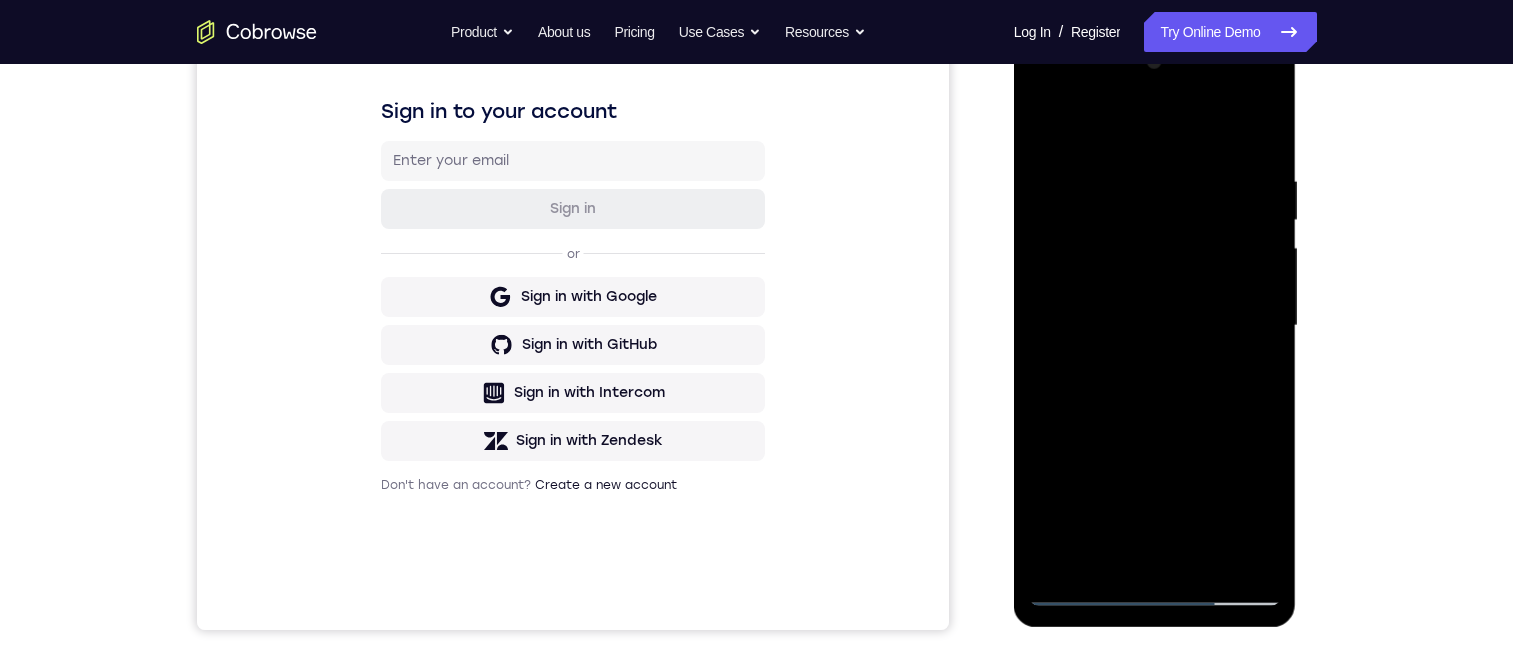 click at bounding box center [1155, 326] 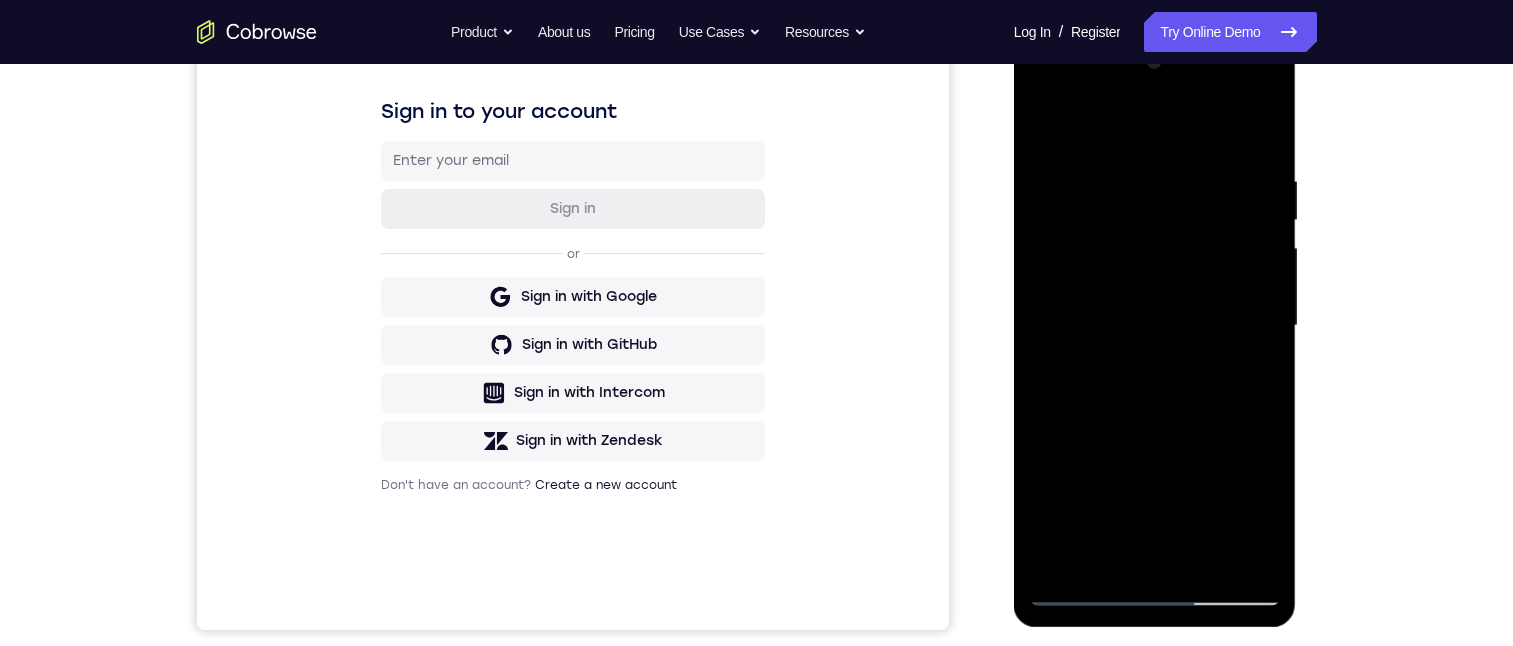 click at bounding box center (1155, 326) 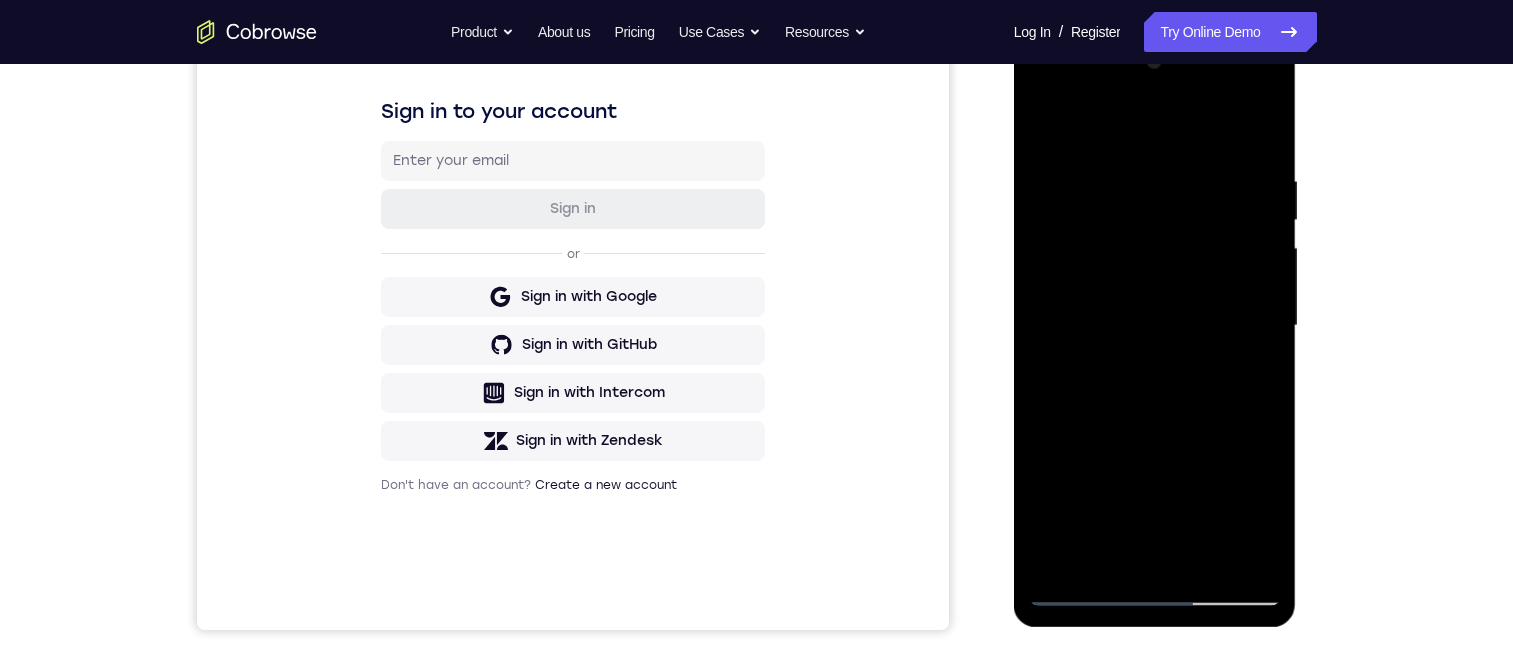 click at bounding box center [1155, 326] 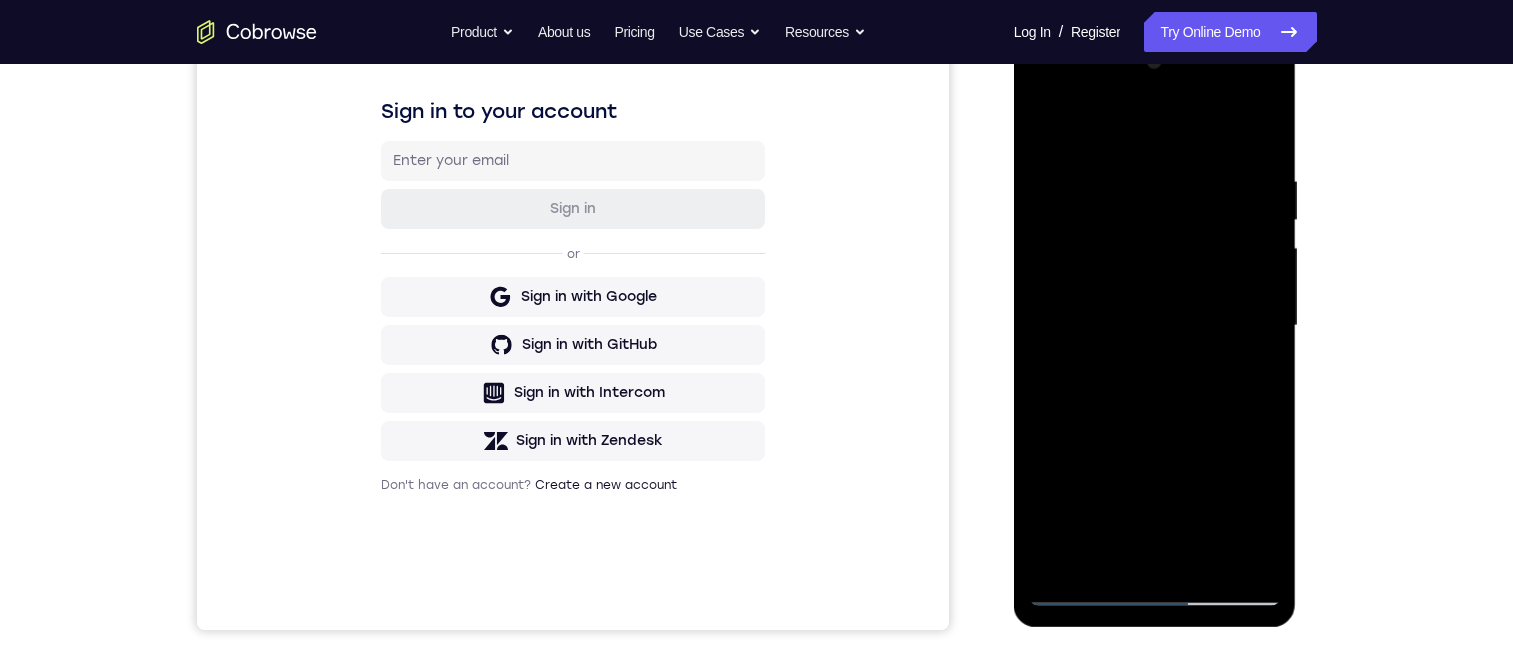 drag, startPoint x: 1247, startPoint y: 544, endPoint x: 2382, endPoint y: 526, distance: 1135.1427 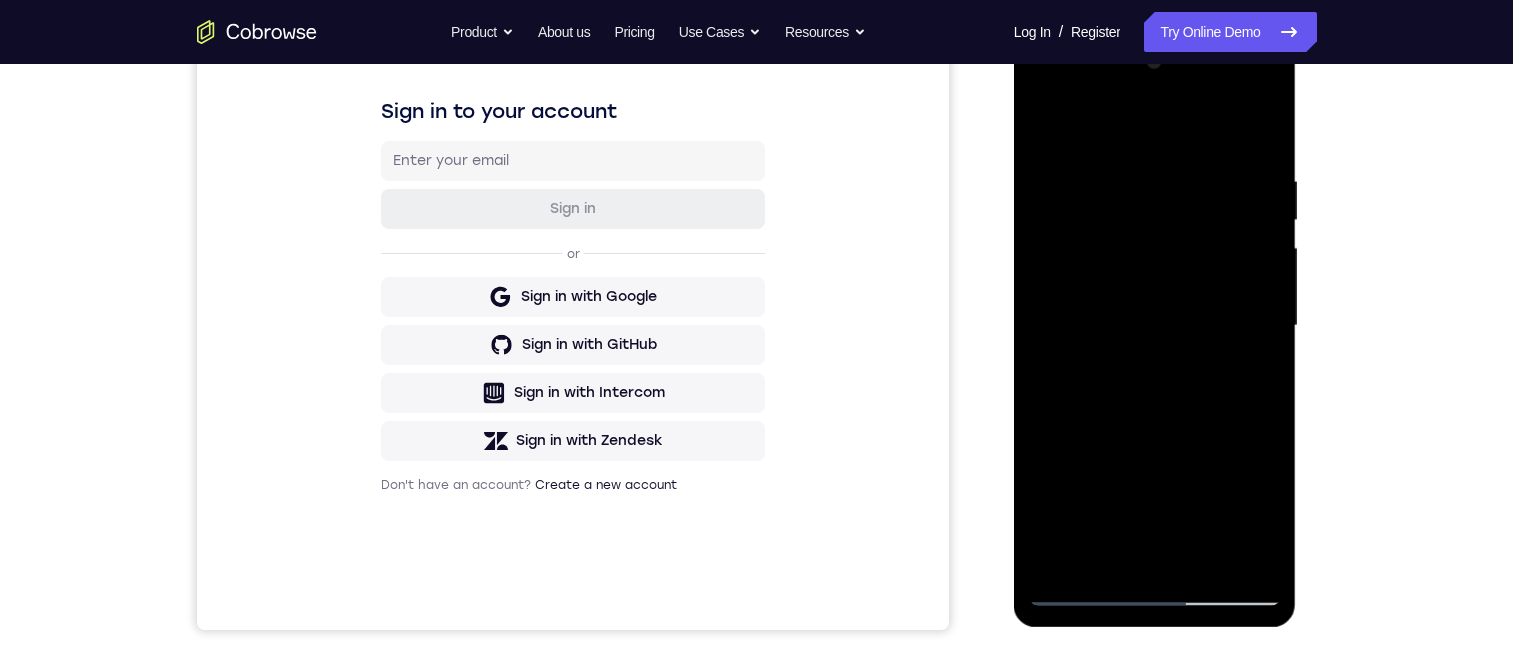 click at bounding box center [1155, 326] 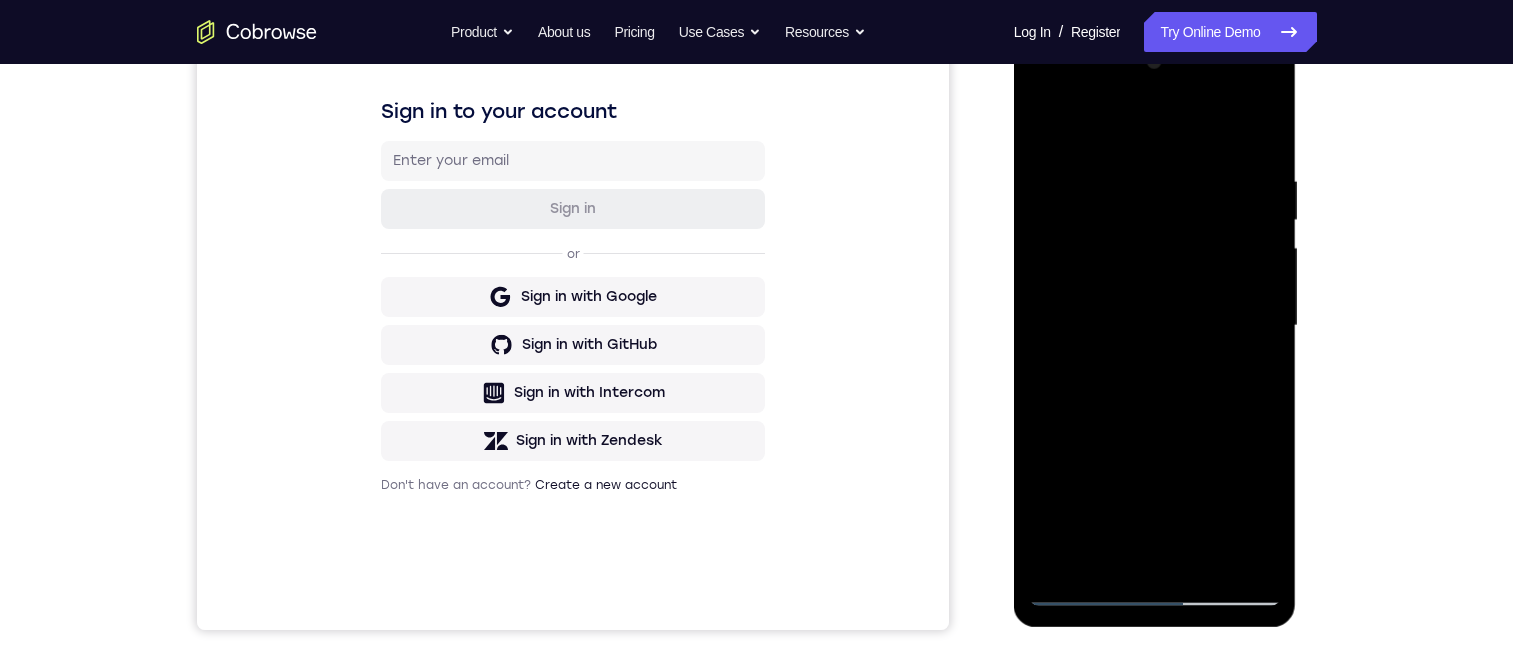click at bounding box center [1155, 326] 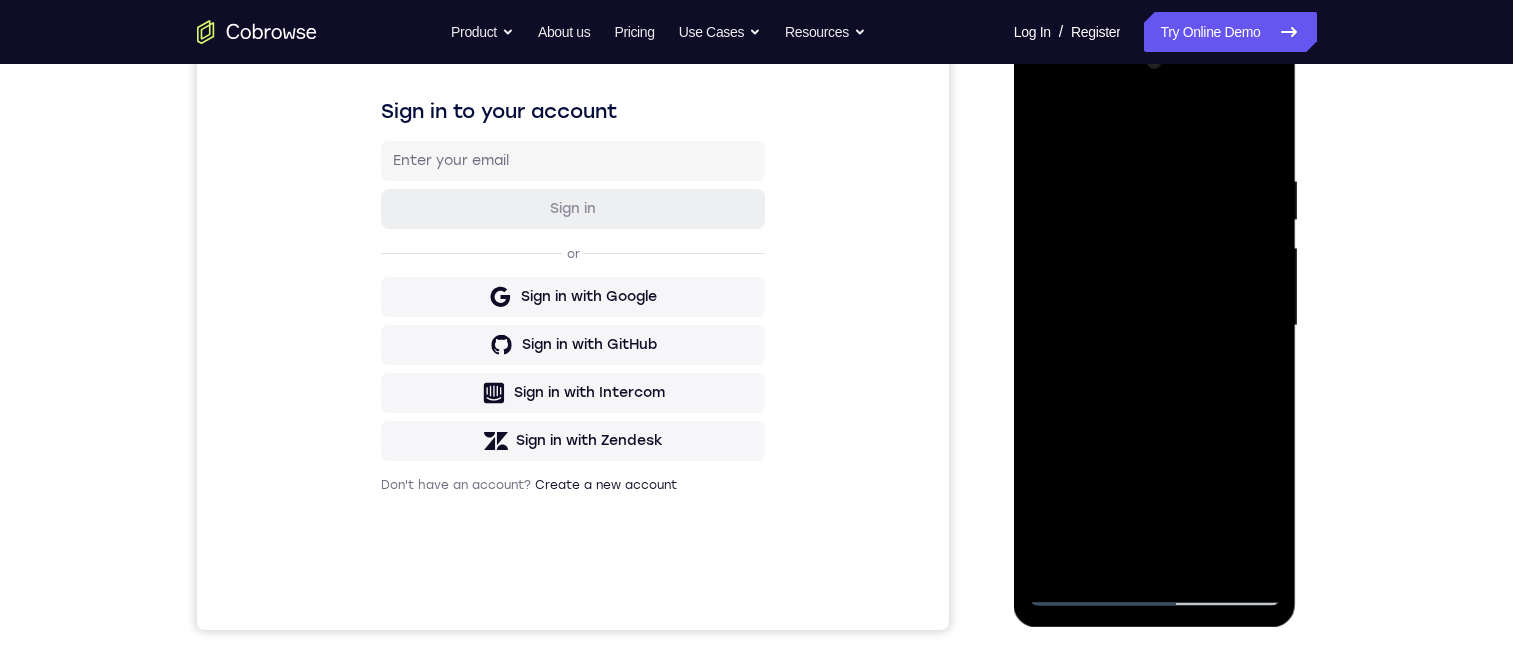 click at bounding box center (1155, 326) 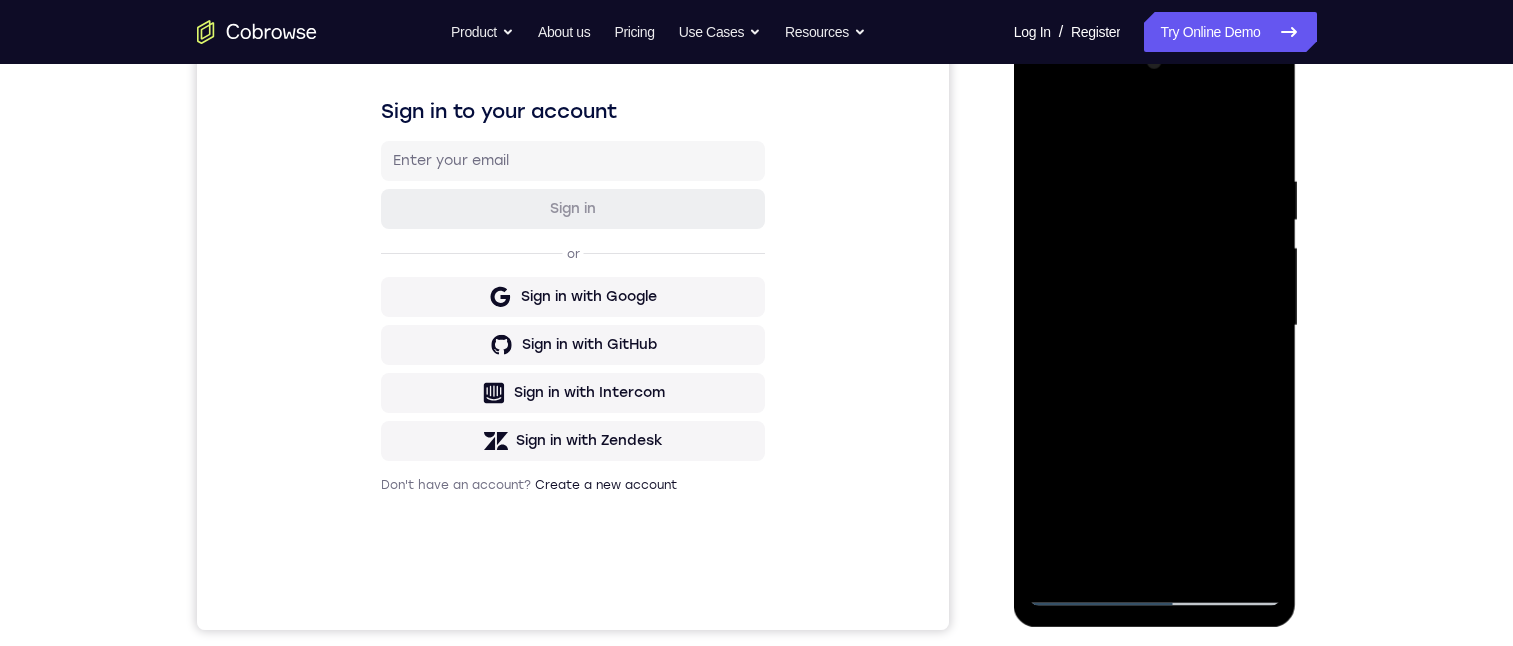 click at bounding box center [1155, 326] 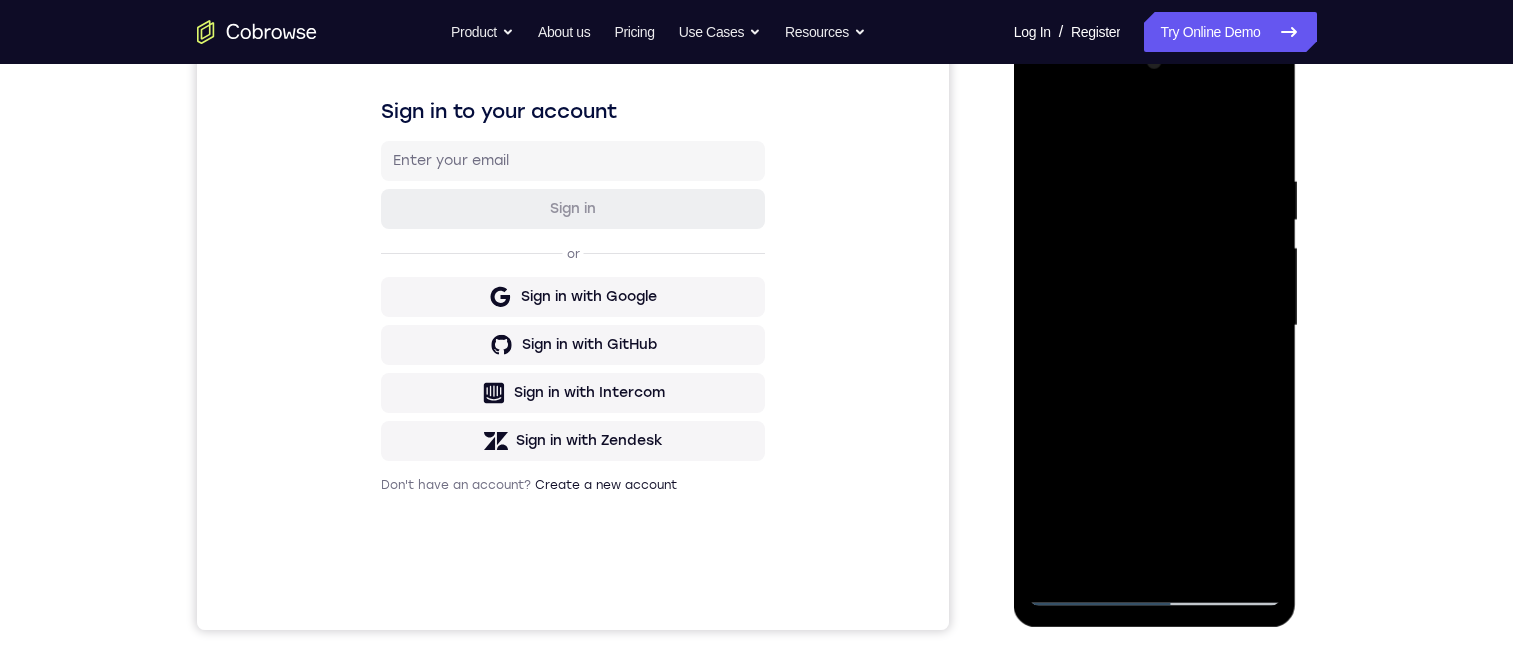 drag, startPoint x: 1066, startPoint y: 554, endPoint x: 1121, endPoint y: 541, distance: 56.515484 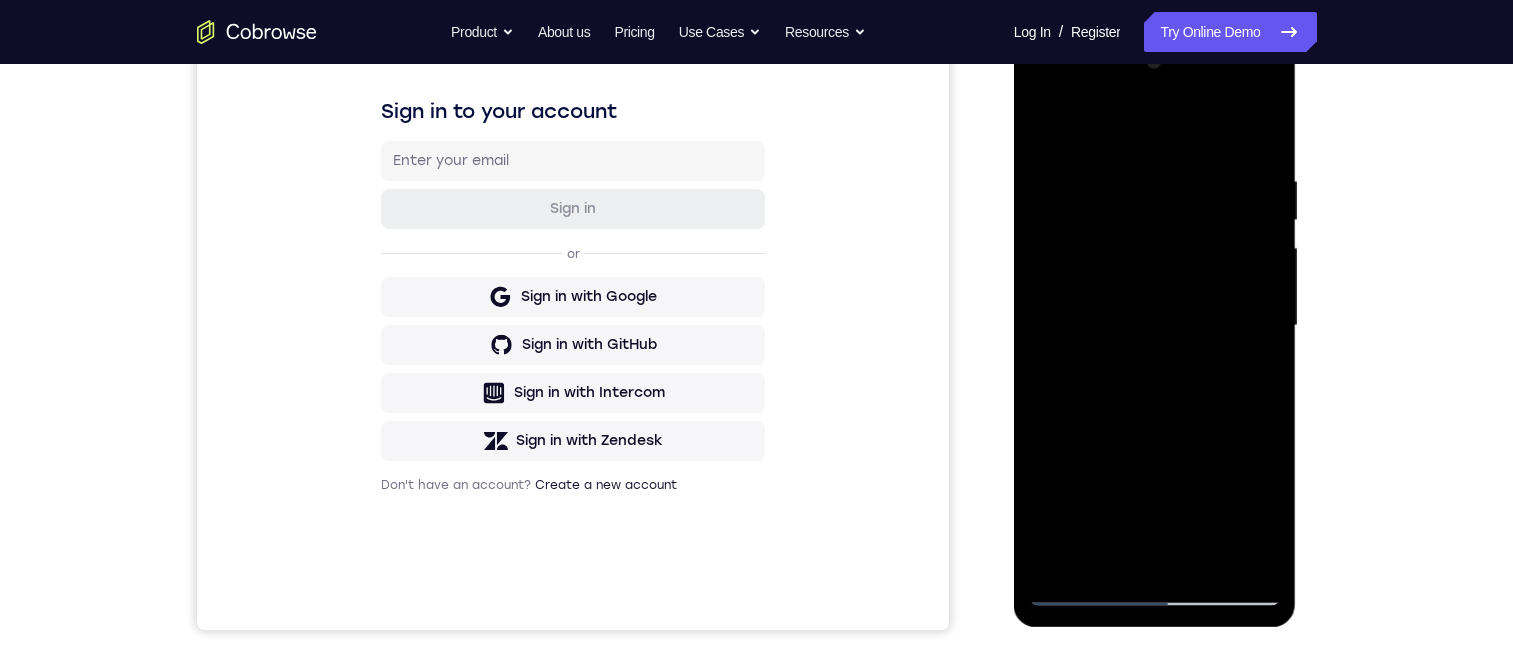 click at bounding box center (1155, 326) 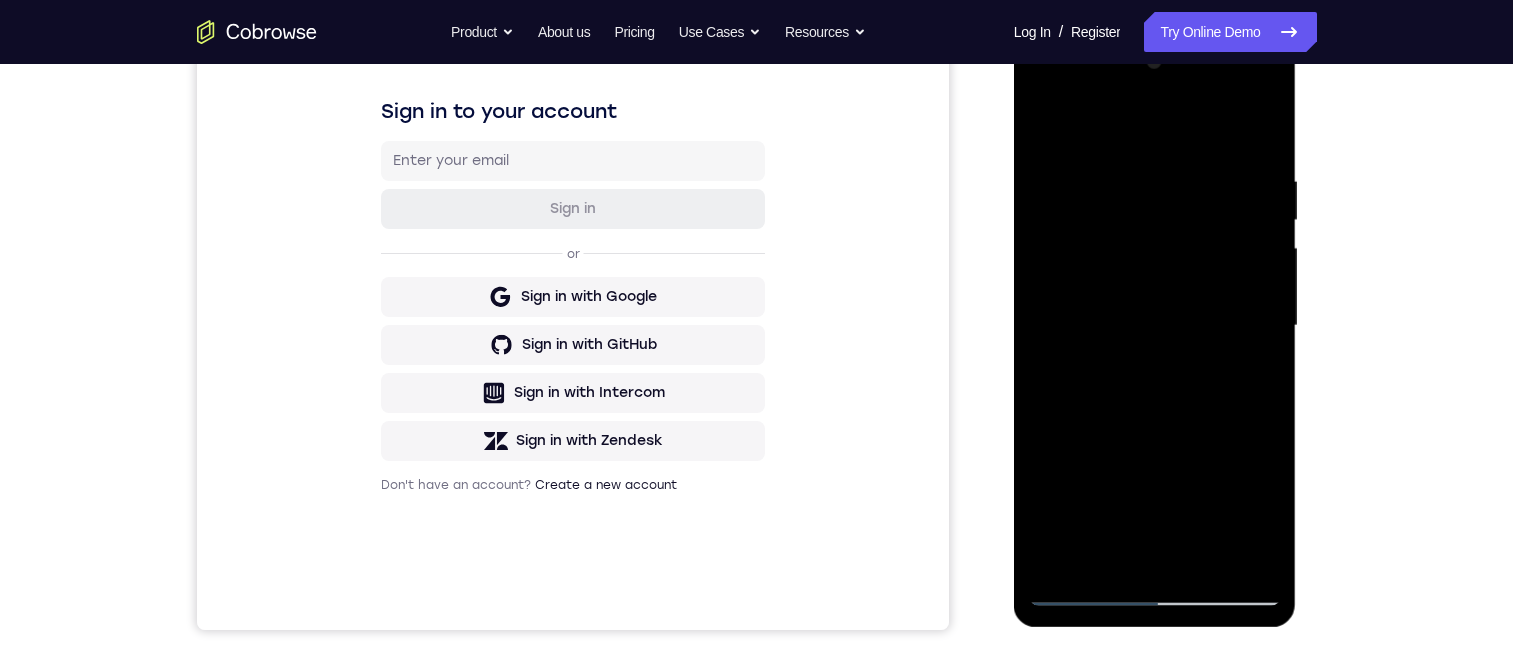 click at bounding box center [1155, 326] 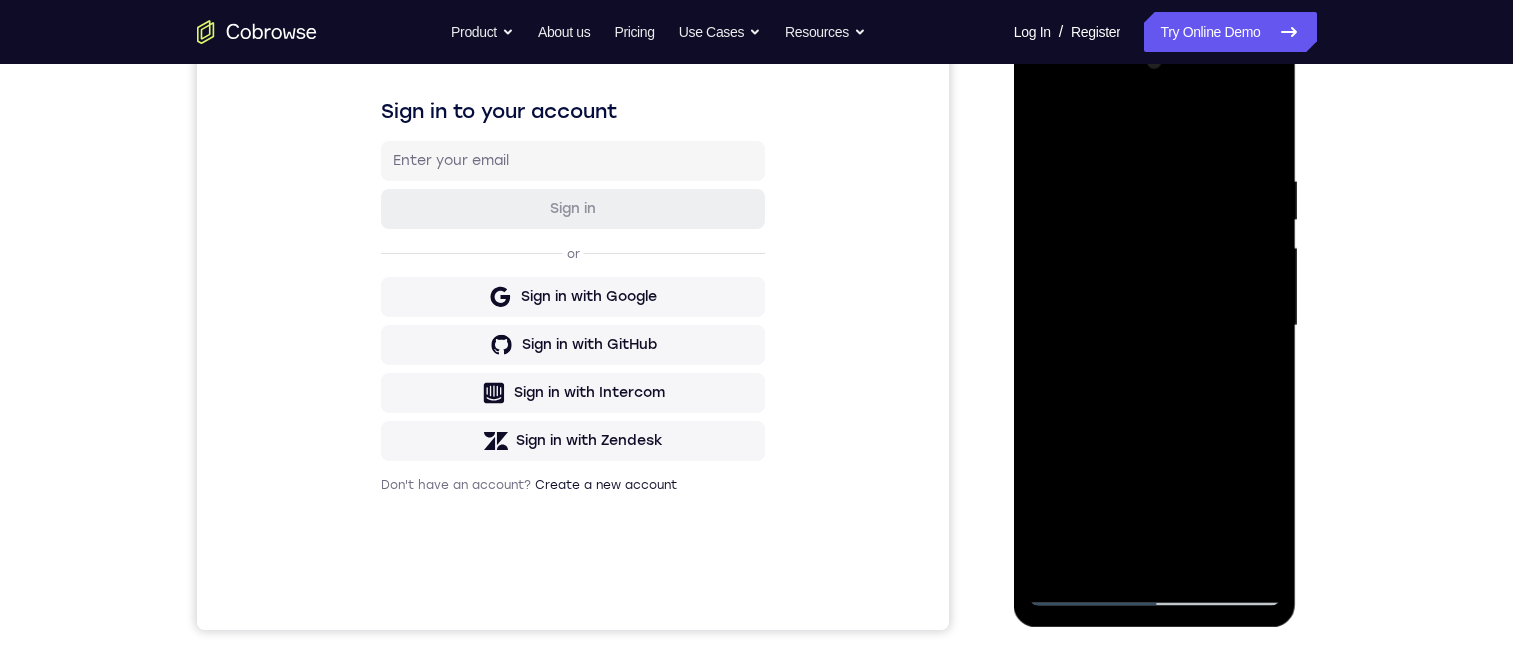 click at bounding box center (1155, 326) 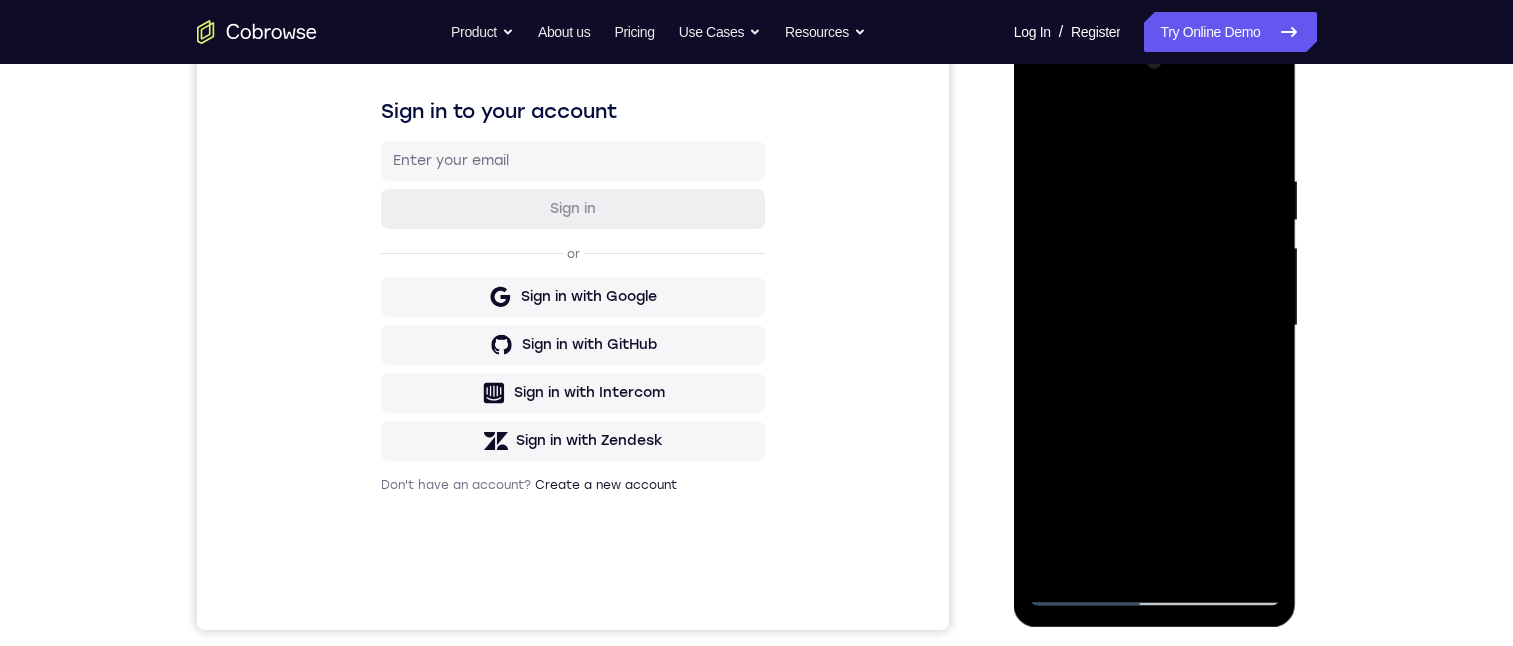click at bounding box center (1155, 326) 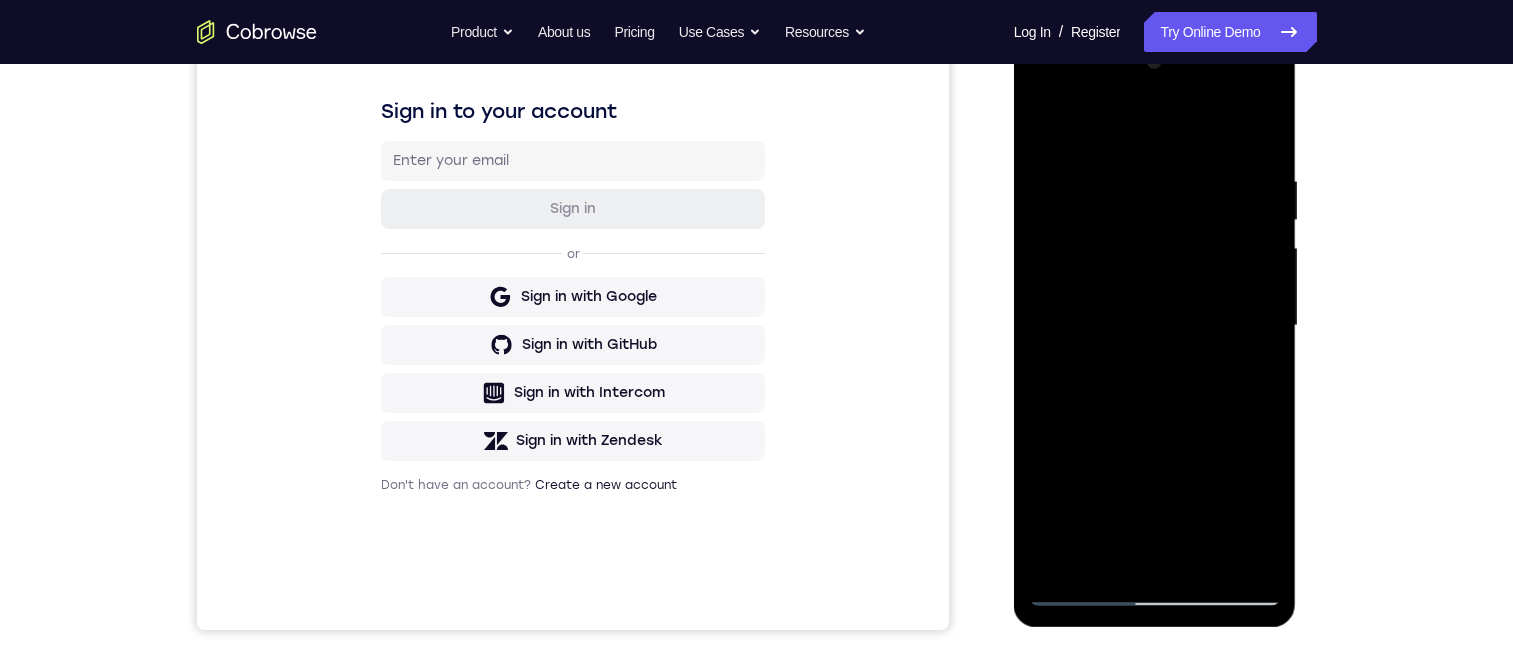 click at bounding box center (1155, 326) 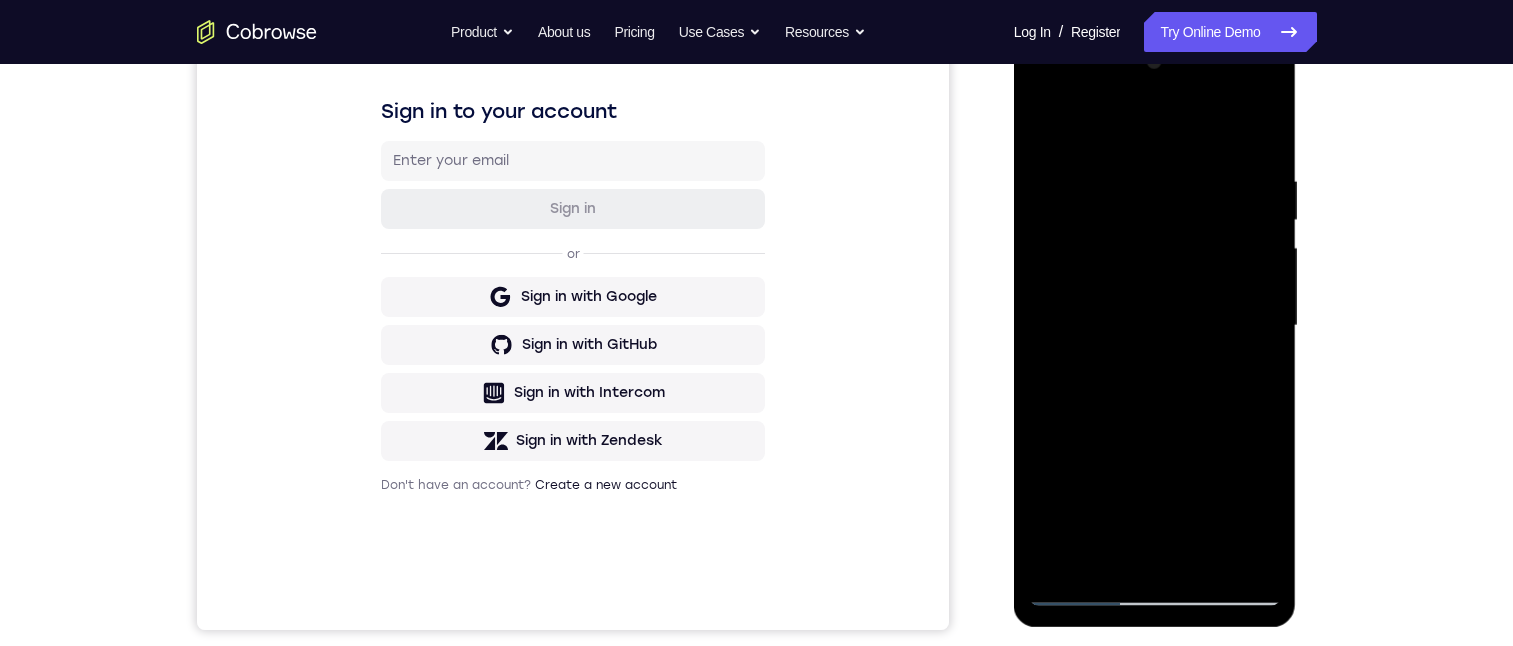 click at bounding box center (1155, 326) 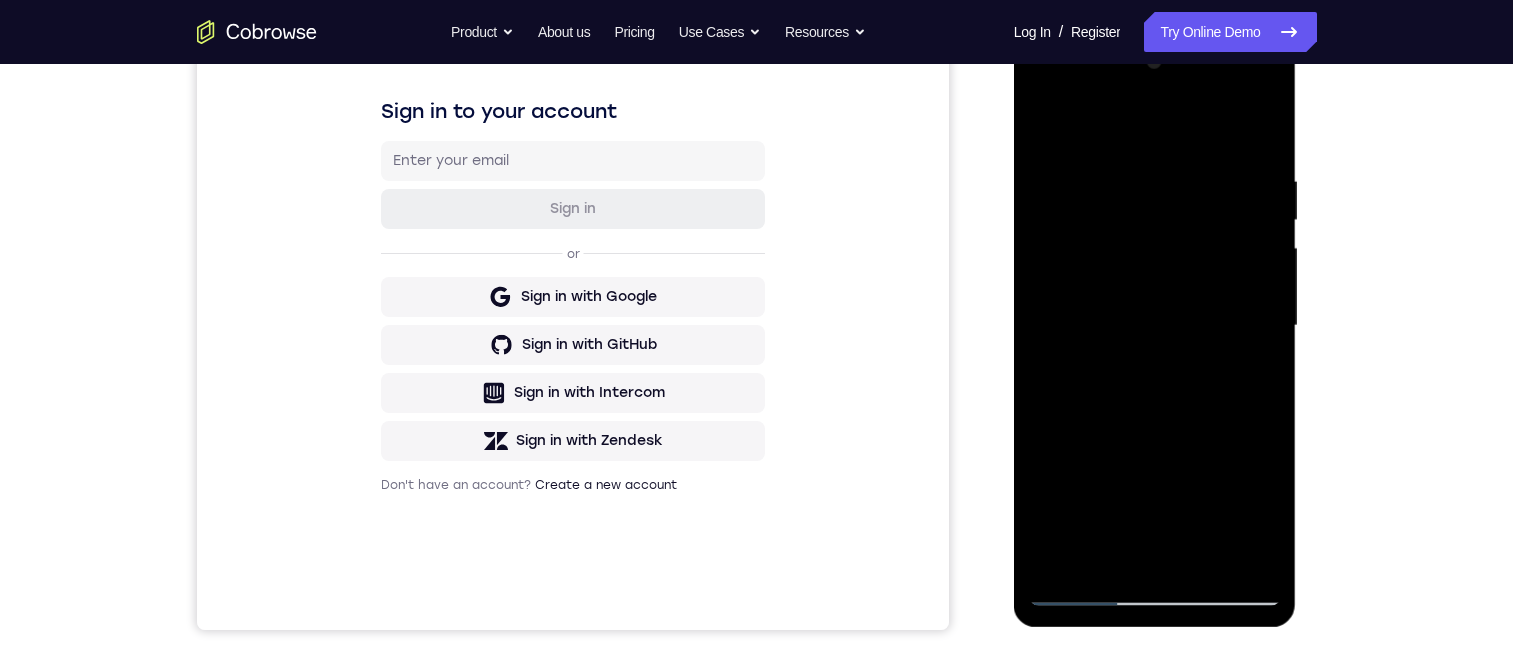 click at bounding box center (1155, 326) 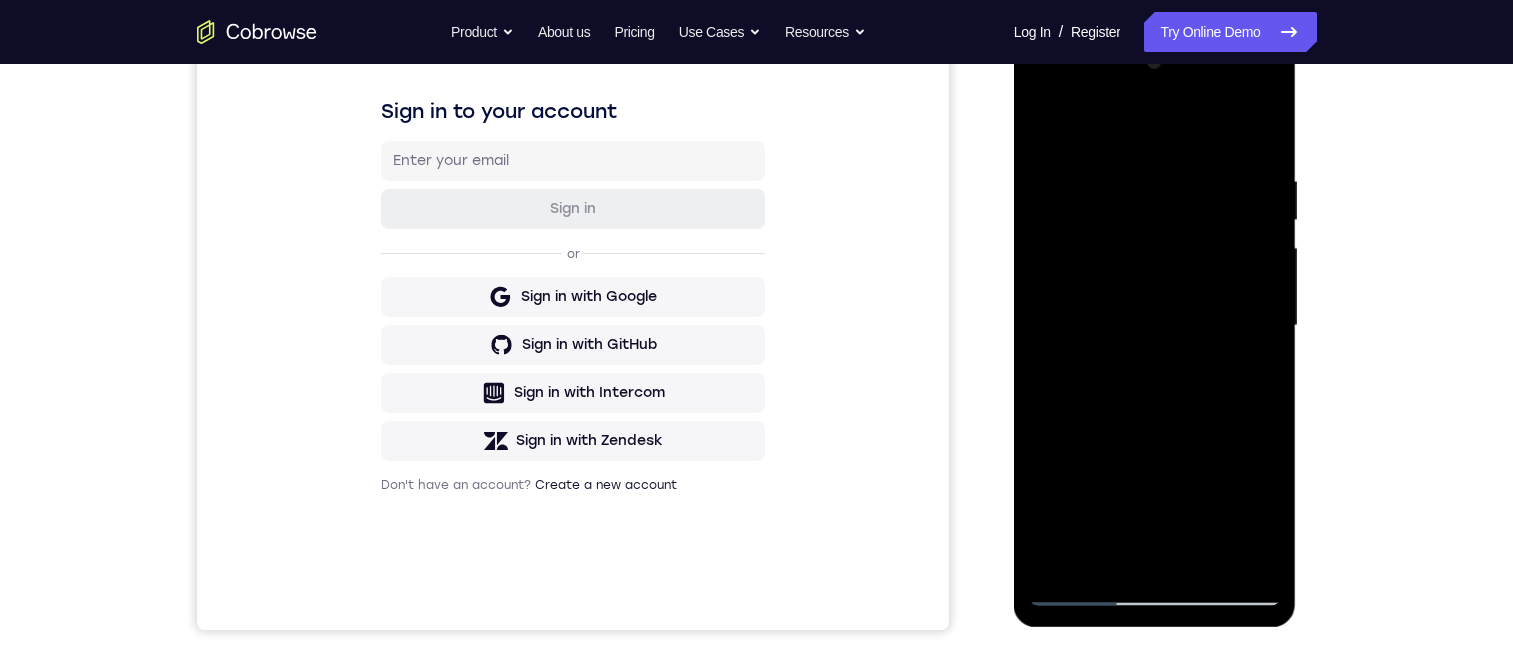 click at bounding box center (1155, 326) 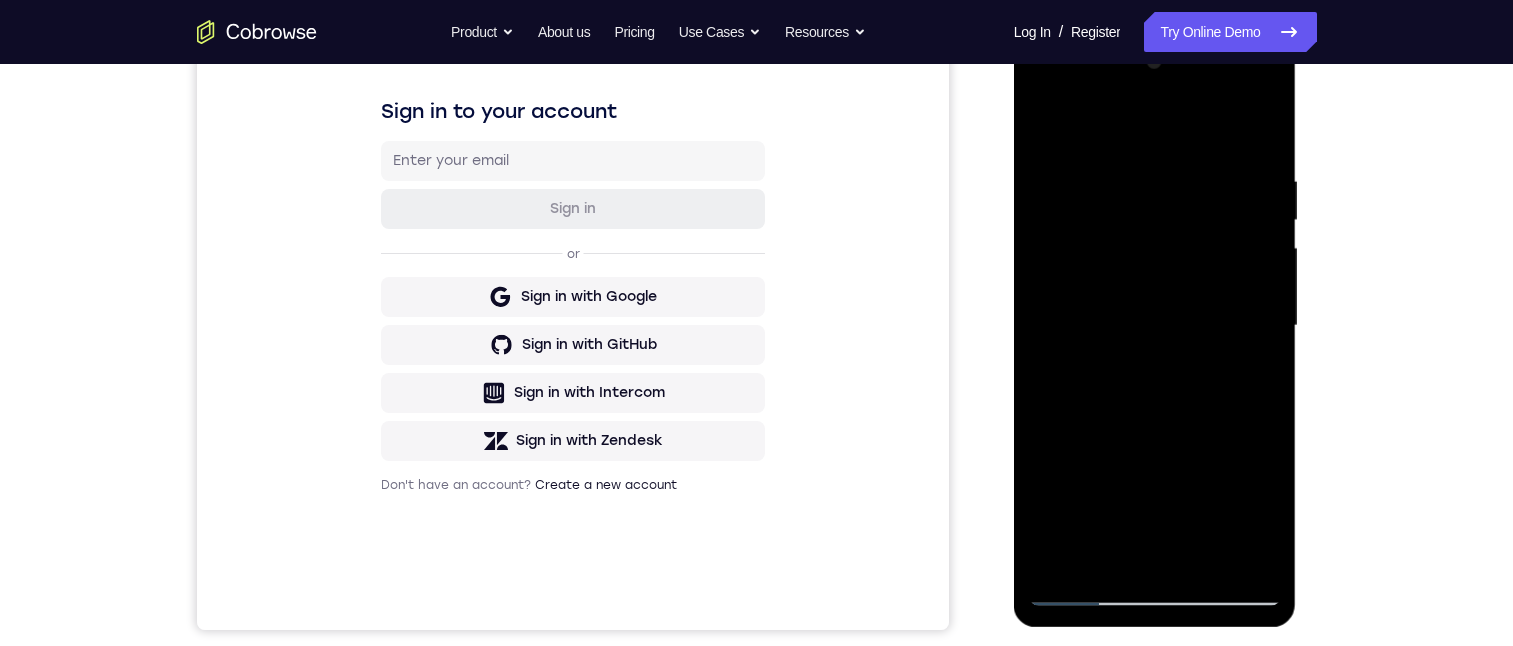 drag, startPoint x: 1062, startPoint y: 344, endPoint x: 1227, endPoint y: 267, distance: 182.0824 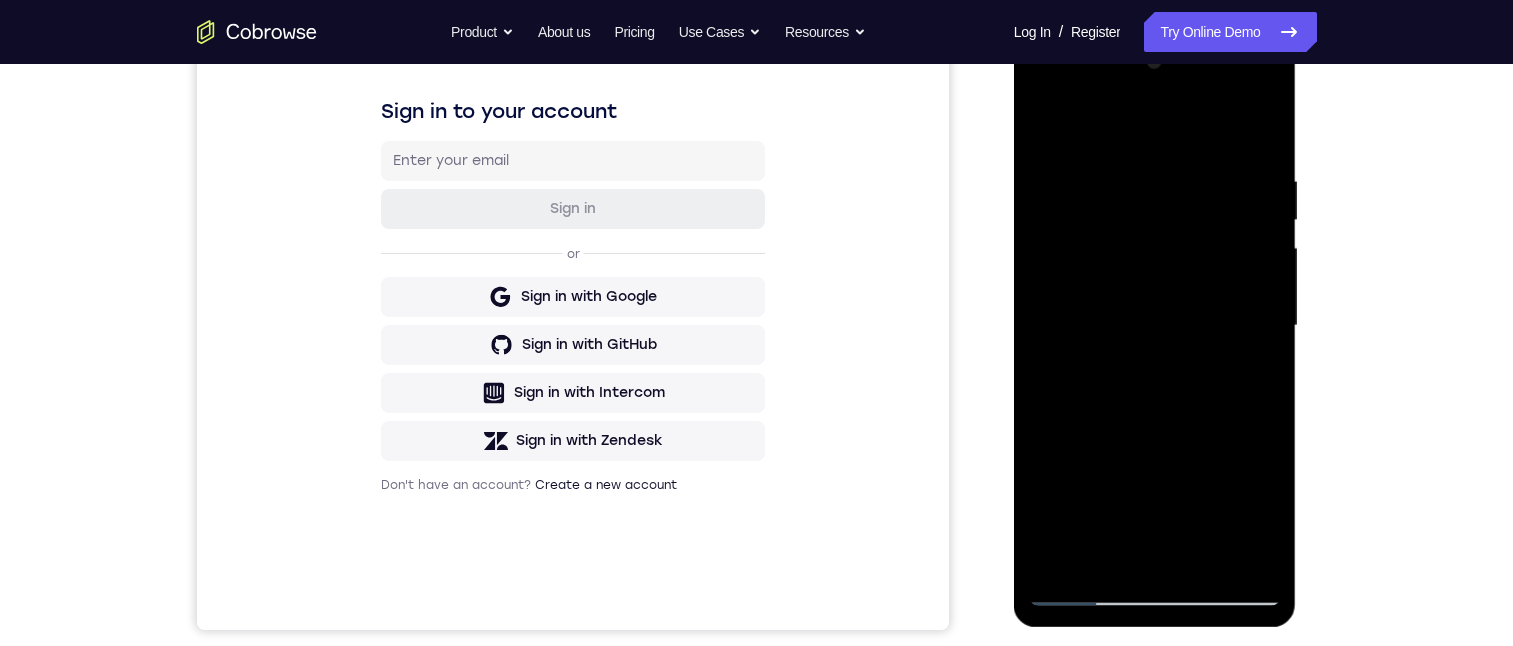 click at bounding box center (1155, 326) 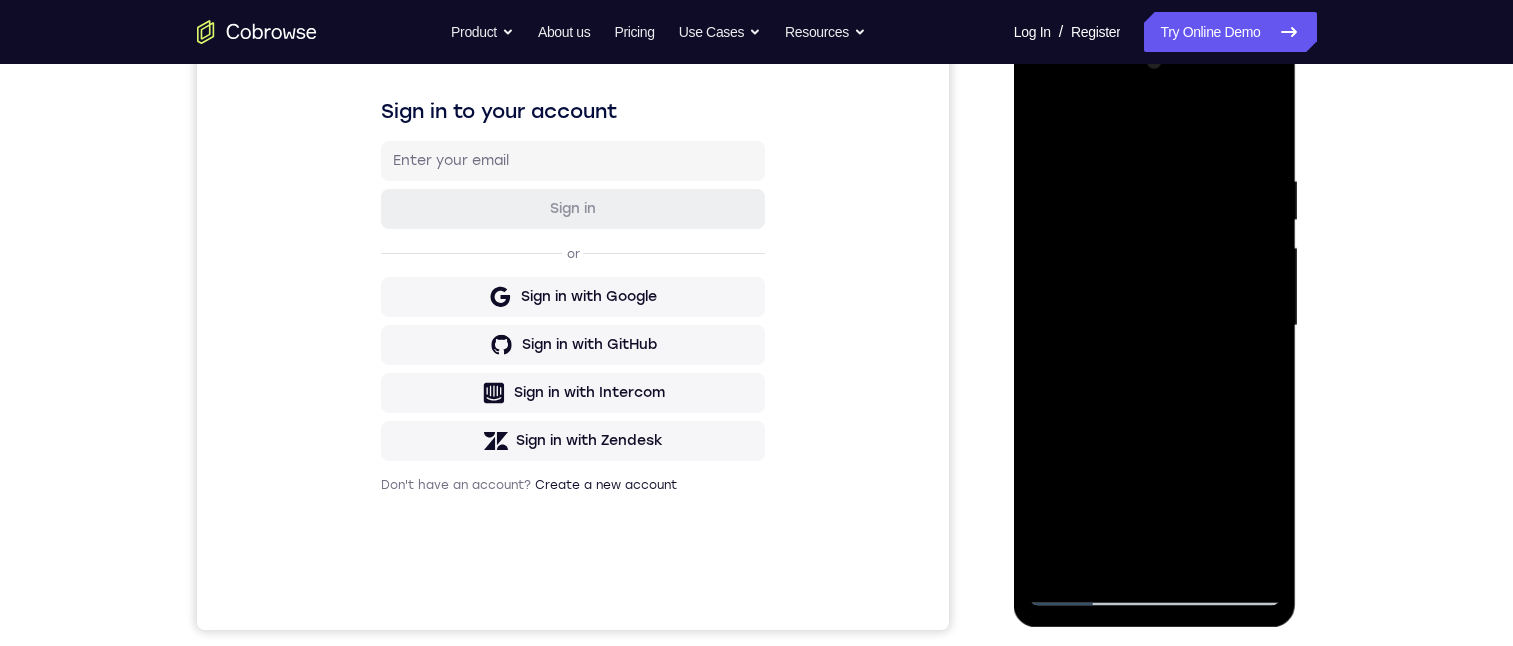 click at bounding box center (1155, 326) 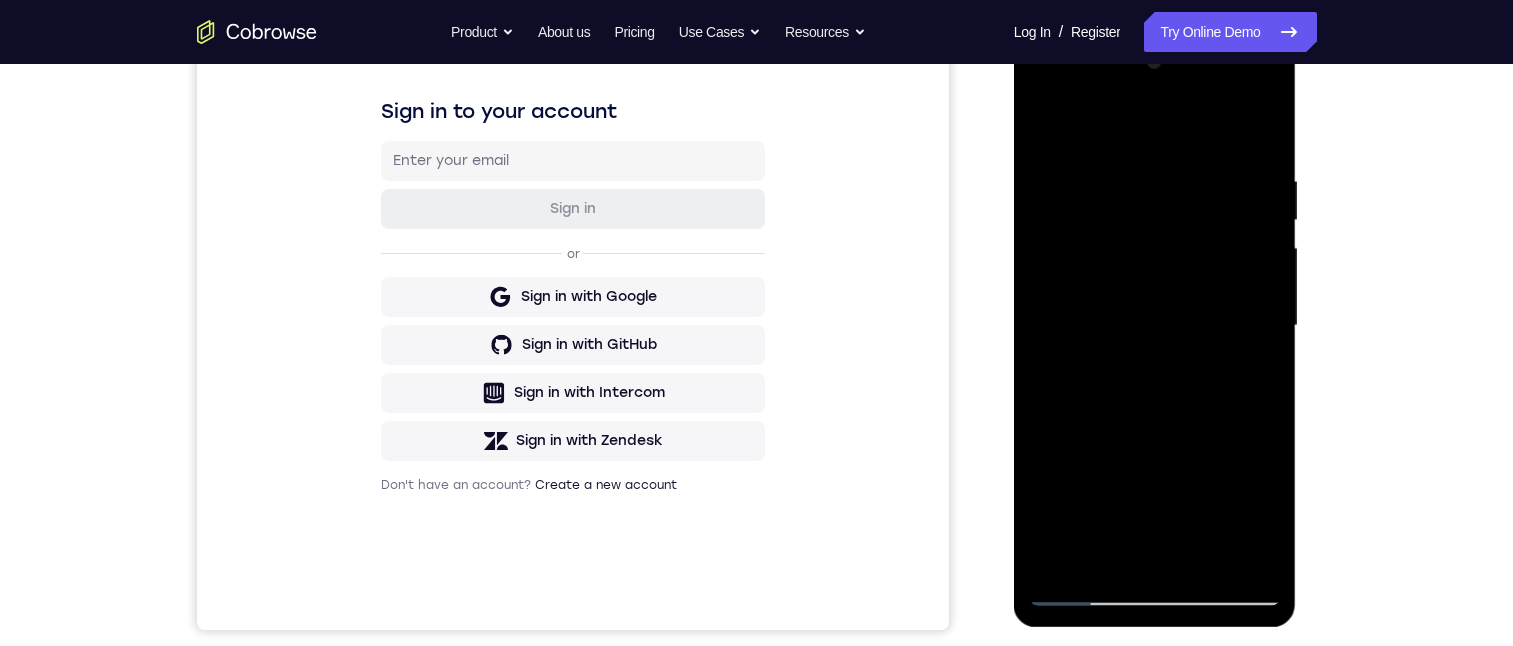click at bounding box center [1155, 326] 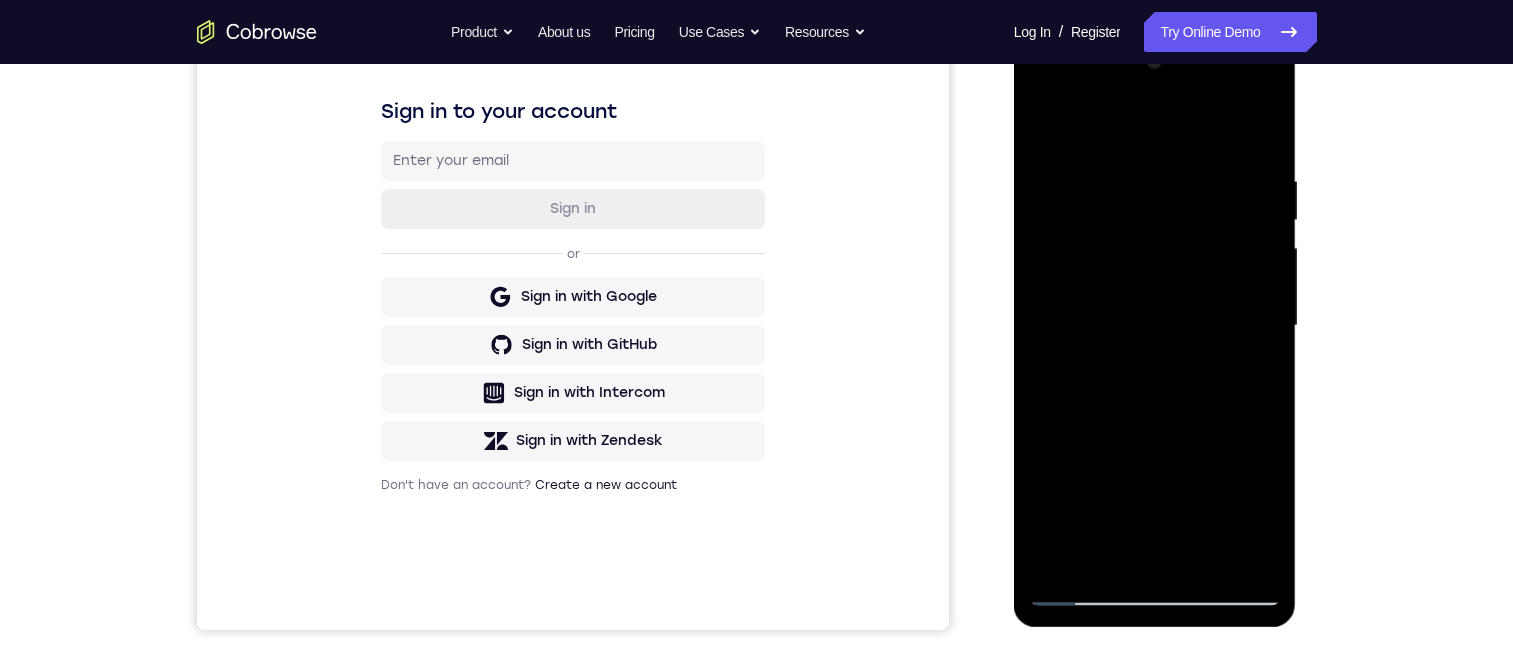 click at bounding box center (1155, 326) 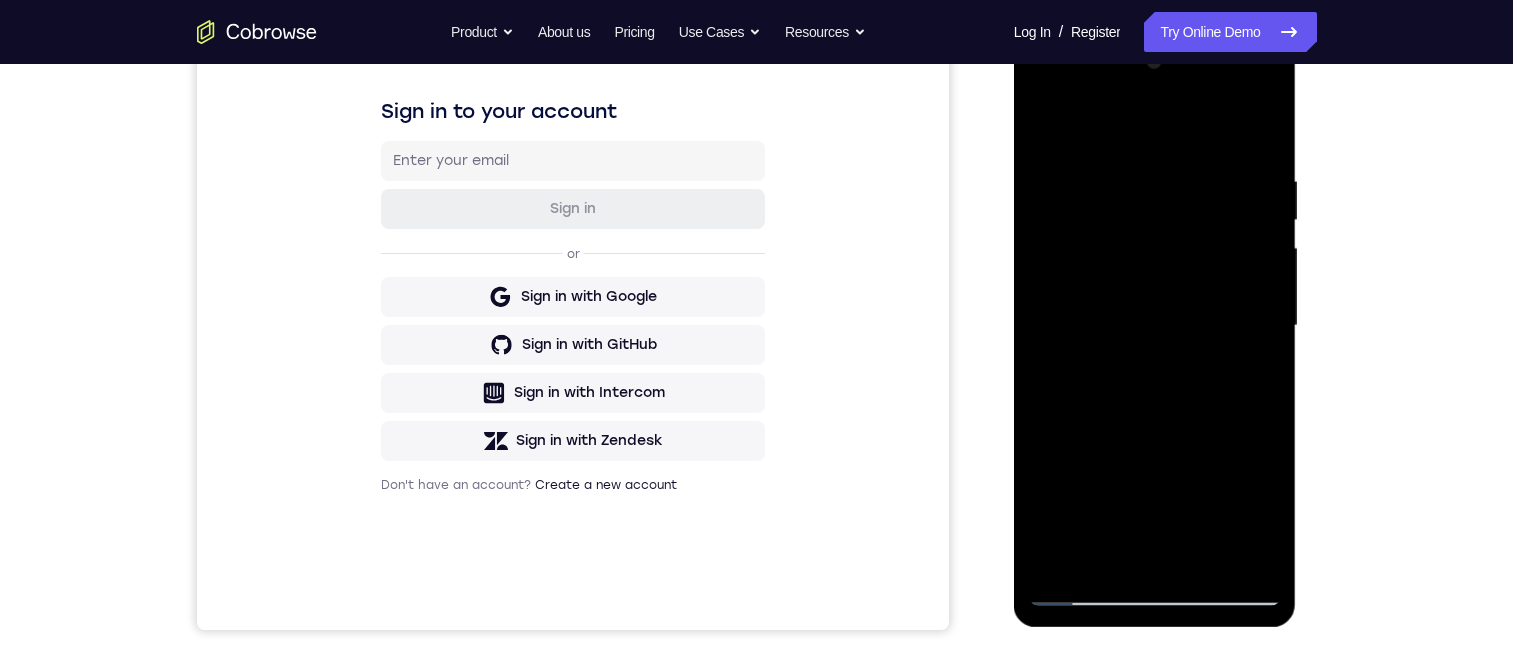 click at bounding box center [1155, 326] 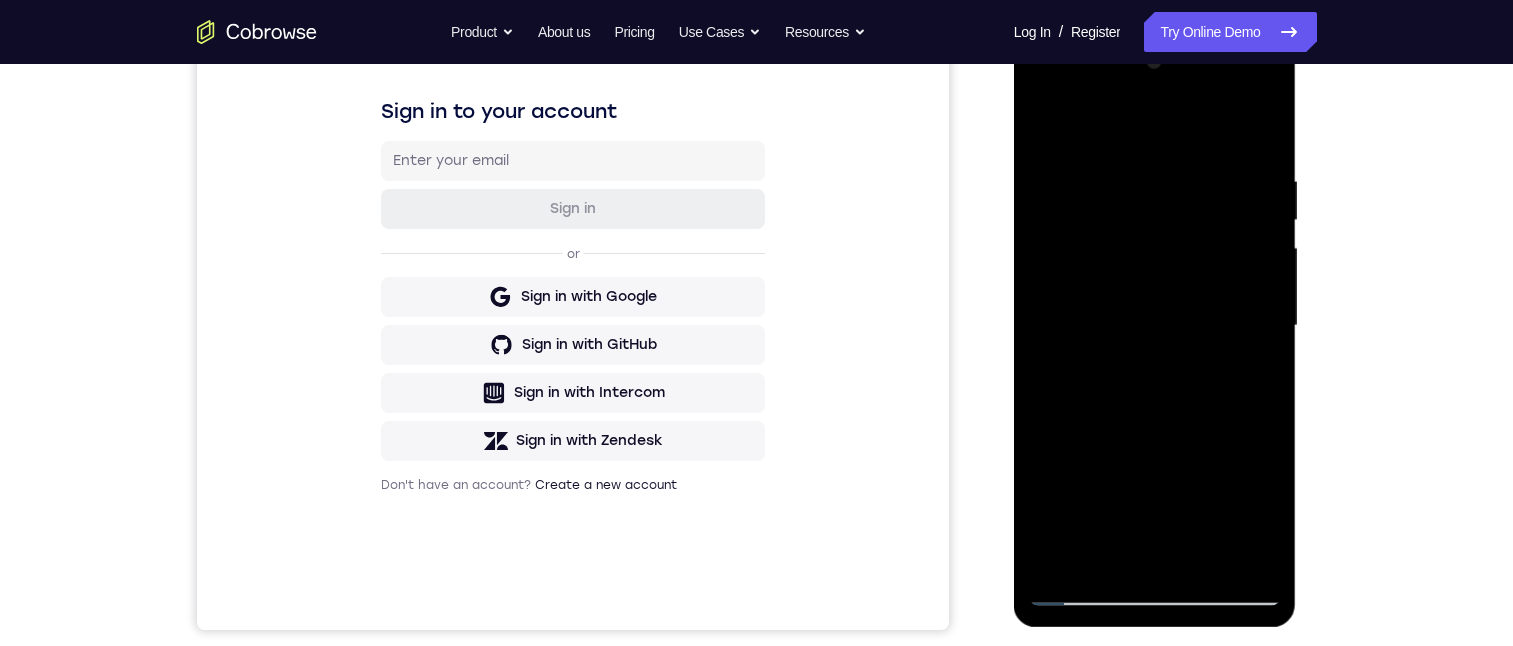 click at bounding box center [1155, 326] 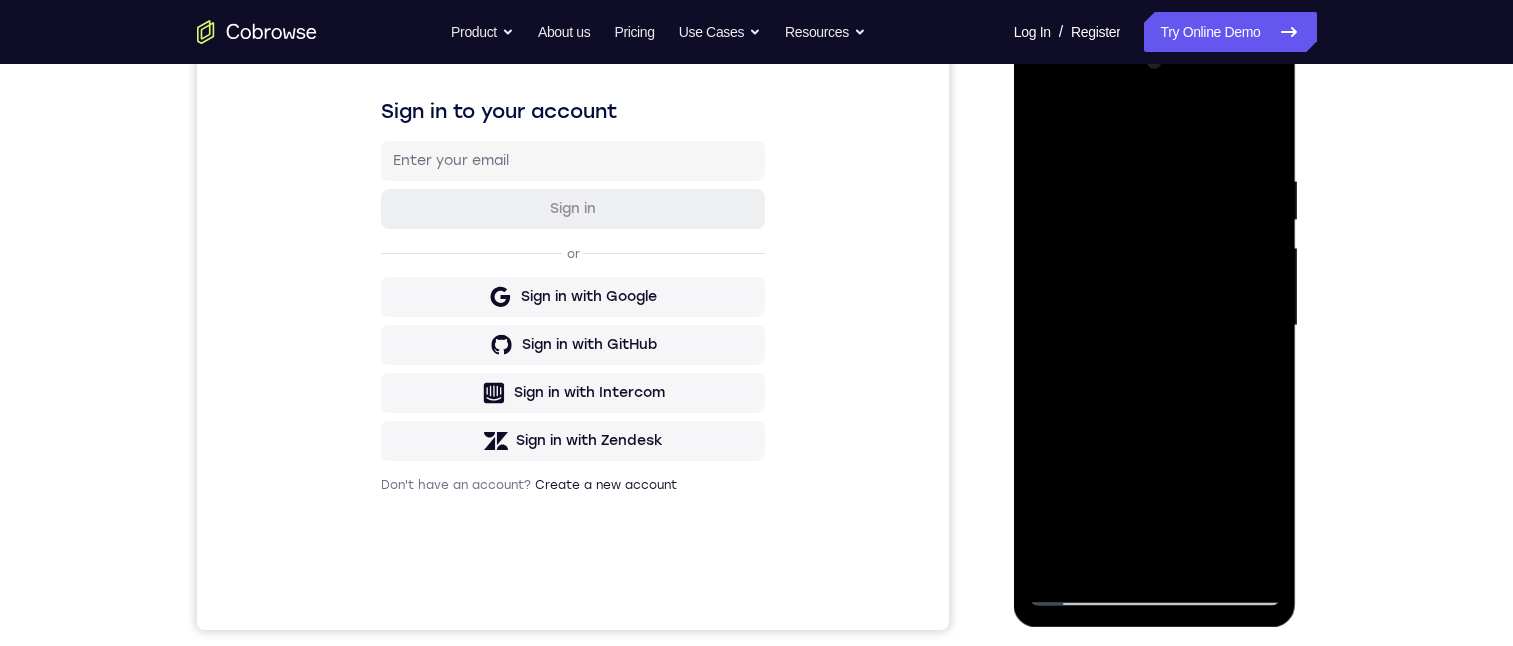 click at bounding box center (1155, 326) 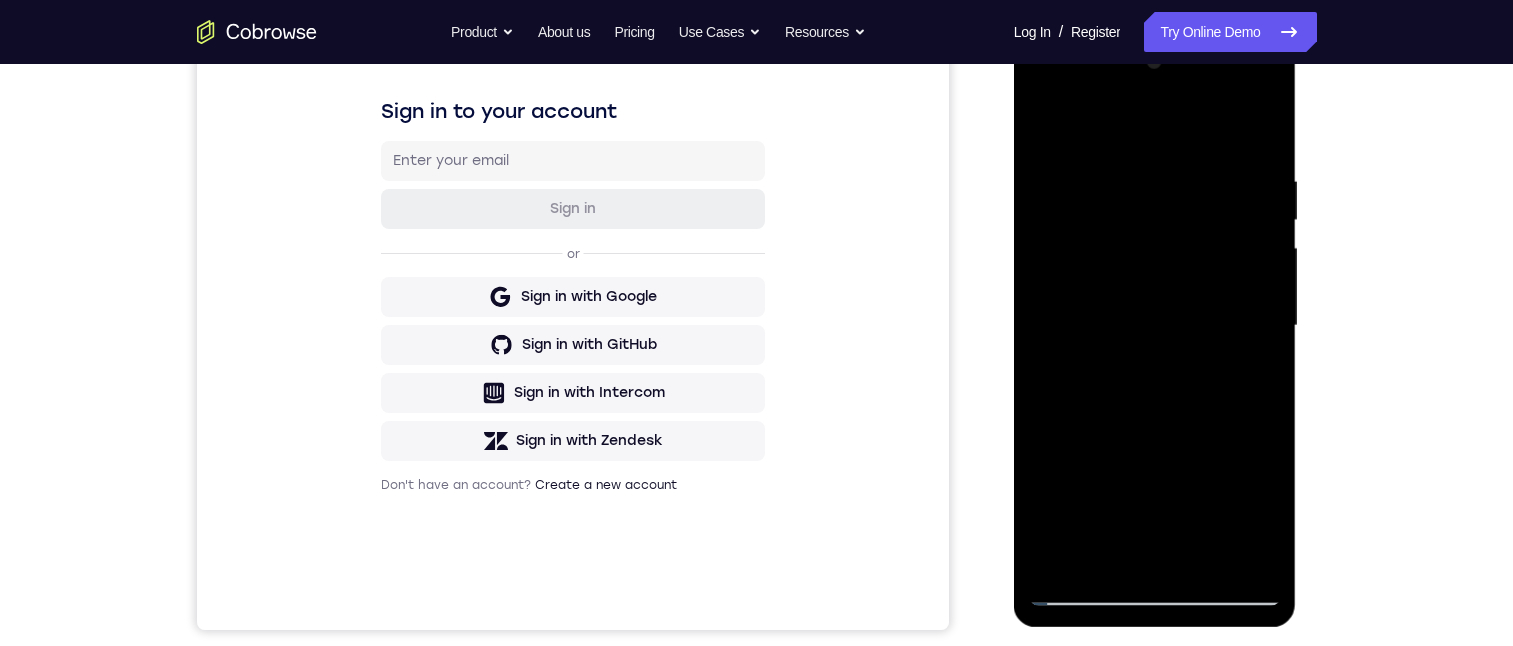 click at bounding box center [1155, 326] 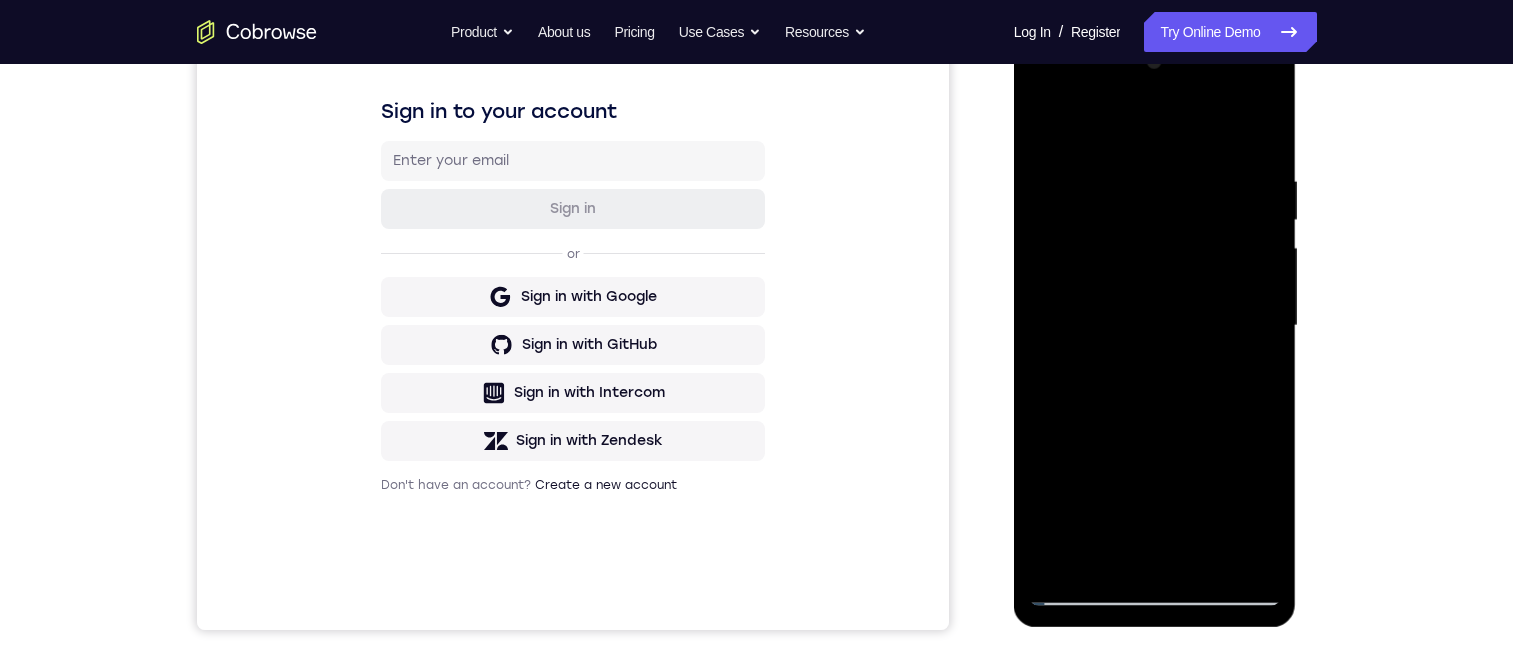 click at bounding box center (1155, 326) 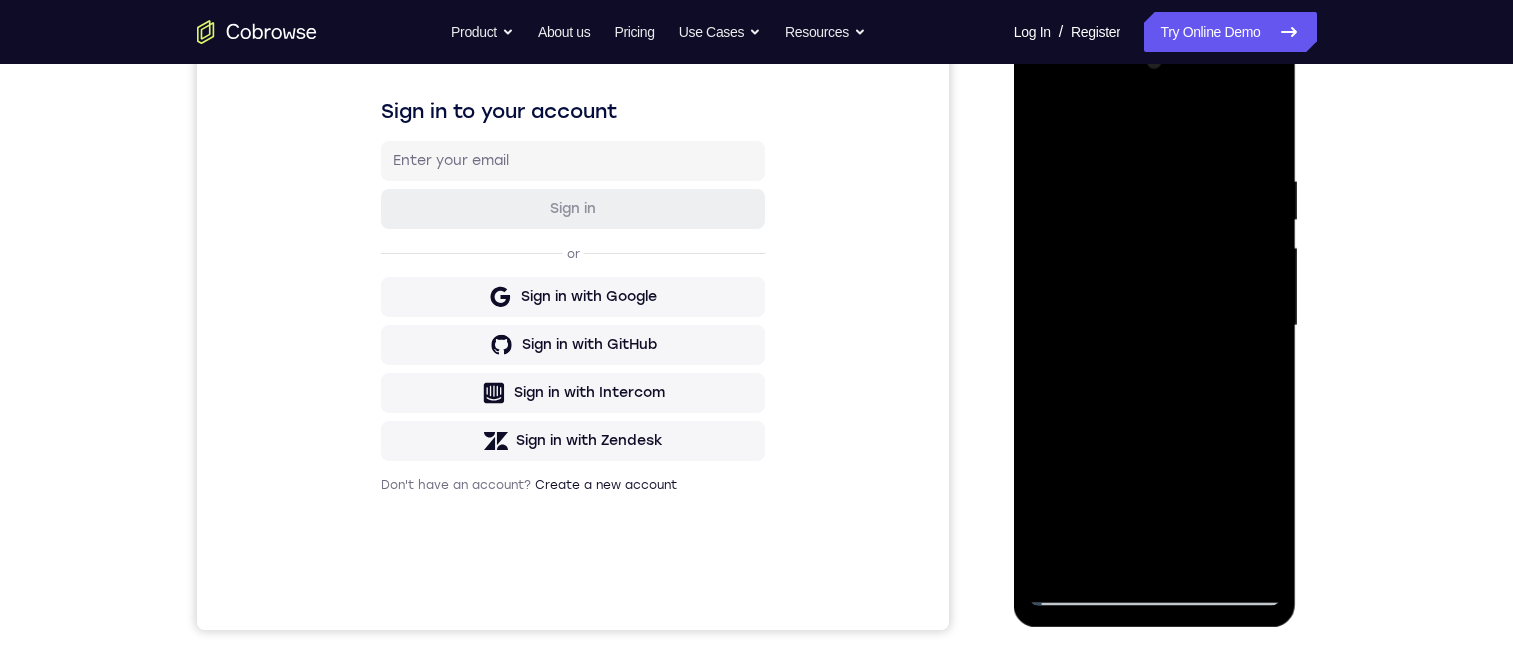 click at bounding box center [1155, 326] 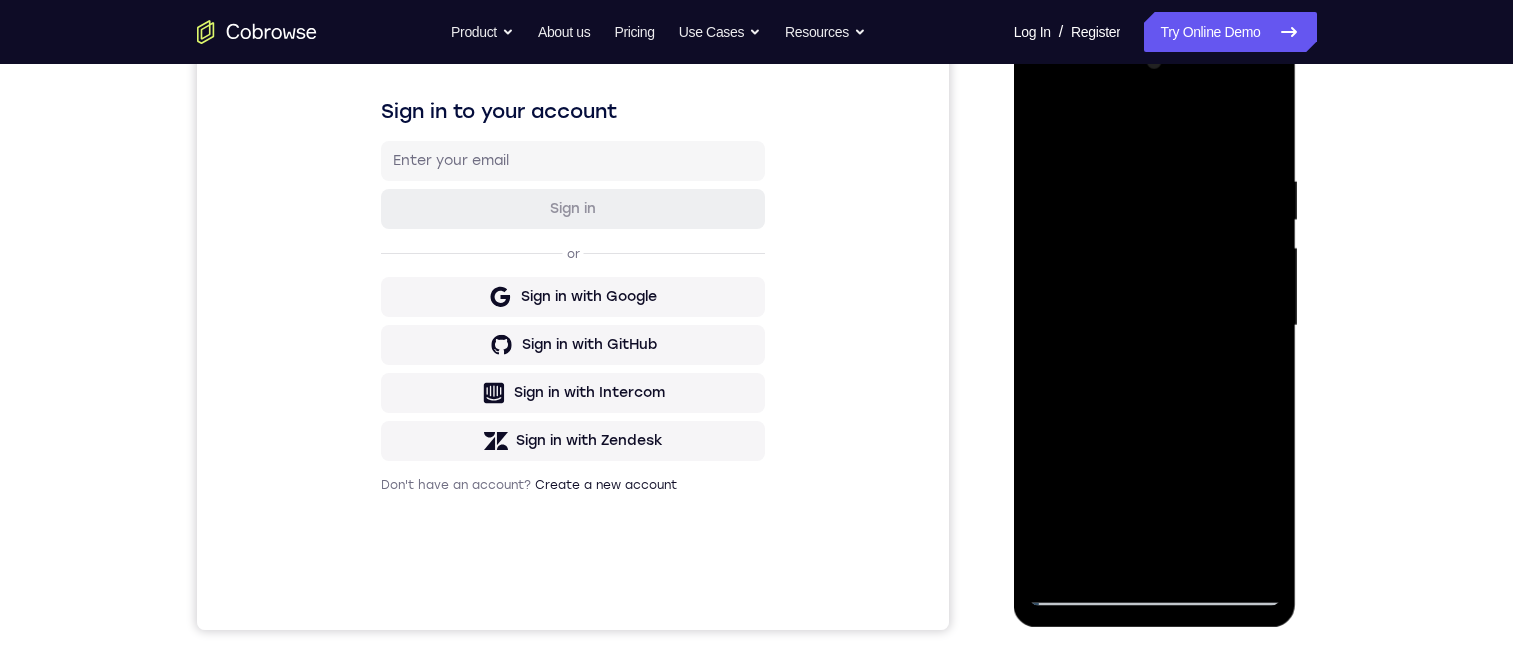 click at bounding box center (1155, 326) 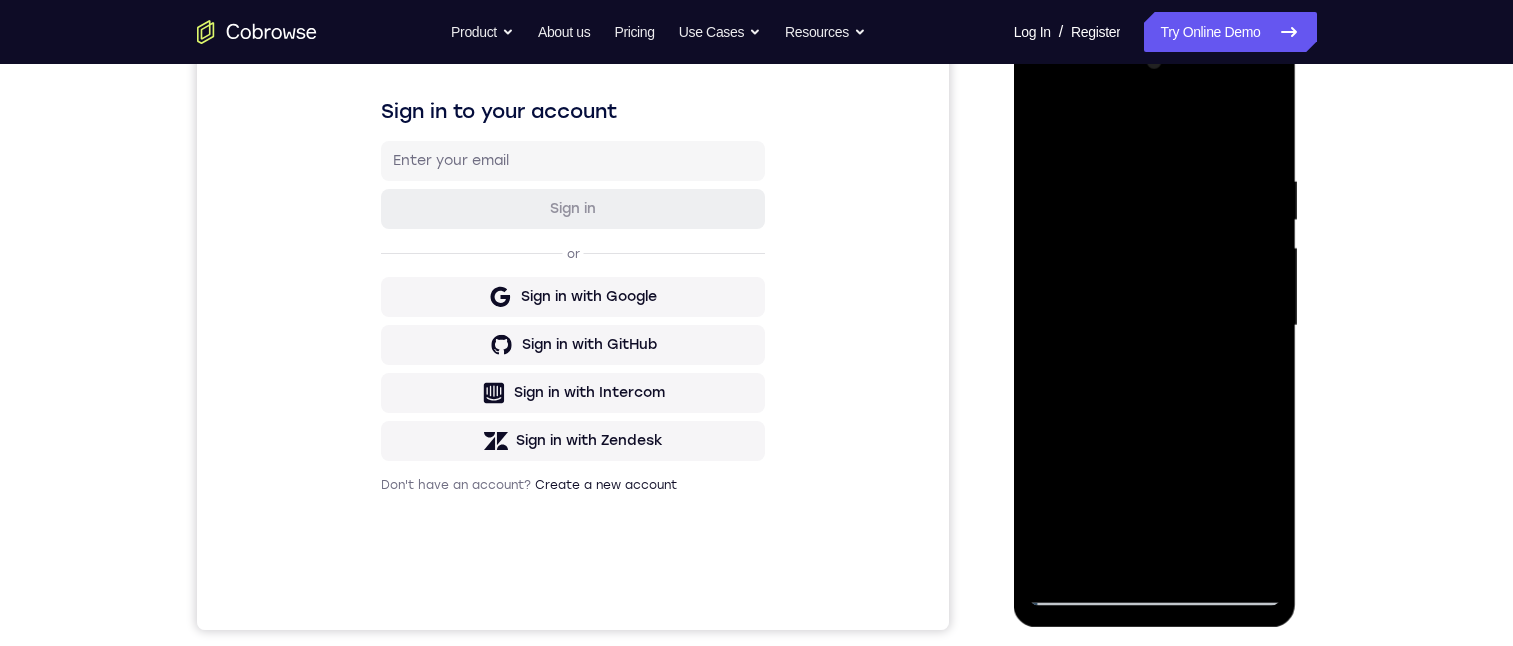 drag, startPoint x: 1240, startPoint y: 333, endPoint x: 1001, endPoint y: 294, distance: 242.1611 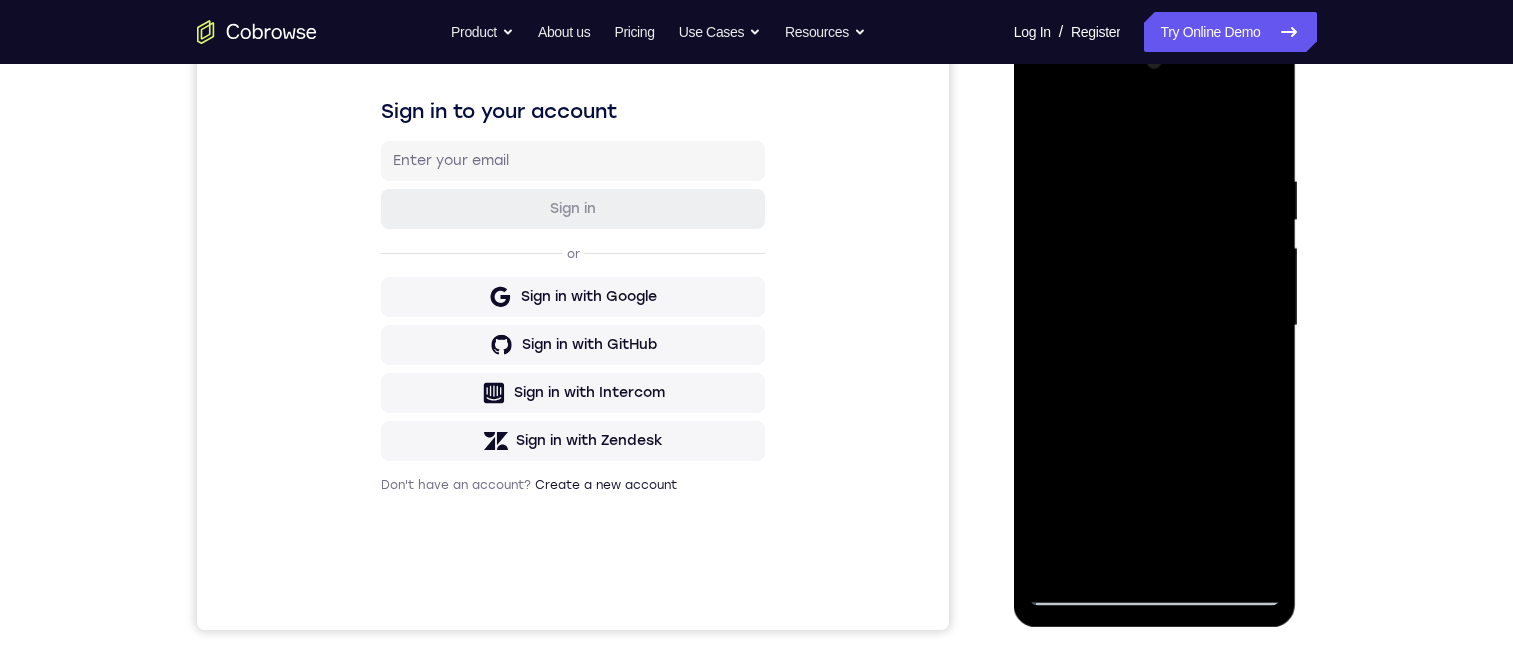 drag, startPoint x: 1195, startPoint y: 310, endPoint x: 1114, endPoint y: 308, distance: 81.02469 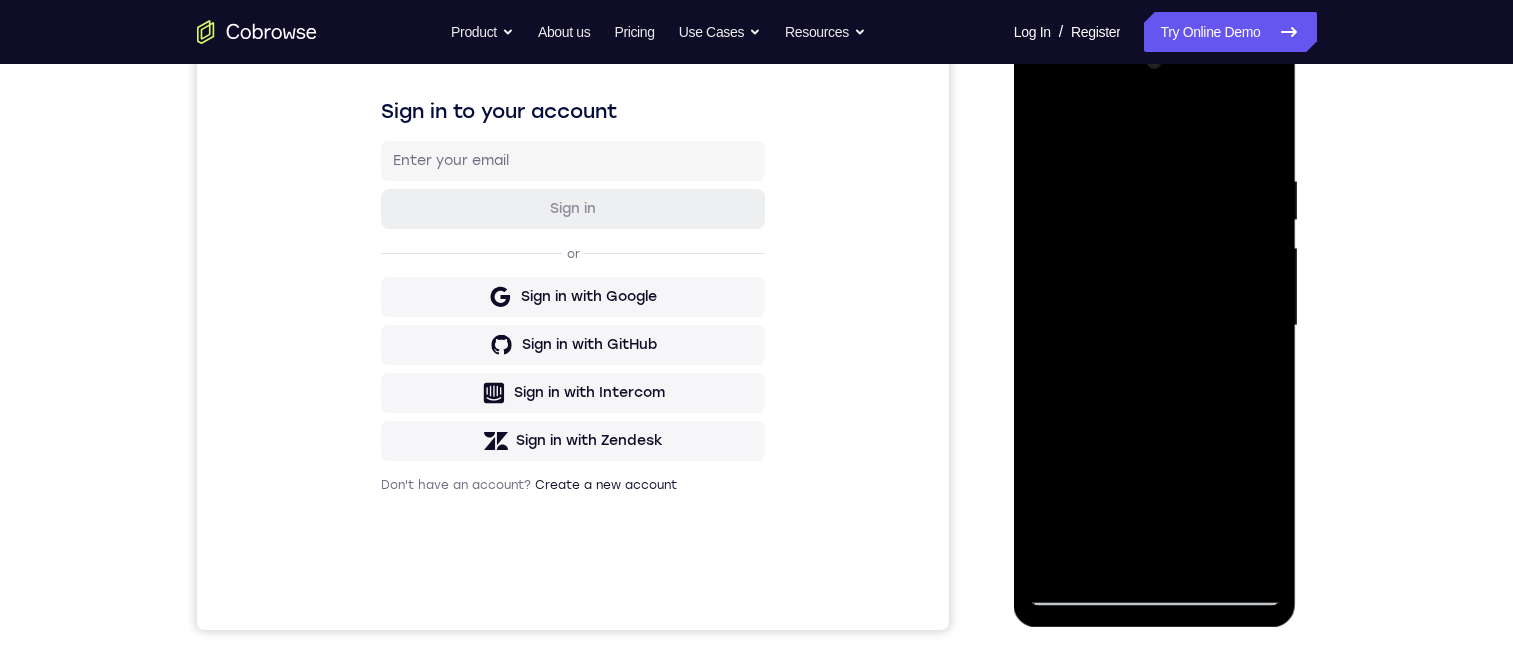 drag, startPoint x: 1064, startPoint y: 290, endPoint x: 1048, endPoint y: 286, distance: 16.492422 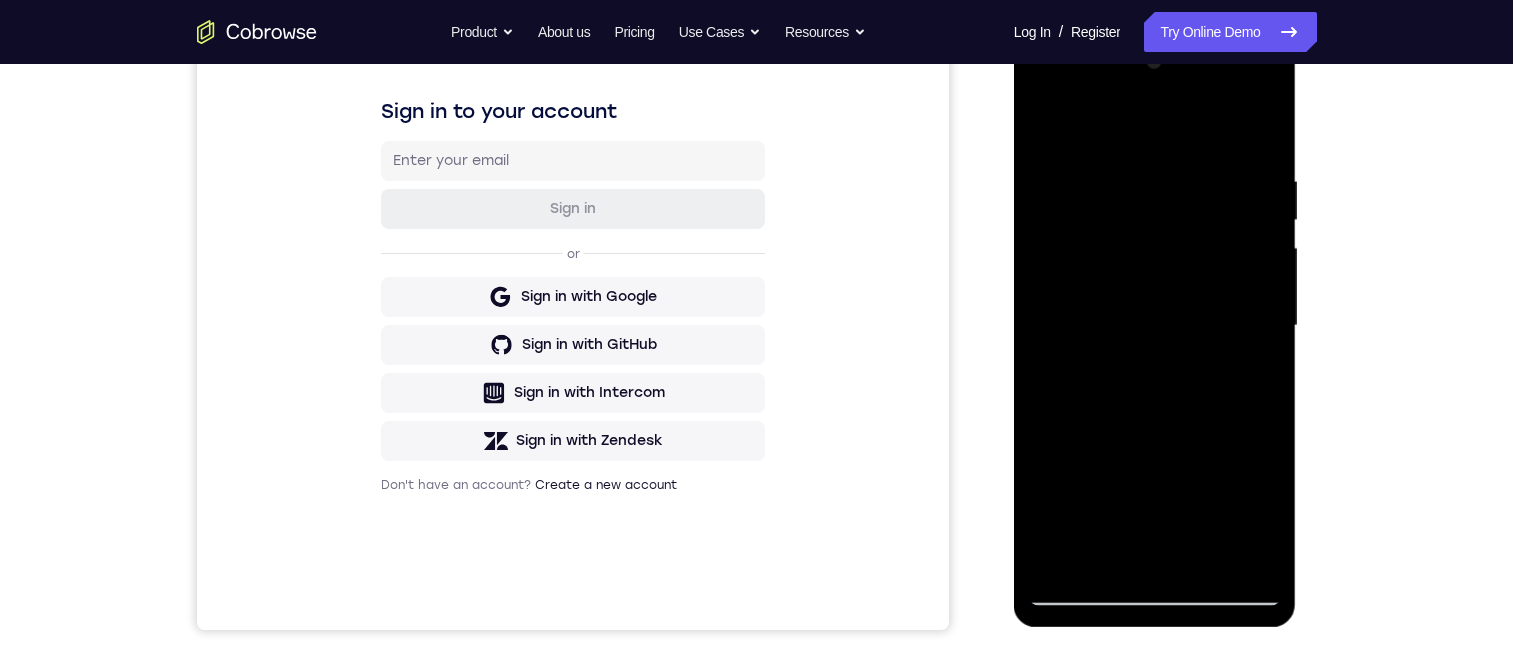drag, startPoint x: 1236, startPoint y: 318, endPoint x: 1014, endPoint y: 288, distance: 224.01785 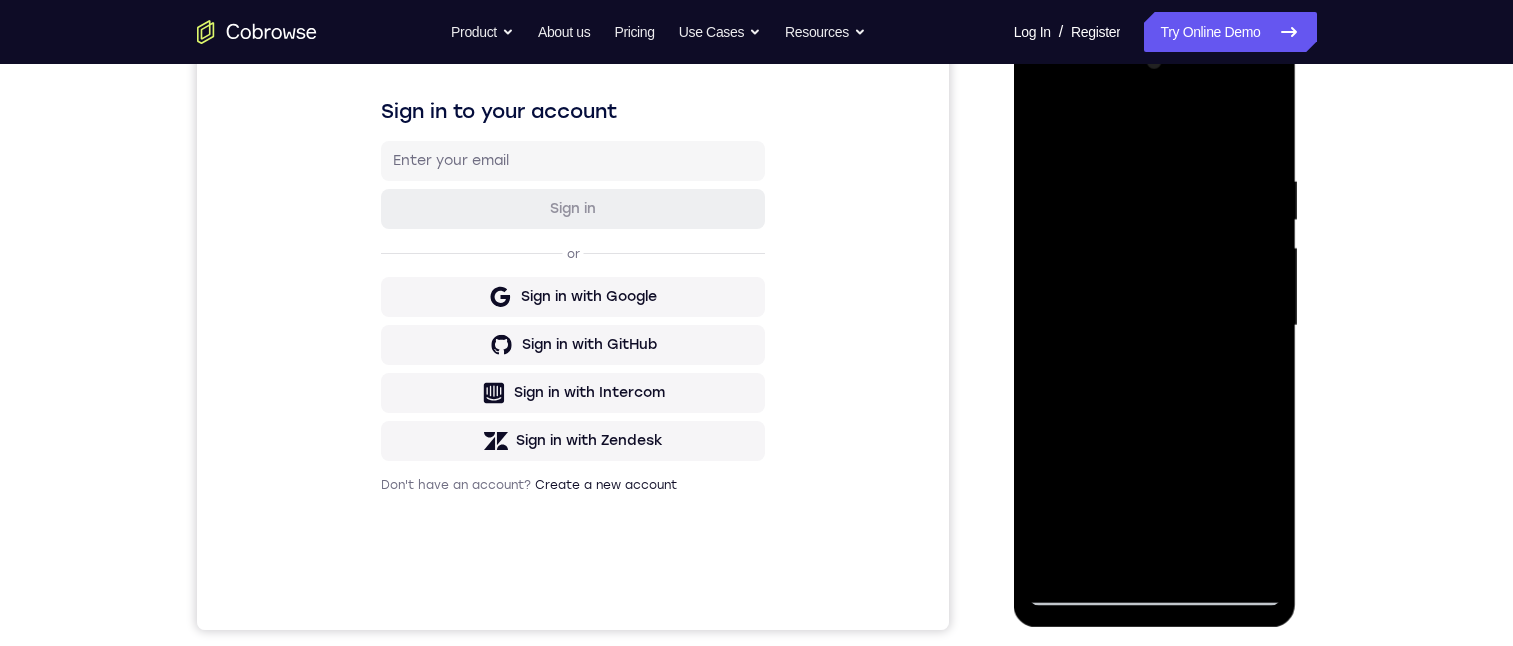 drag, startPoint x: 1238, startPoint y: 276, endPoint x: 1016, endPoint y: 285, distance: 222.18236 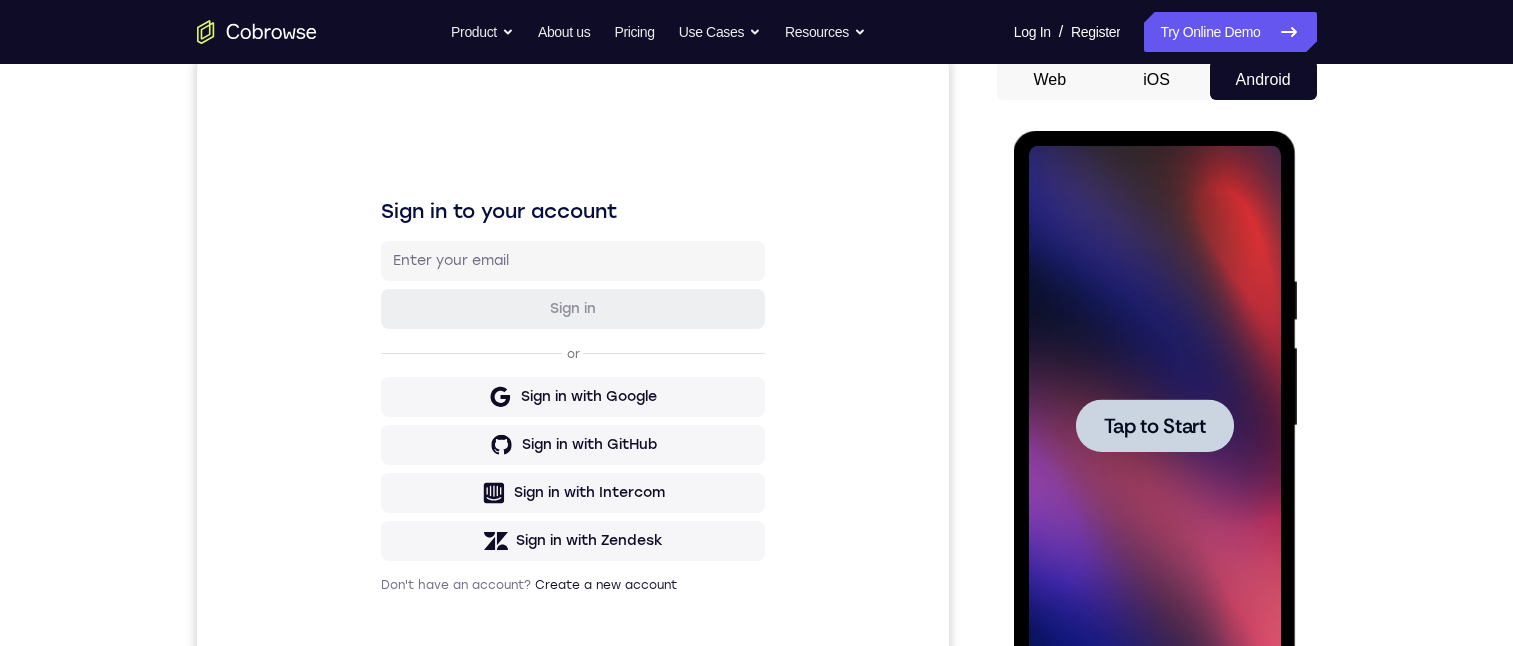 scroll, scrollTop: 300, scrollLeft: 0, axis: vertical 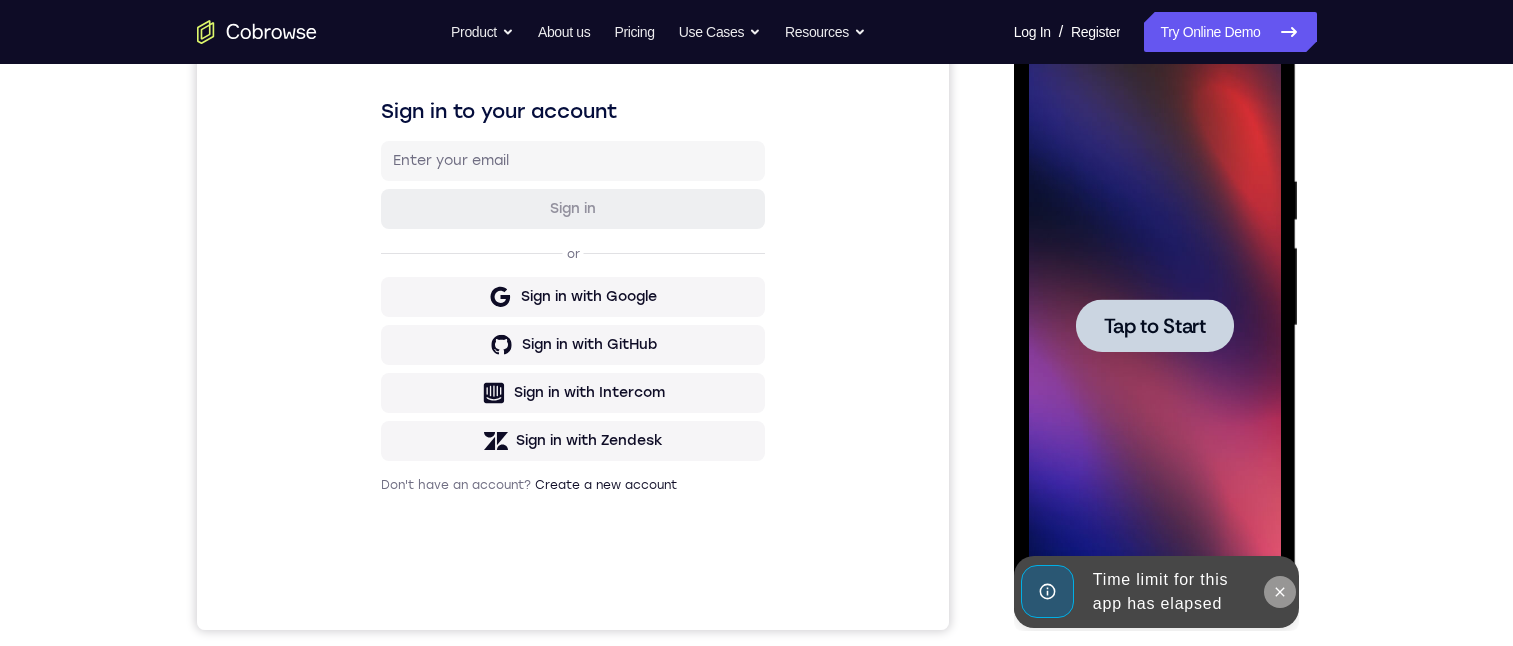 drag, startPoint x: 1283, startPoint y: 586, endPoint x: 2318, endPoint y: 603, distance: 1035.1396 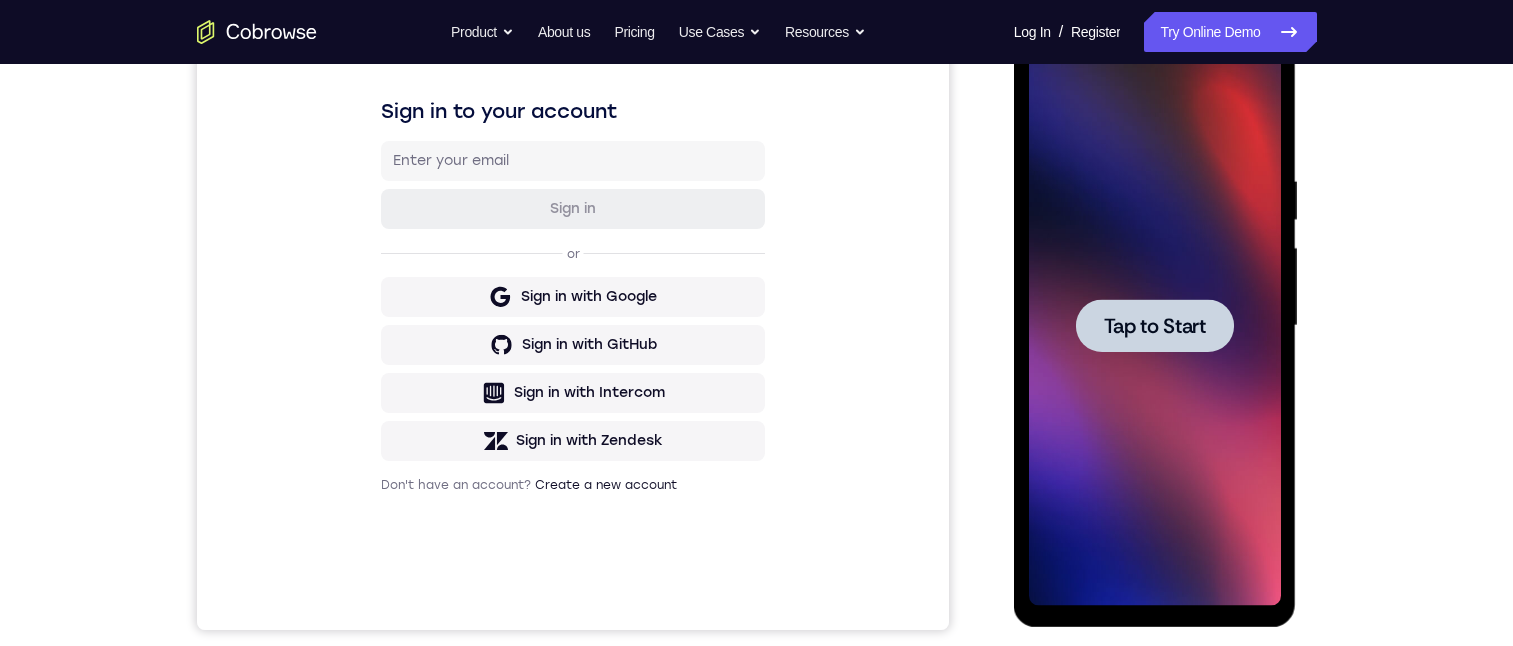 scroll, scrollTop: 0, scrollLeft: 0, axis: both 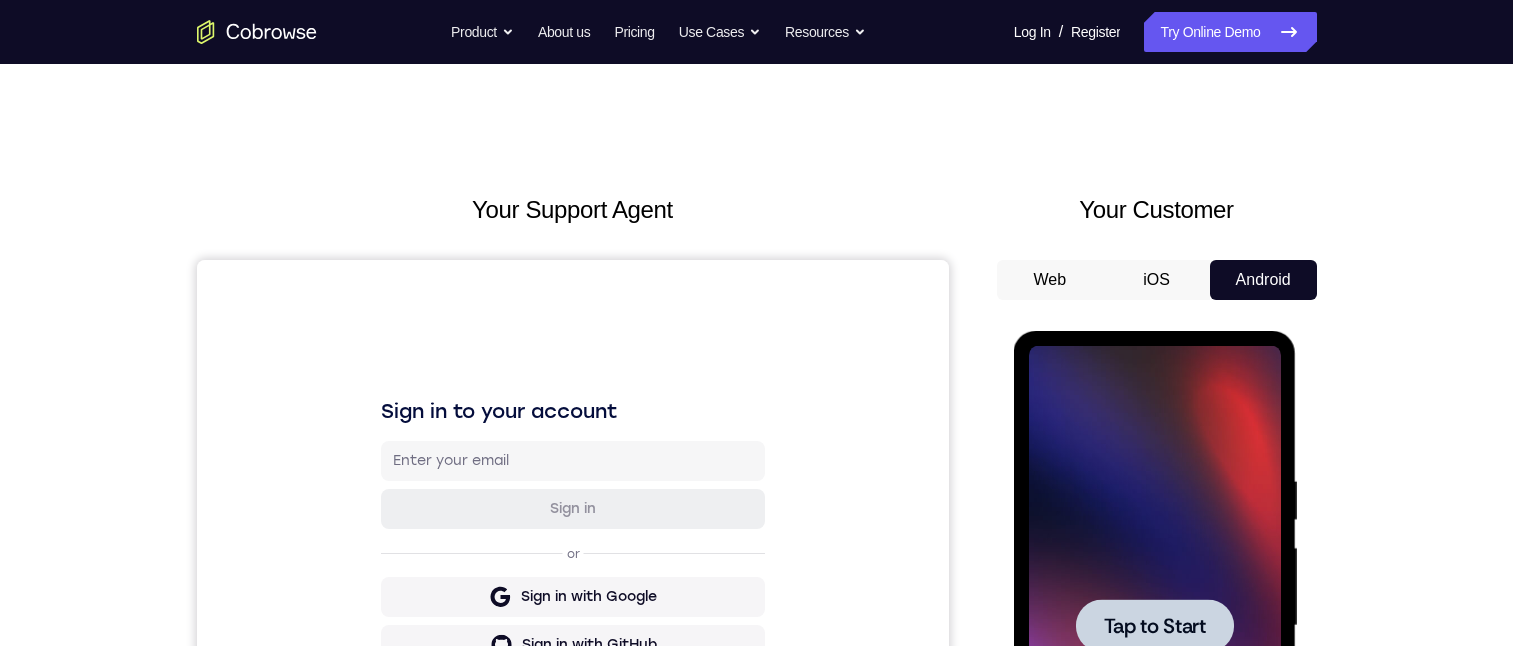 click on "Tap to Start" at bounding box center (1155, 626) 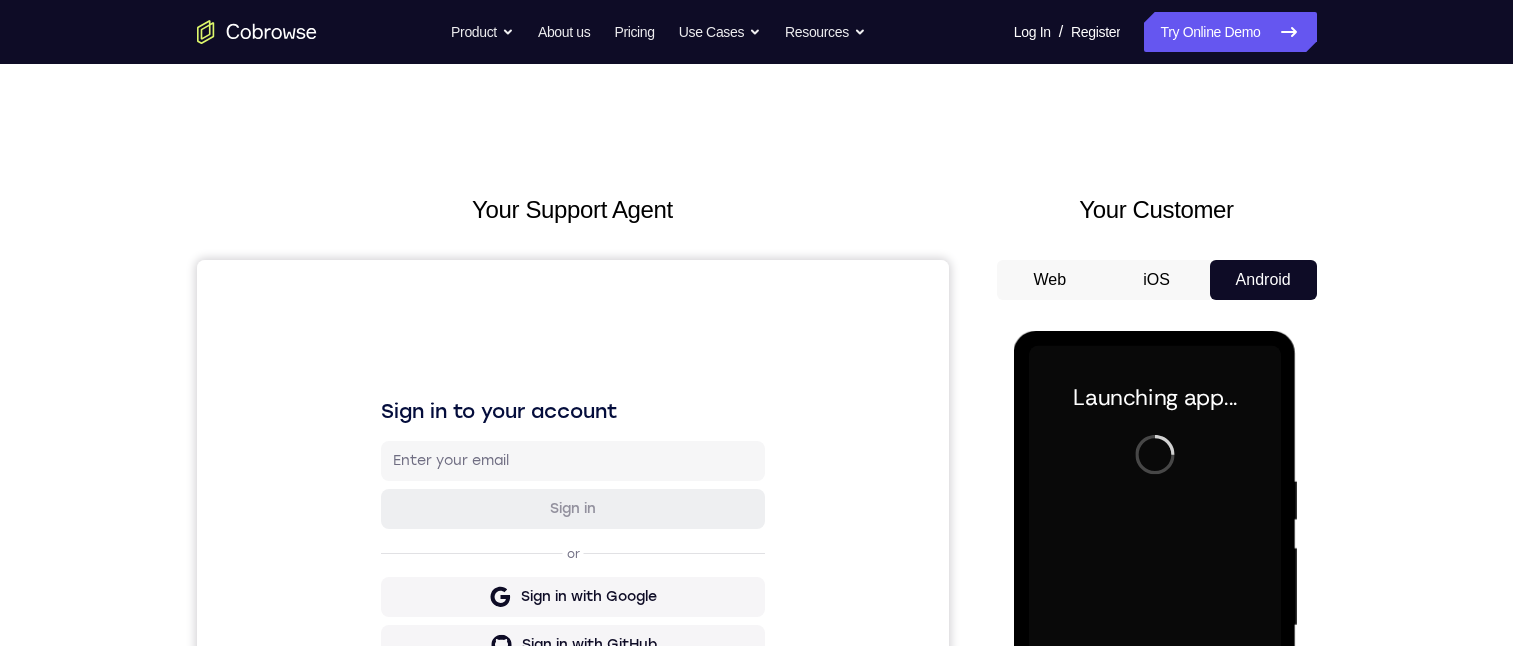 scroll, scrollTop: 300, scrollLeft: 0, axis: vertical 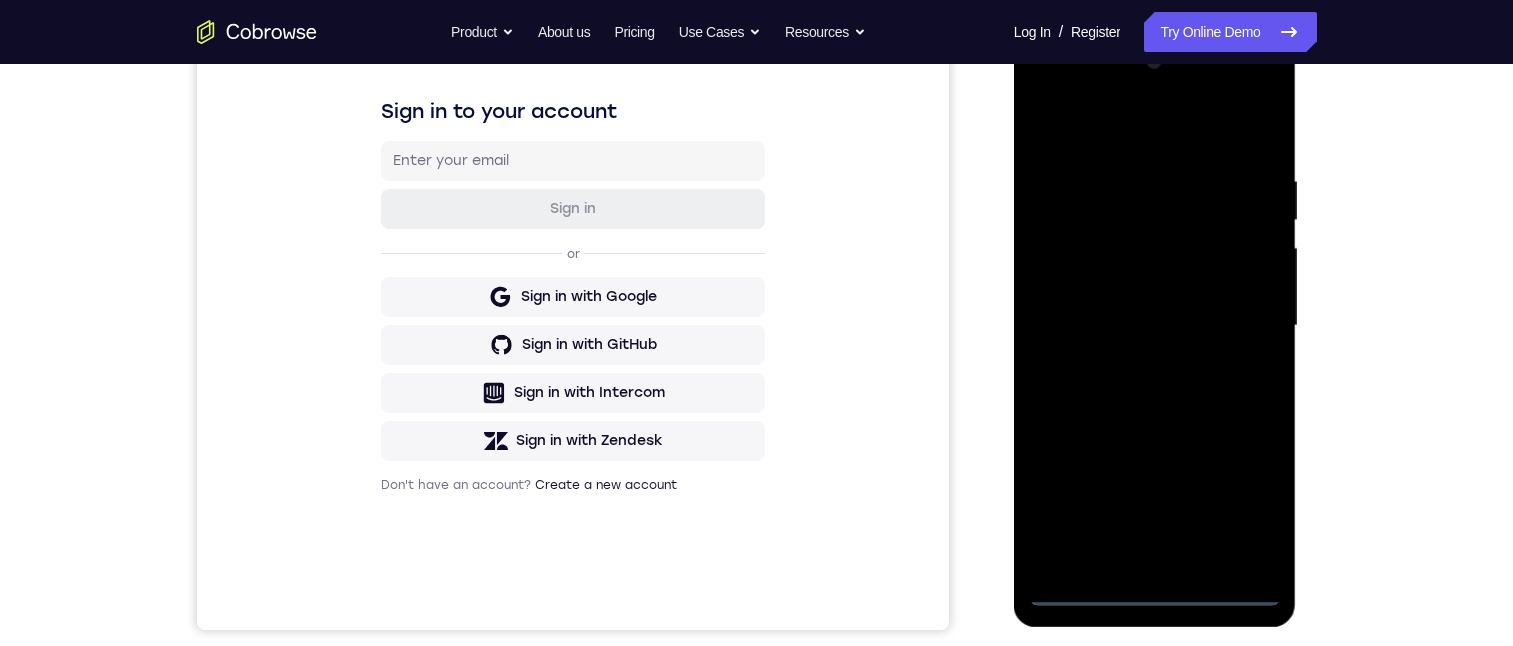 click at bounding box center [1155, 326] 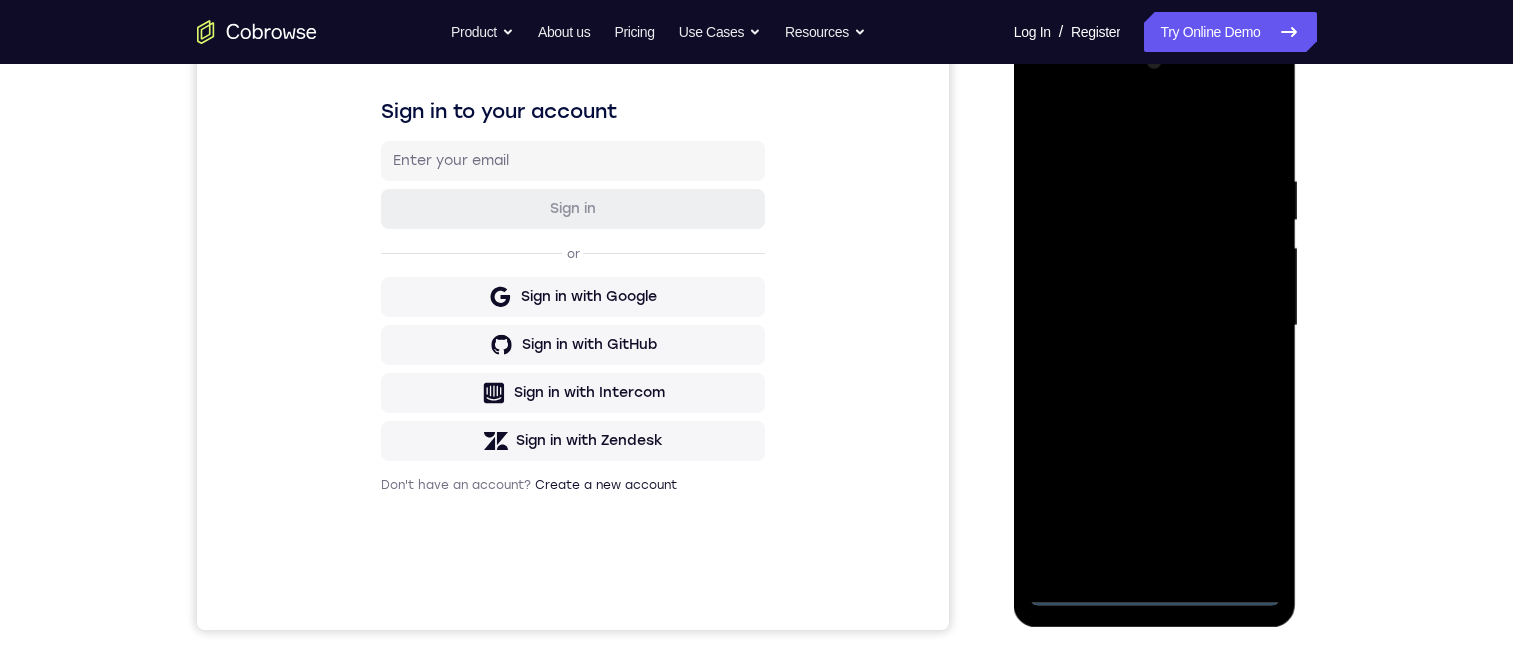 drag, startPoint x: 1214, startPoint y: 287, endPoint x: 1249, endPoint y: 154, distance: 137.52818 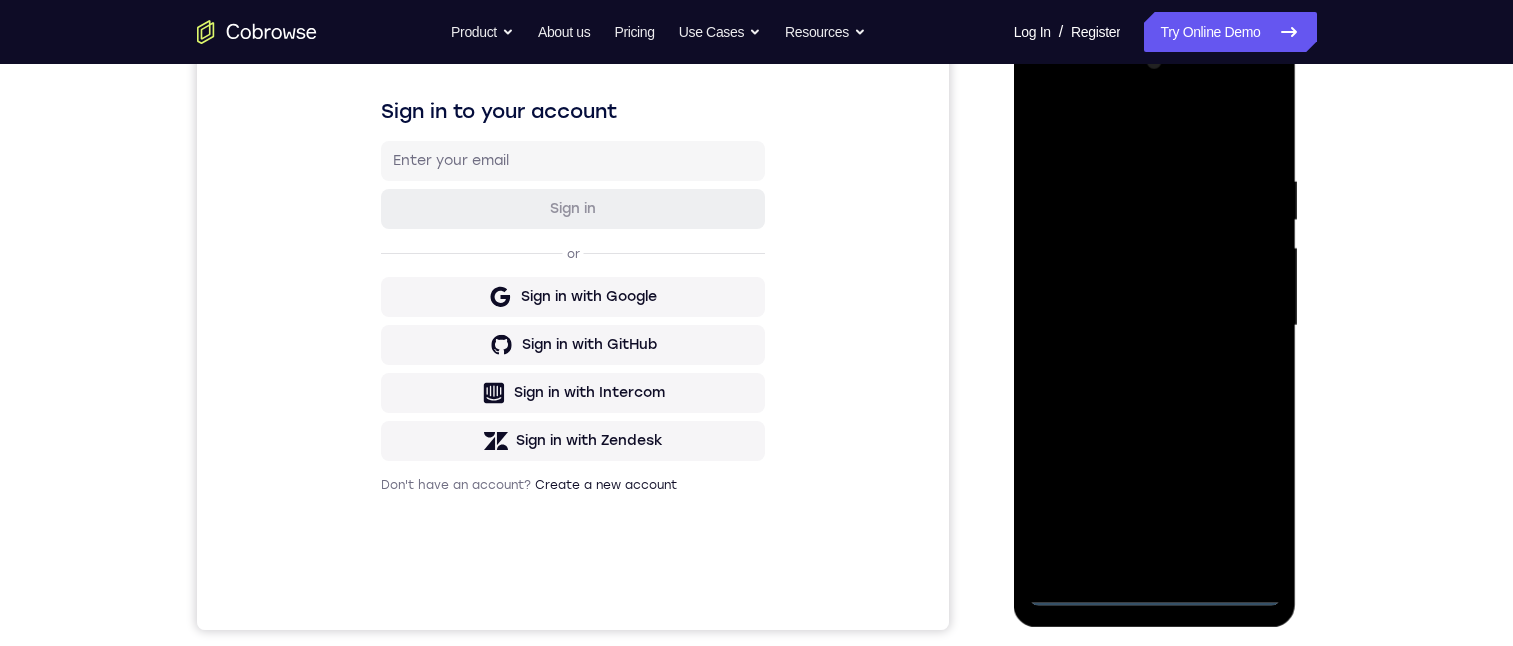 click at bounding box center (1155, 326) 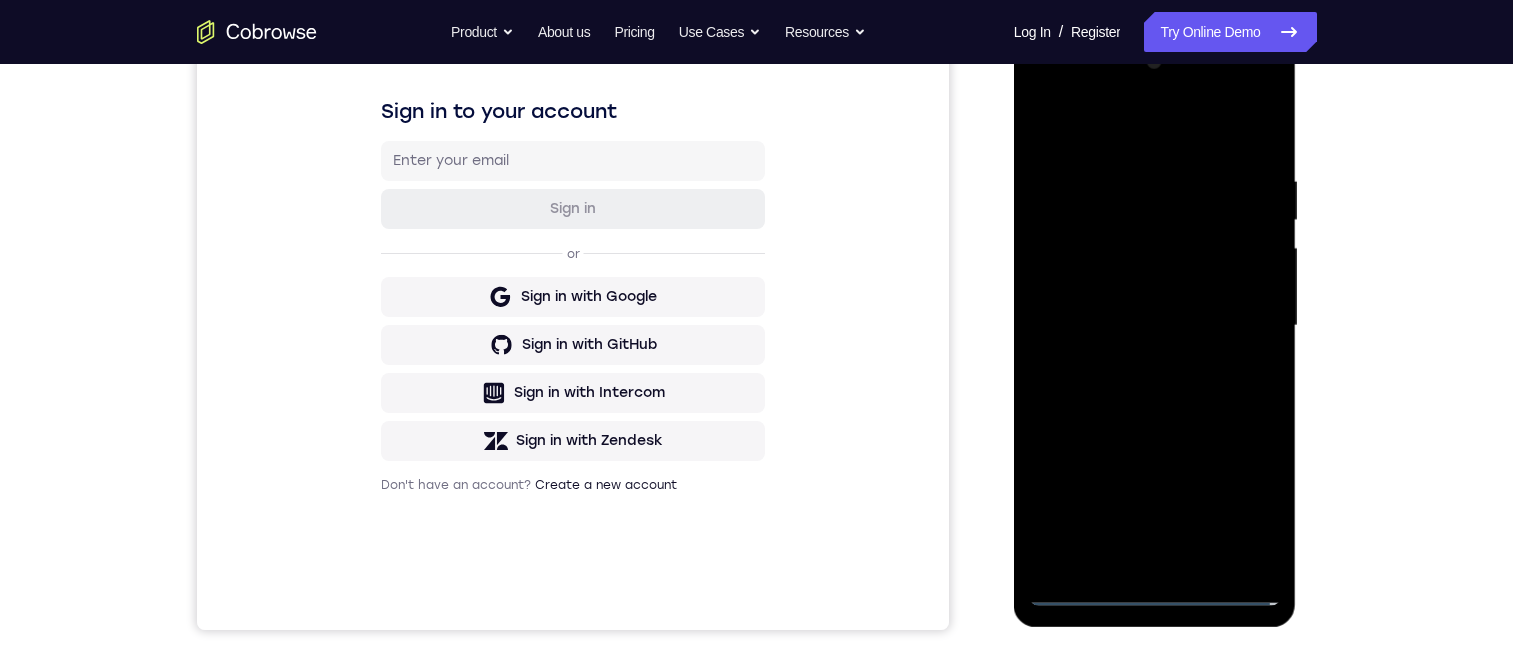 drag, startPoint x: 1128, startPoint y: 258, endPoint x: 2502, endPoint y: 275, distance: 1374.1051 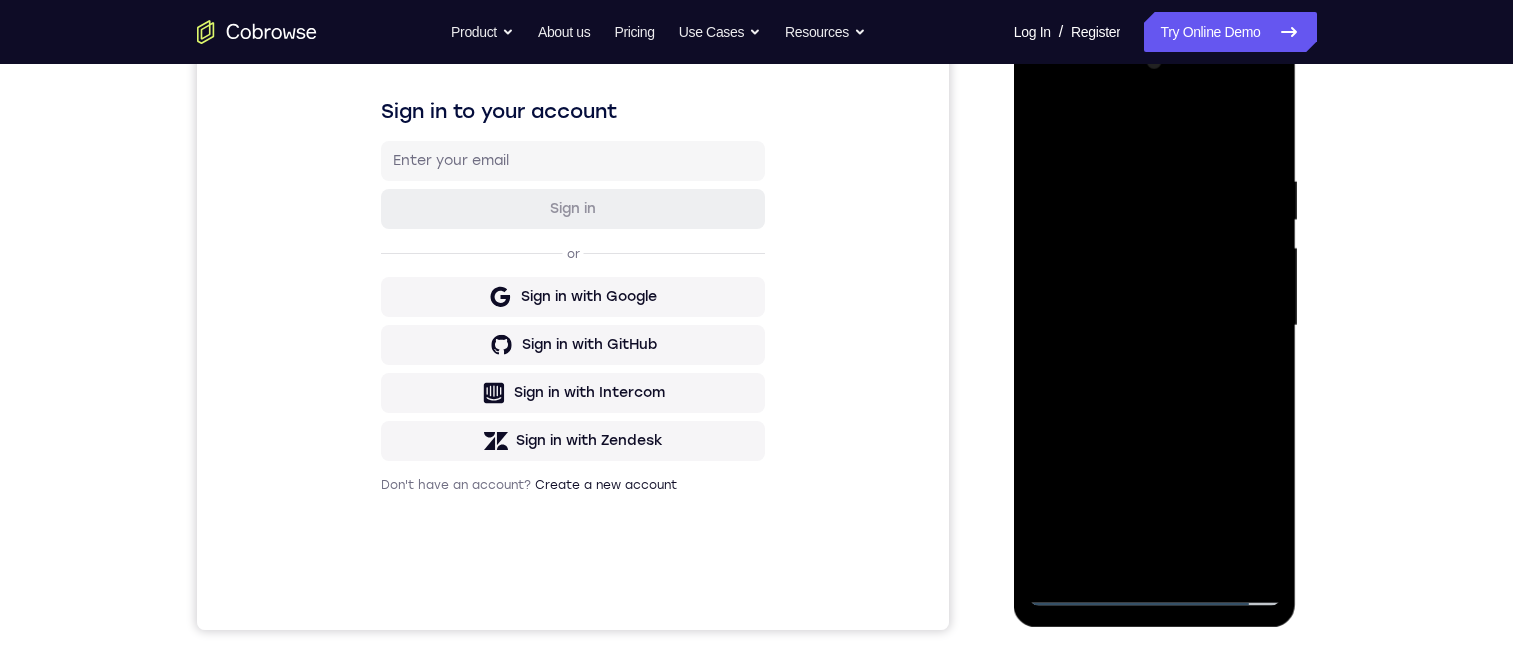 click at bounding box center [1155, 326] 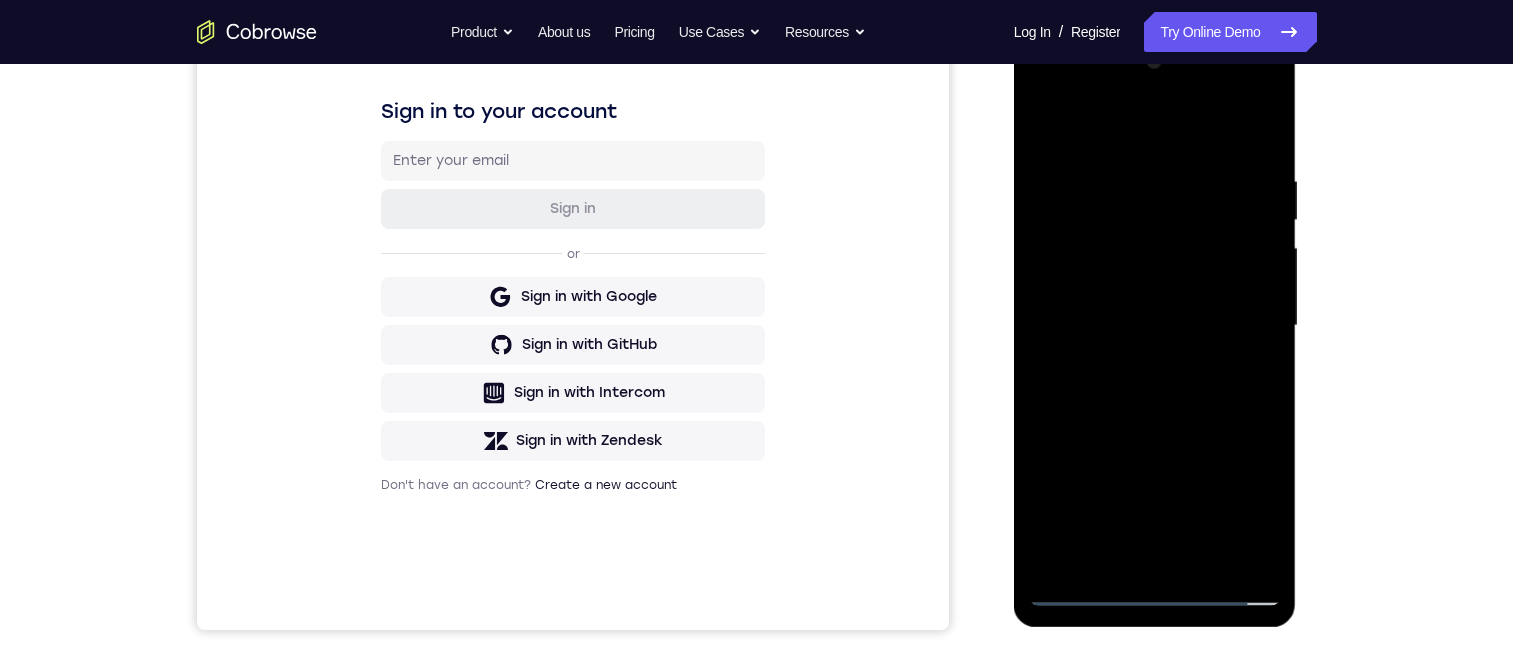 click at bounding box center [1155, 326] 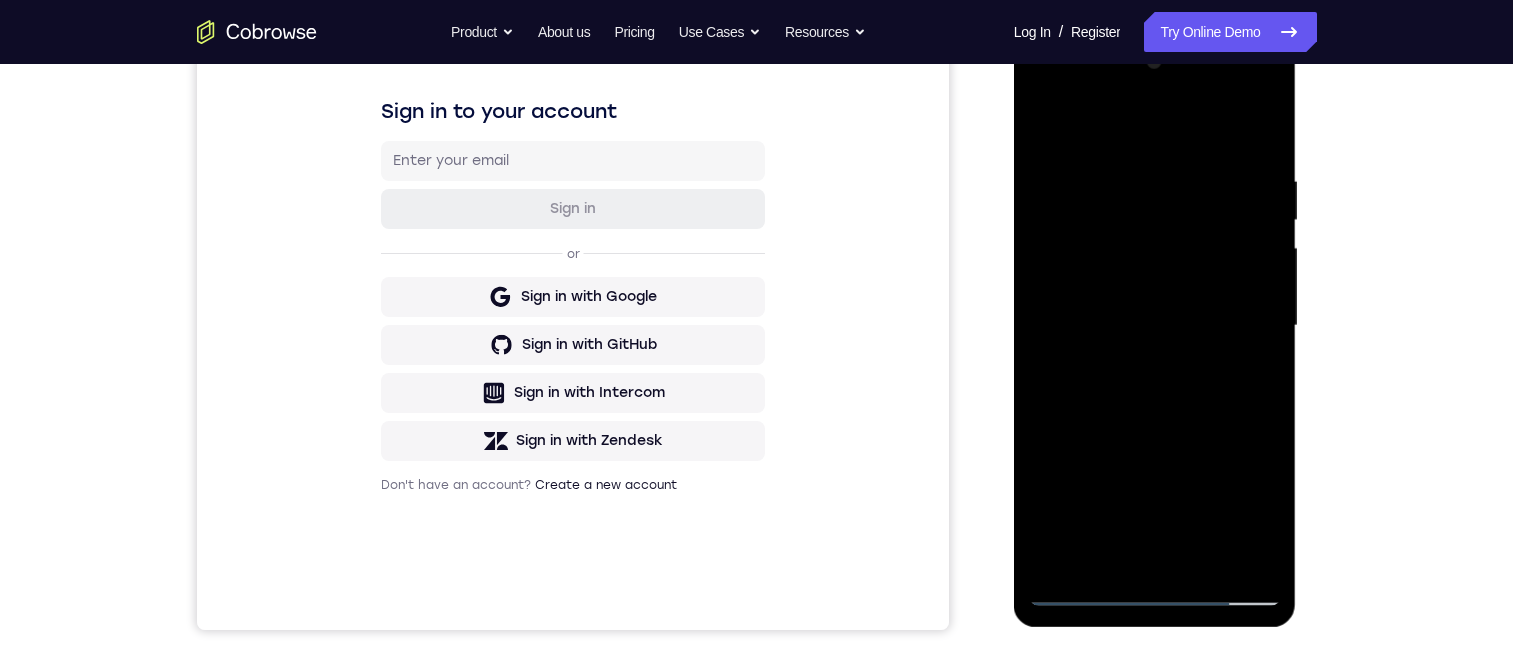 drag, startPoint x: 1222, startPoint y: 235, endPoint x: 1276, endPoint y: 201, distance: 63.812225 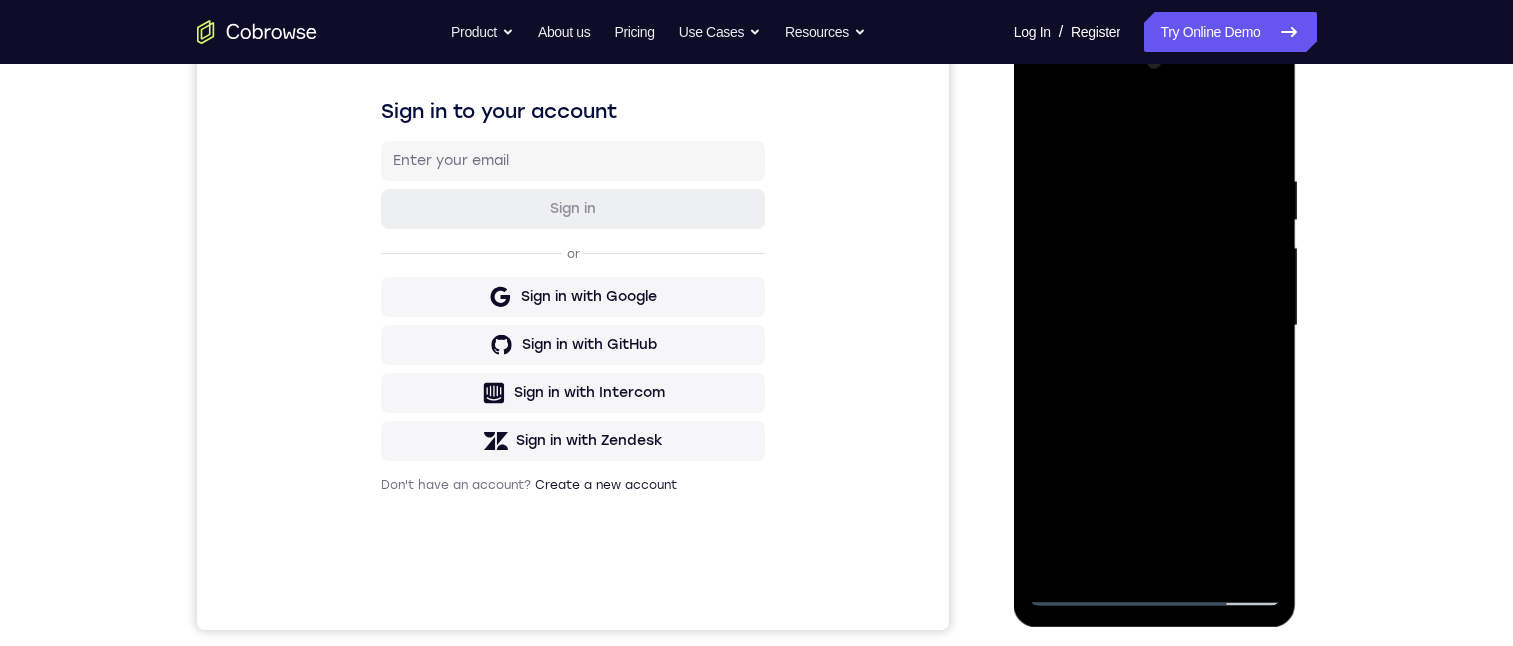 click at bounding box center (1155, 326) 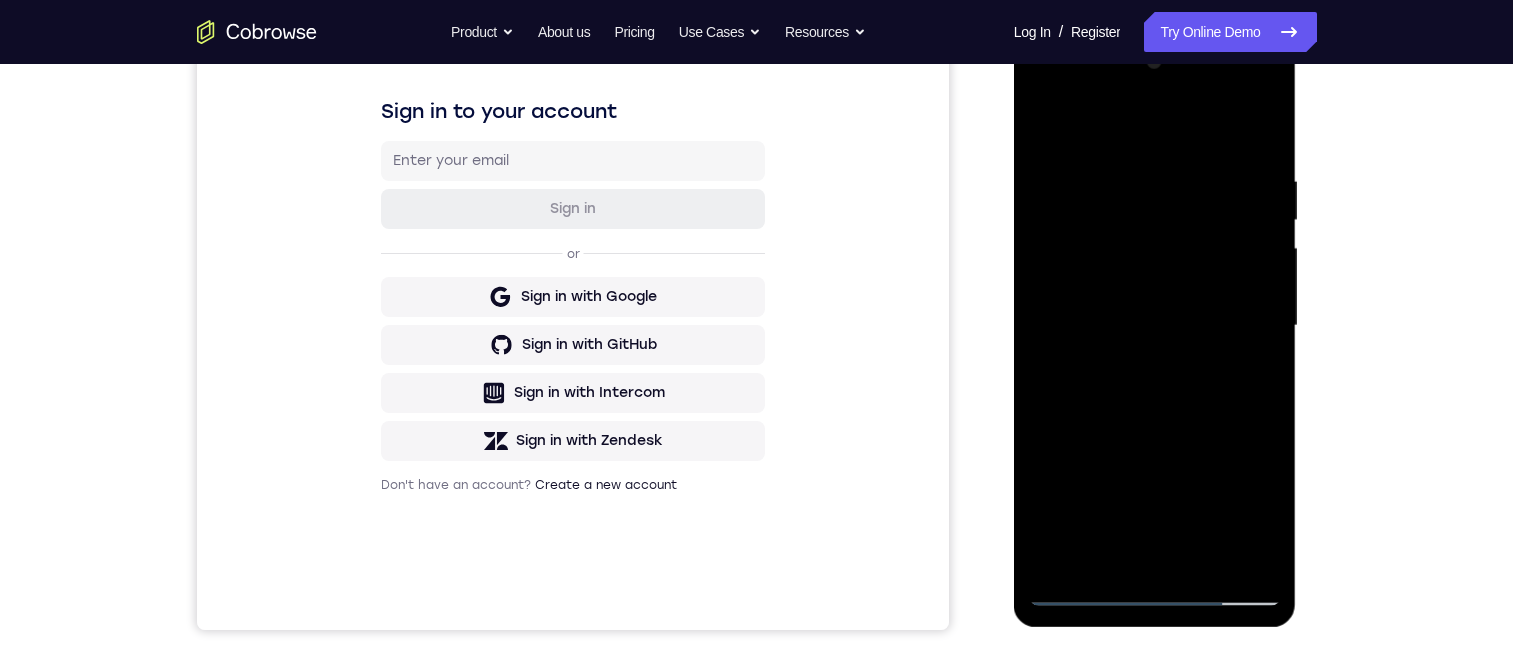 click at bounding box center (1155, 326) 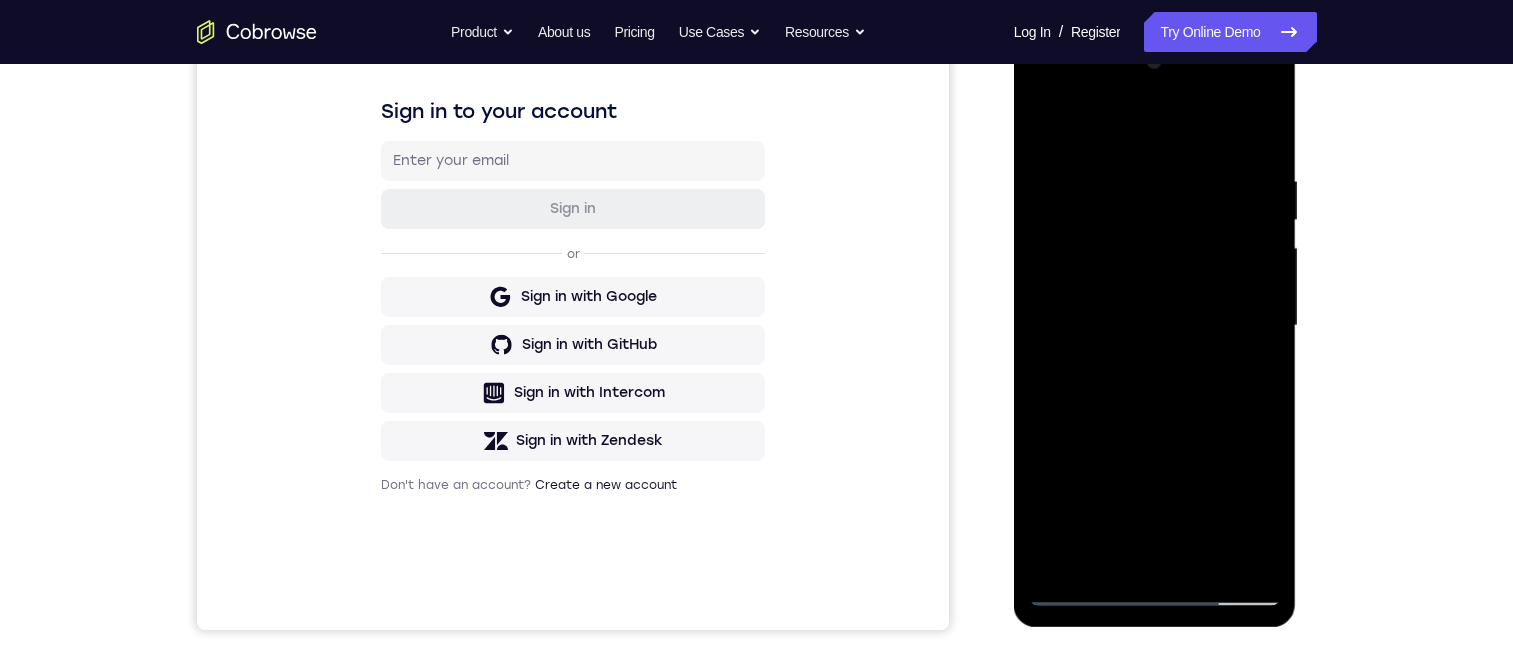 click at bounding box center [1155, 326] 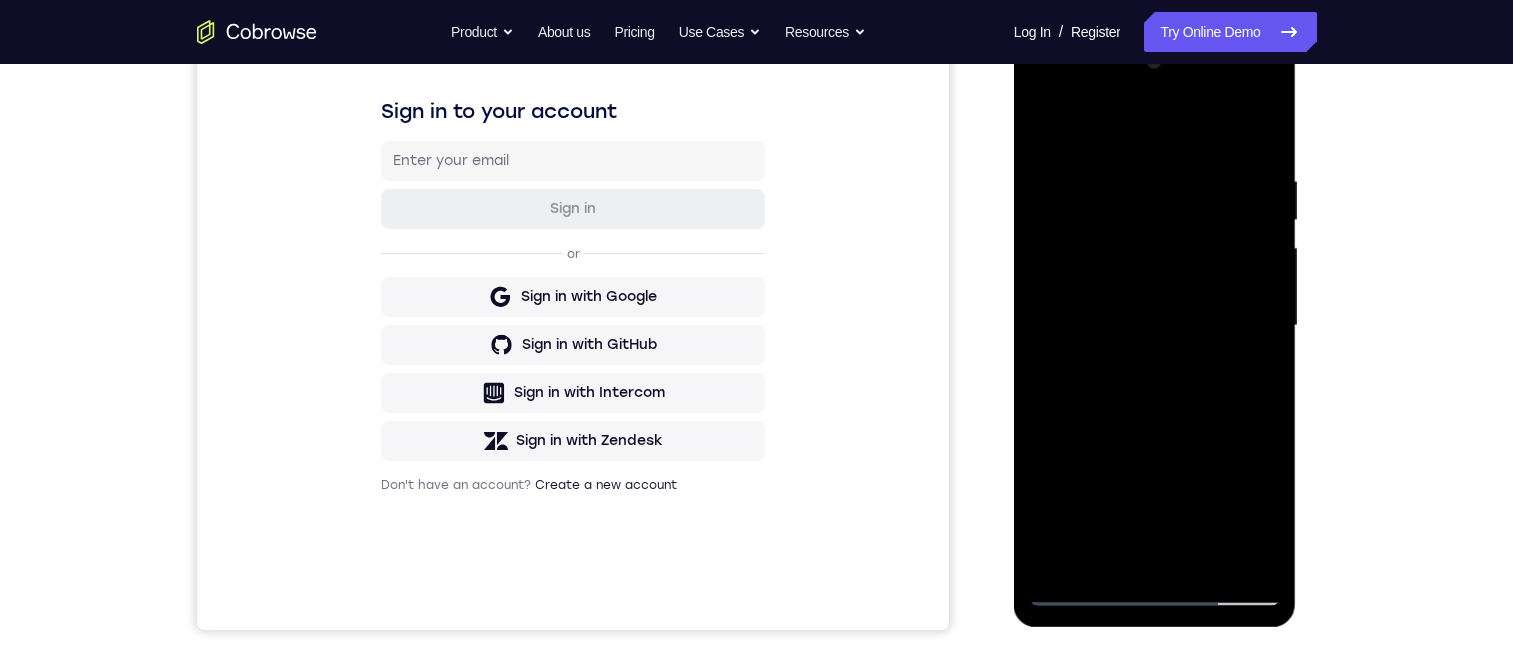 click at bounding box center [1155, 326] 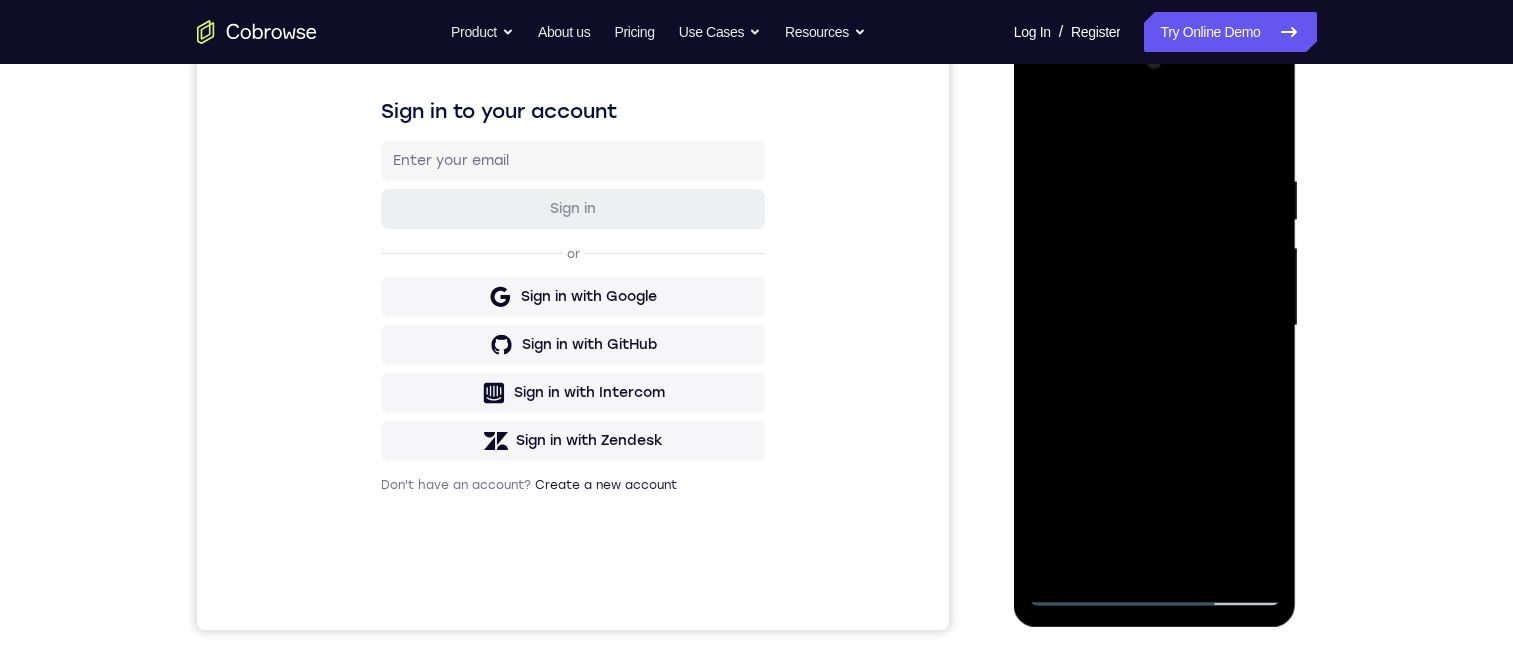 click at bounding box center (1155, 326) 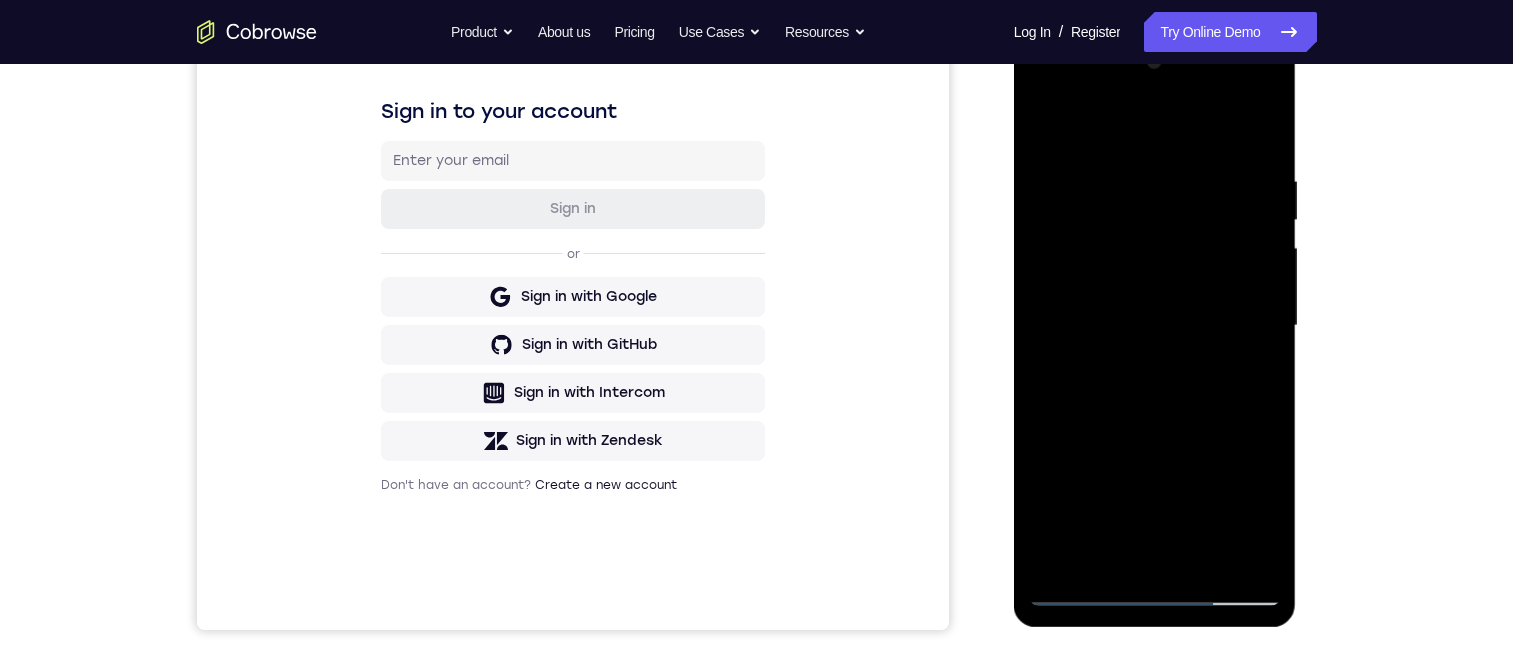 click at bounding box center (1155, 326) 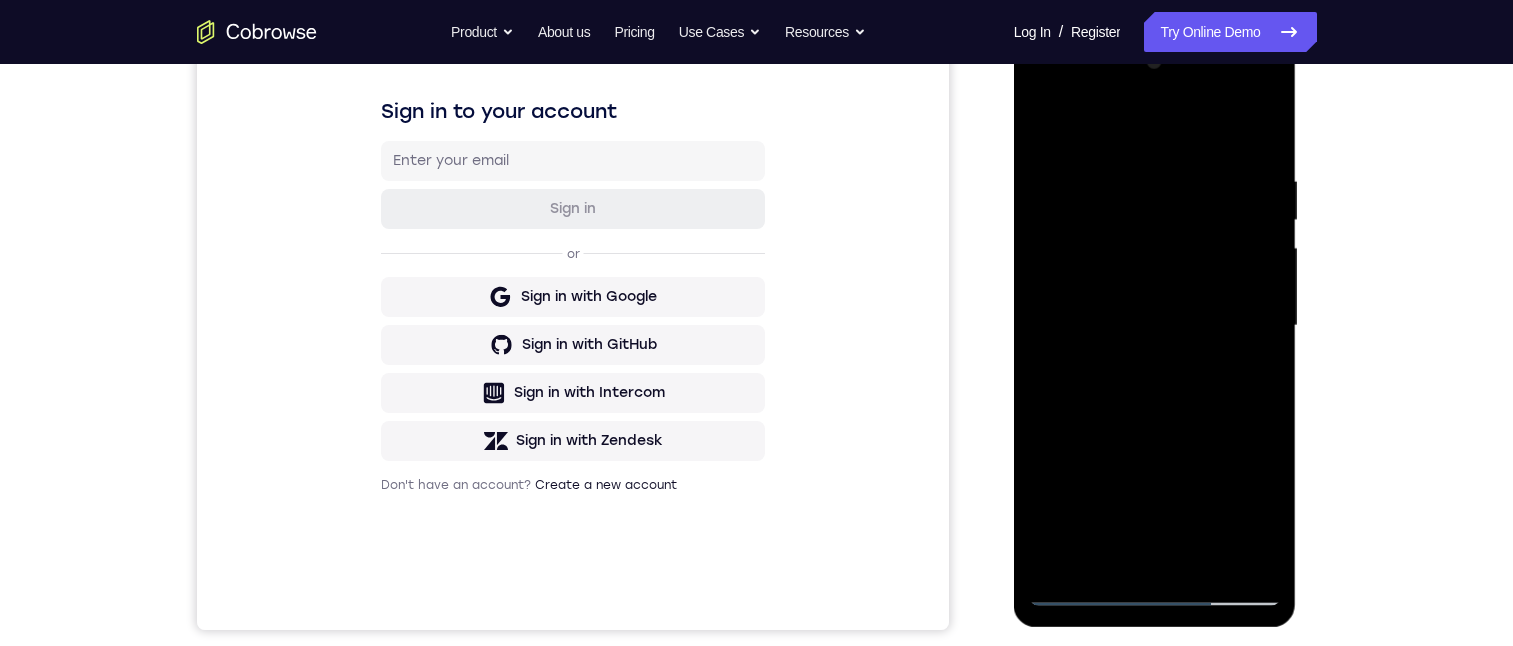 click at bounding box center (1155, 326) 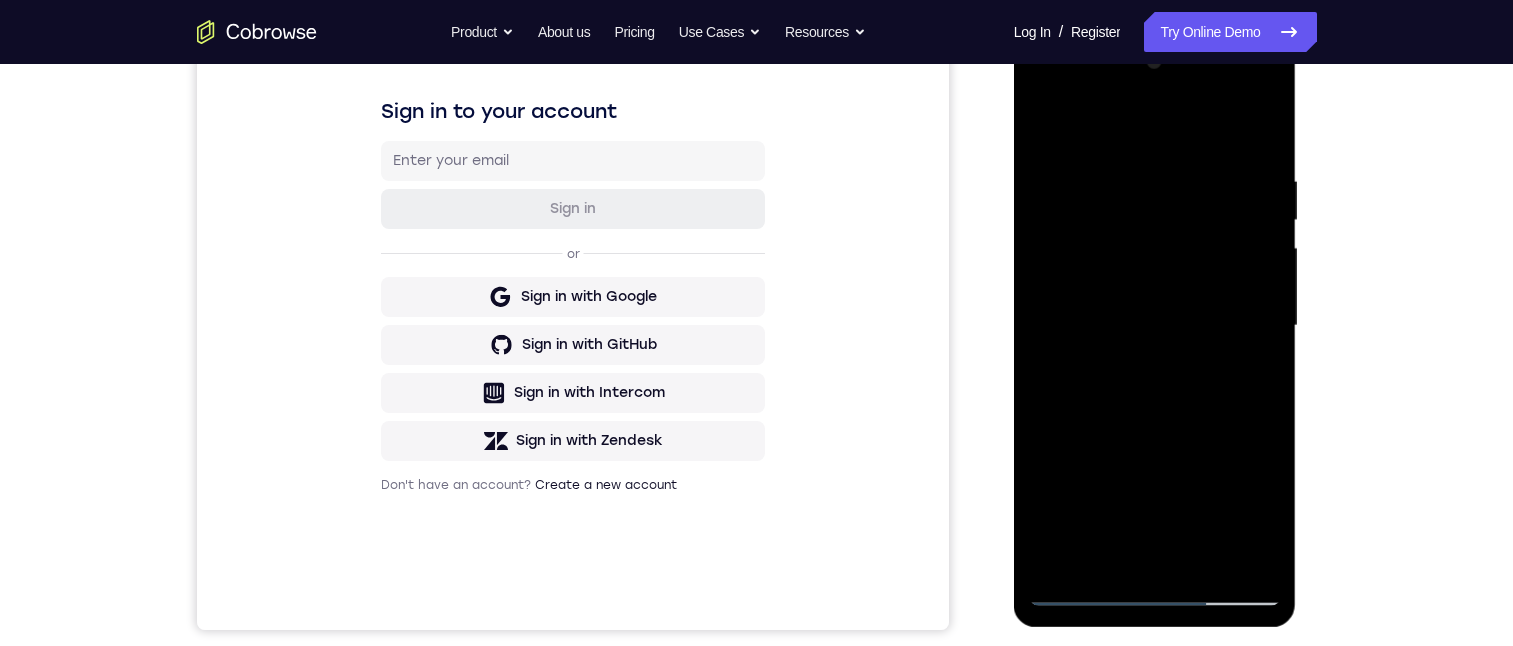 drag, startPoint x: 1080, startPoint y: 228, endPoint x: 1273, endPoint y: 218, distance: 193.2589 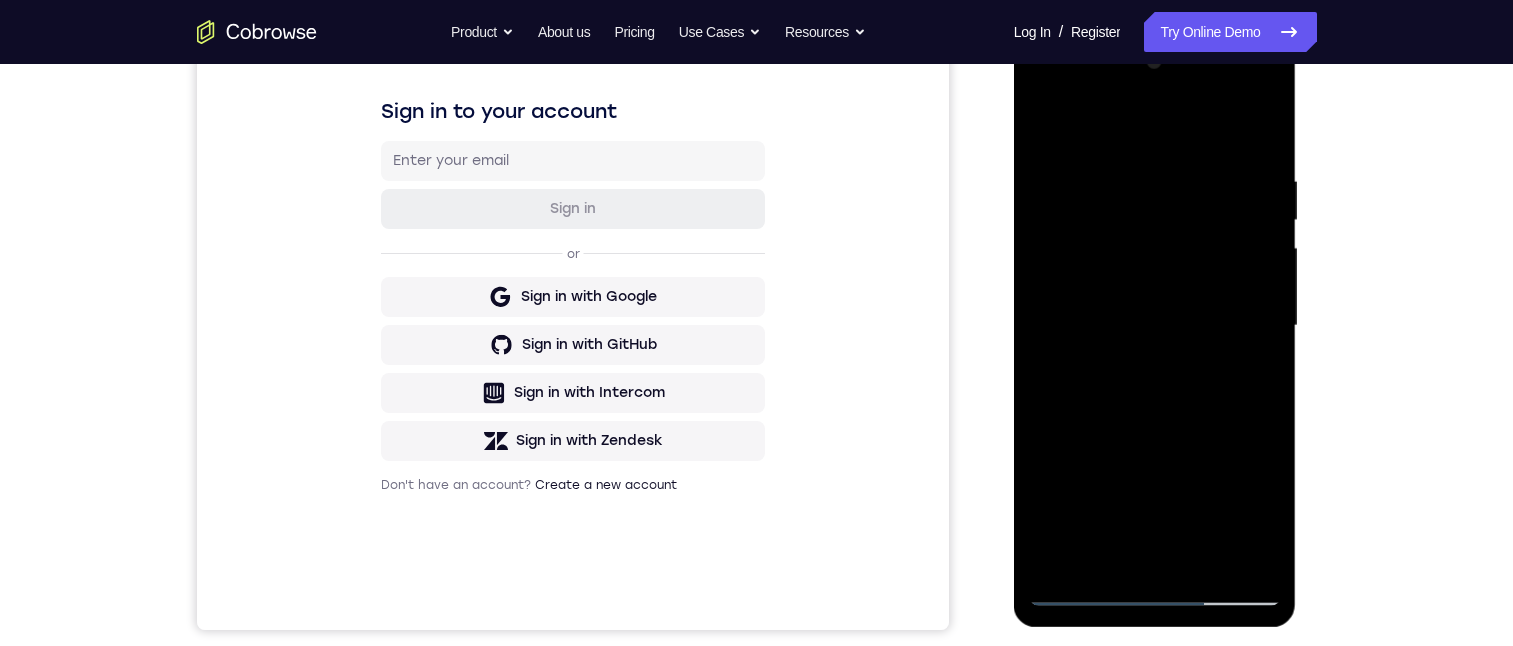 drag, startPoint x: 1095, startPoint y: 211, endPoint x: 1298, endPoint y: 197, distance: 203.4822 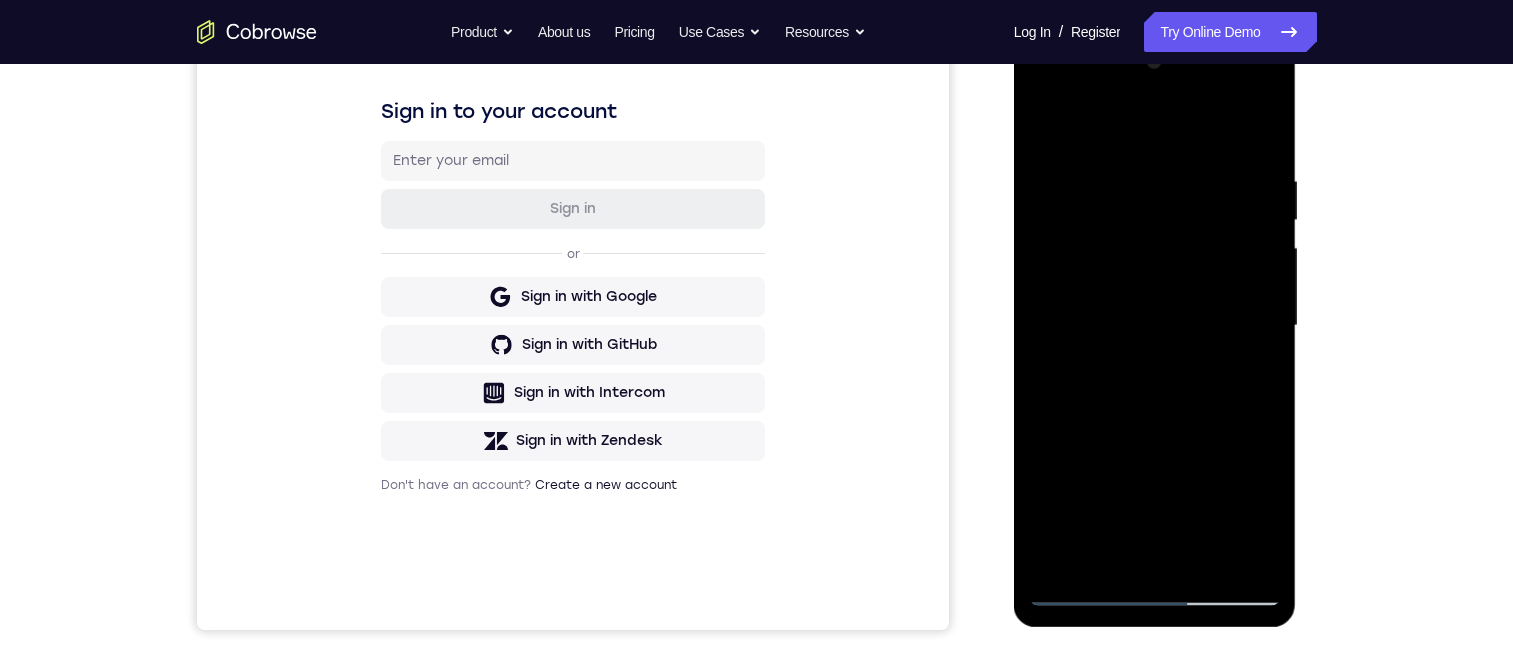 click at bounding box center (1155, 326) 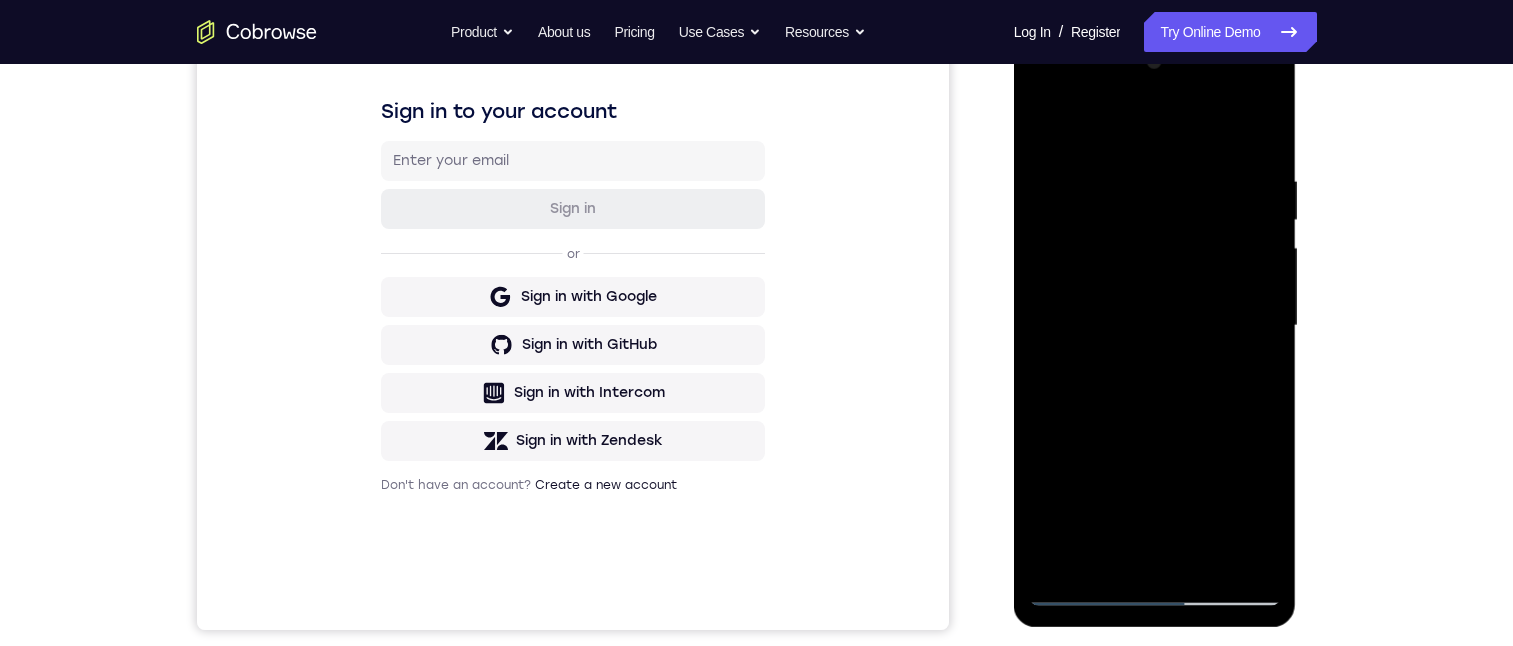click at bounding box center [1155, 326] 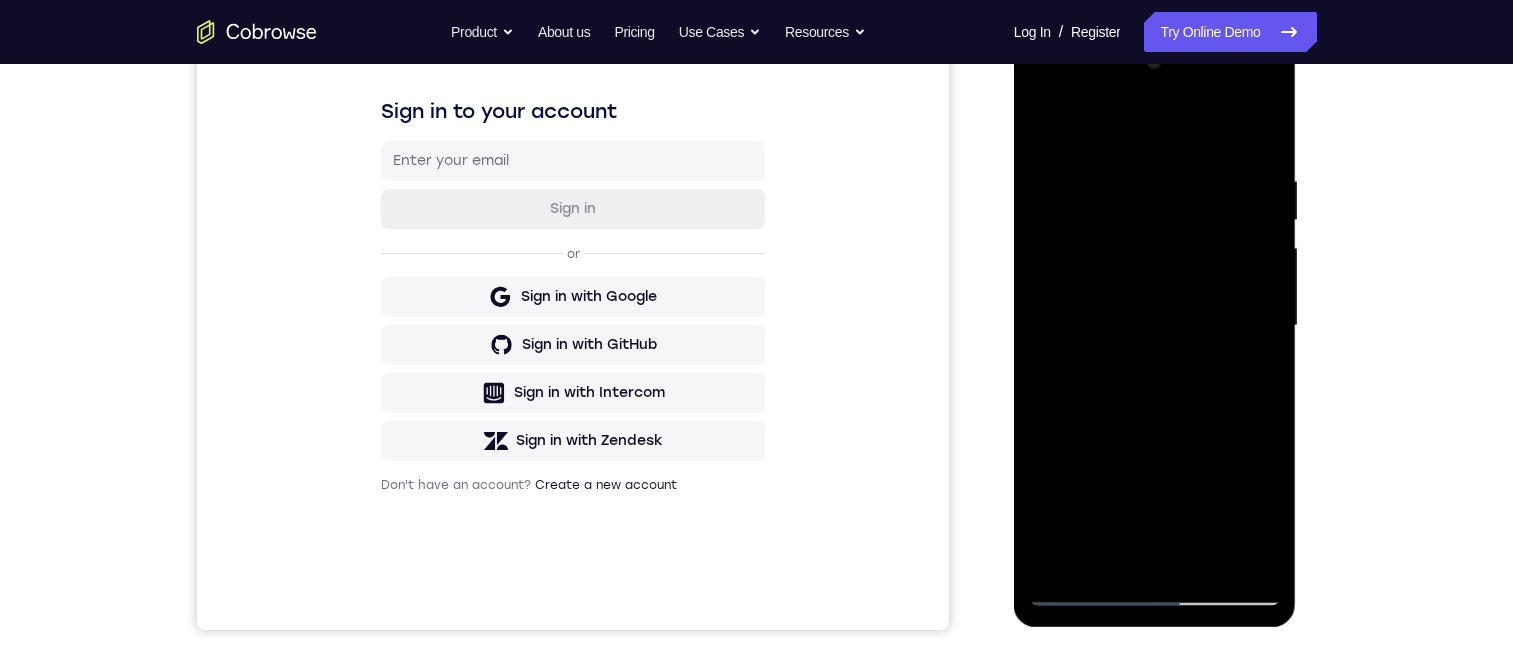 click at bounding box center (1155, 326) 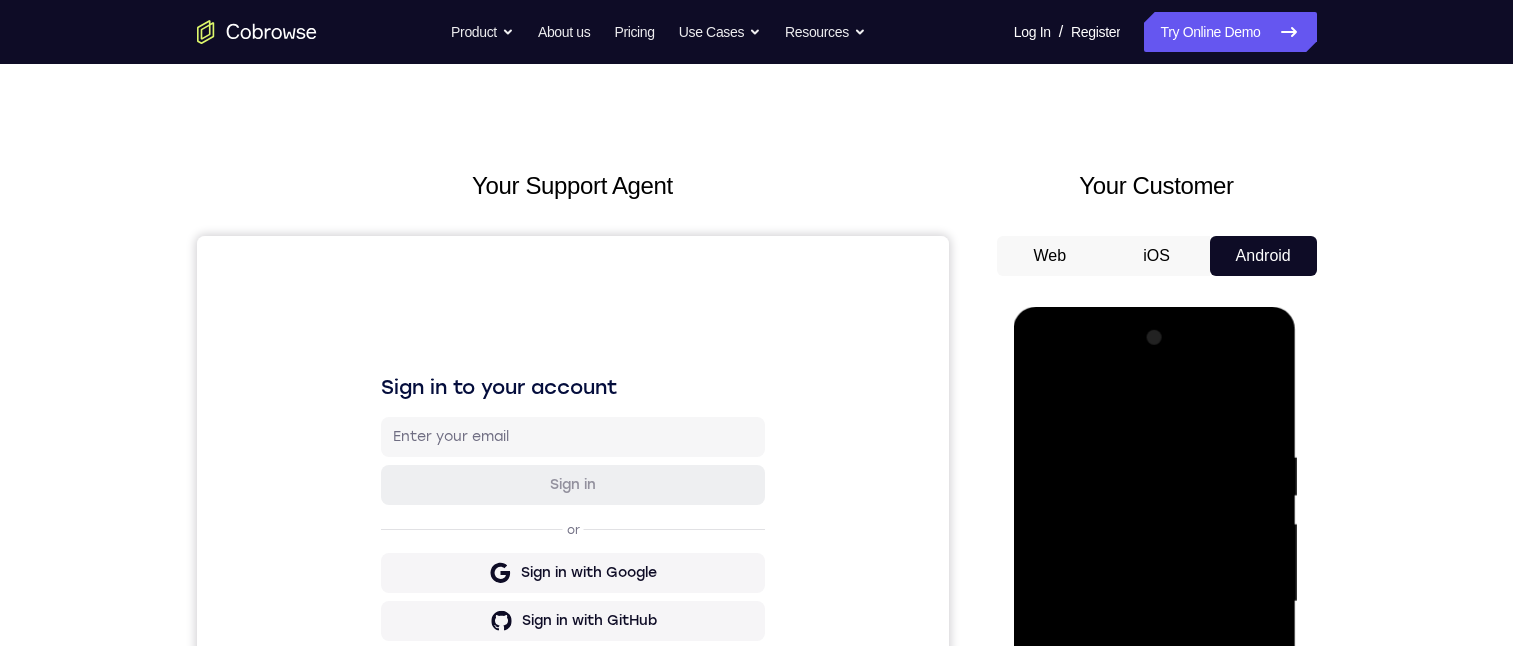 scroll, scrollTop: 200, scrollLeft: 0, axis: vertical 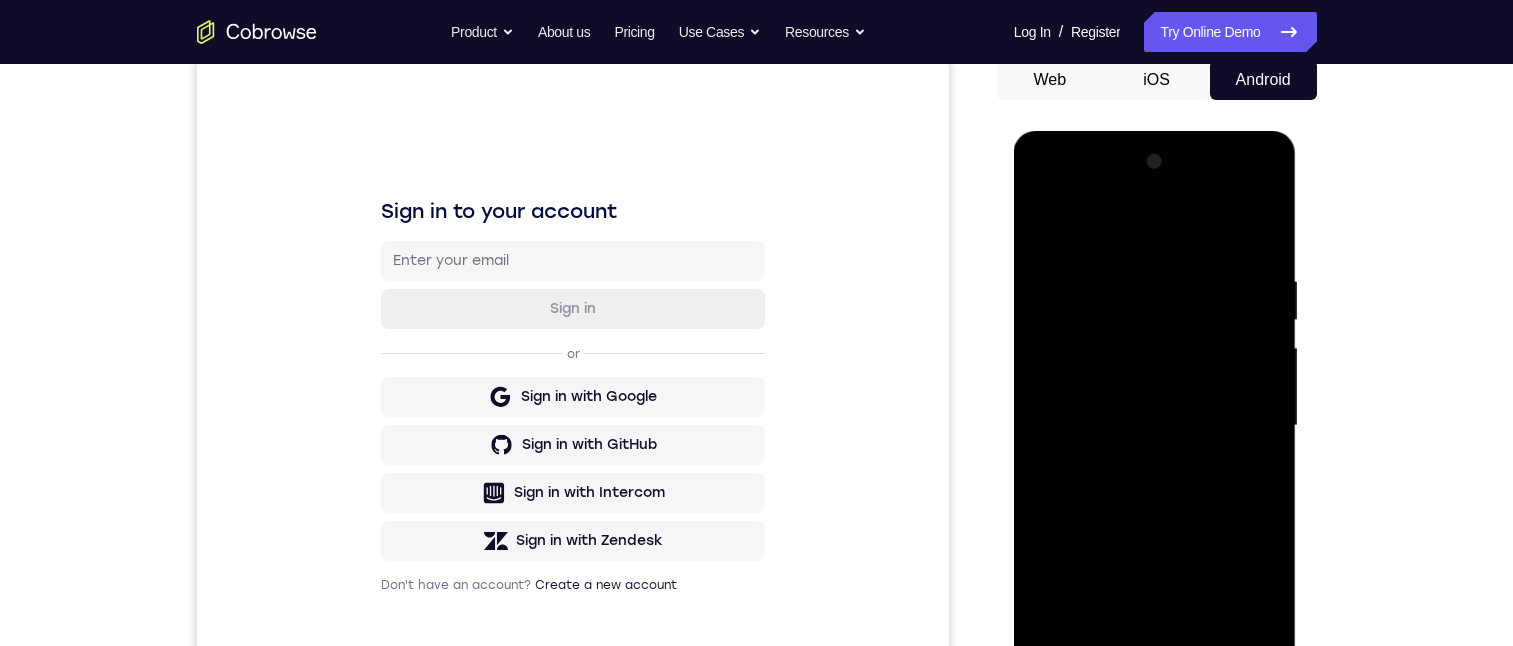 click at bounding box center (1155, 426) 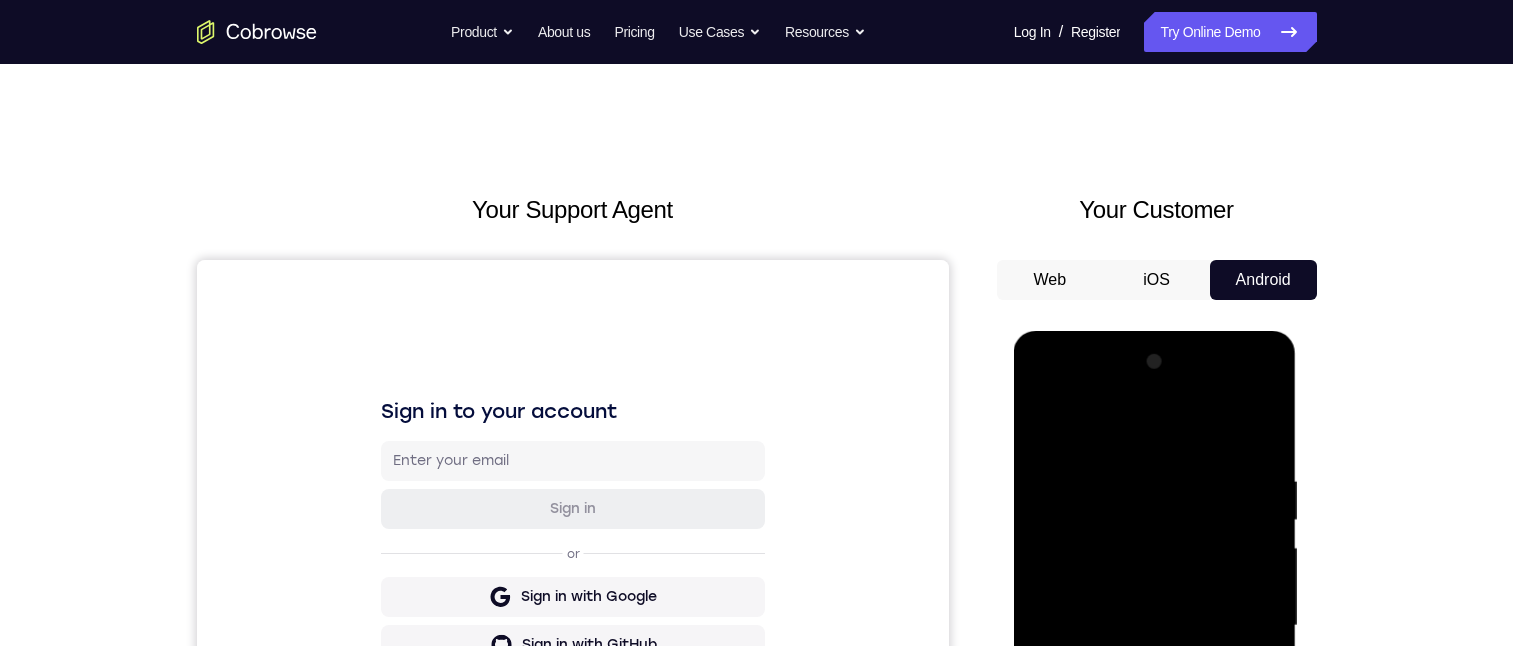 scroll, scrollTop: 5, scrollLeft: 0, axis: vertical 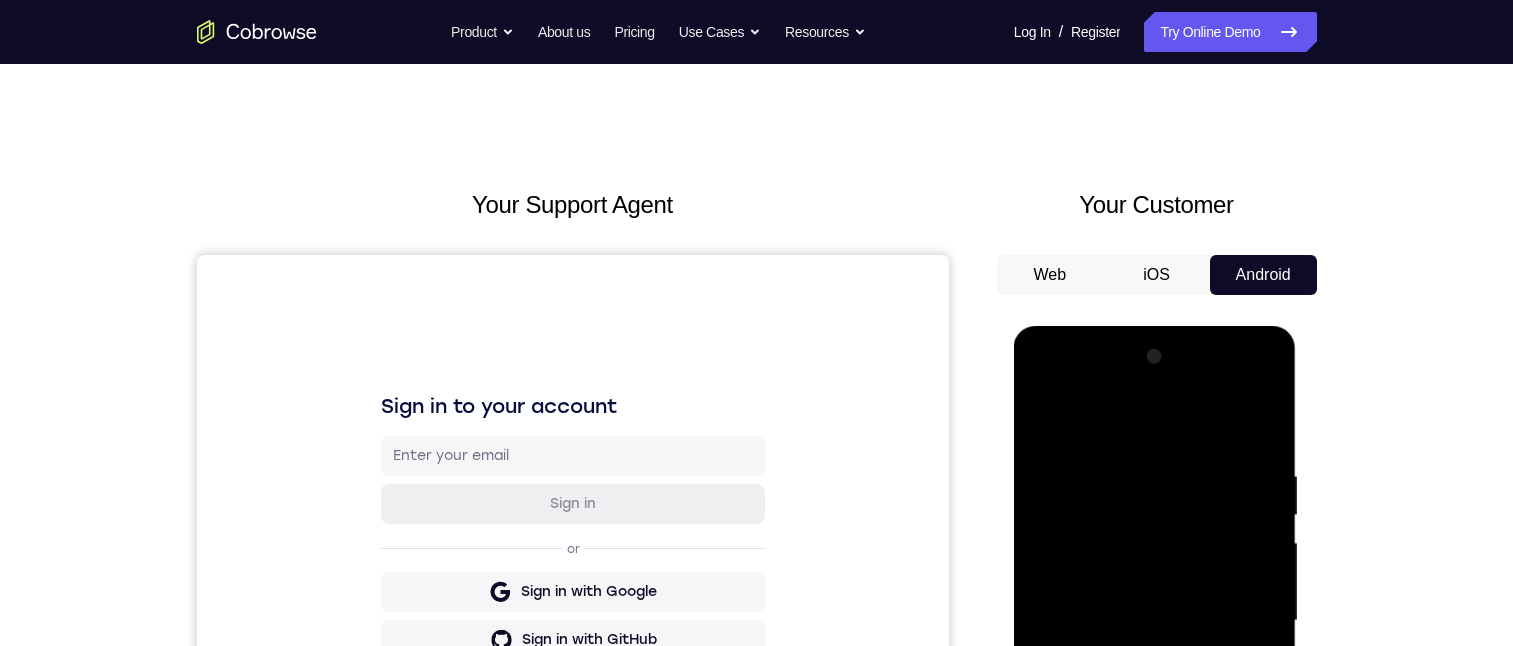 click at bounding box center (1155, 621) 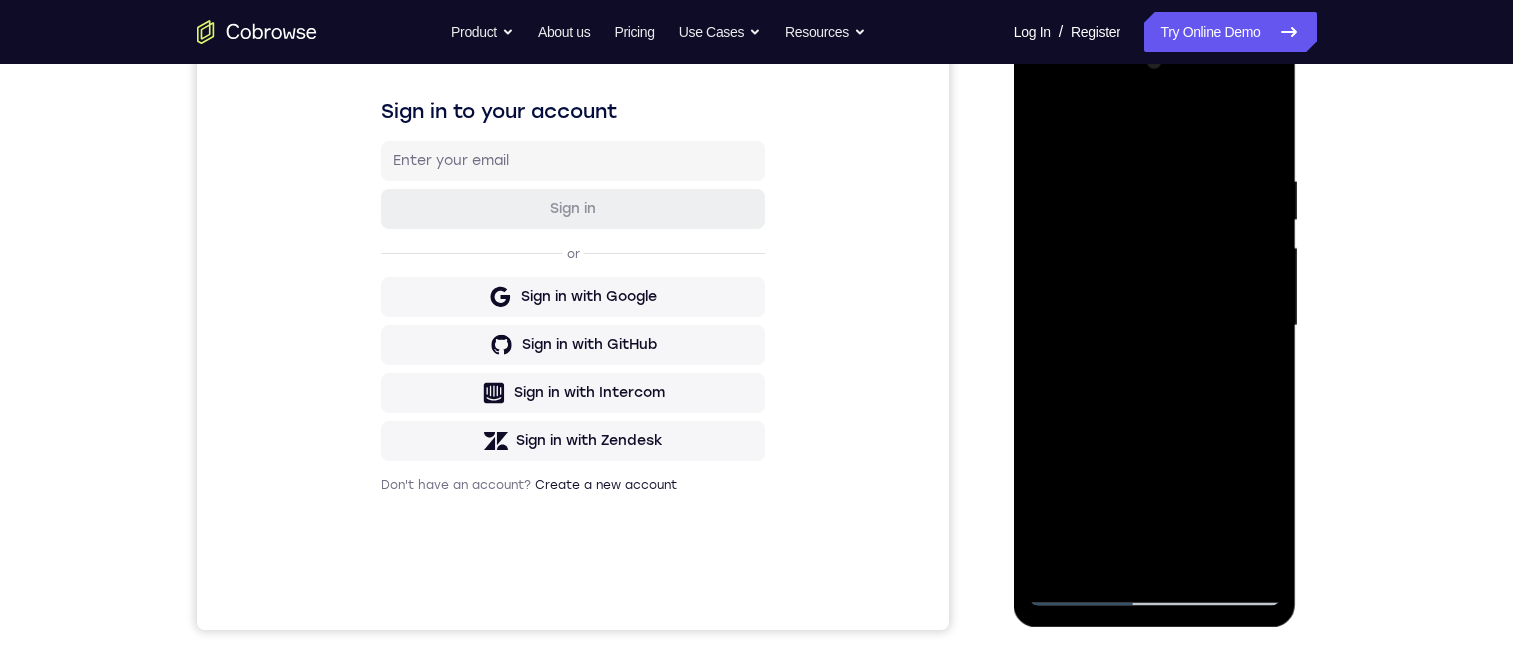 drag, startPoint x: 1159, startPoint y: 383, endPoint x: 1224, endPoint y: 371, distance: 66.09841 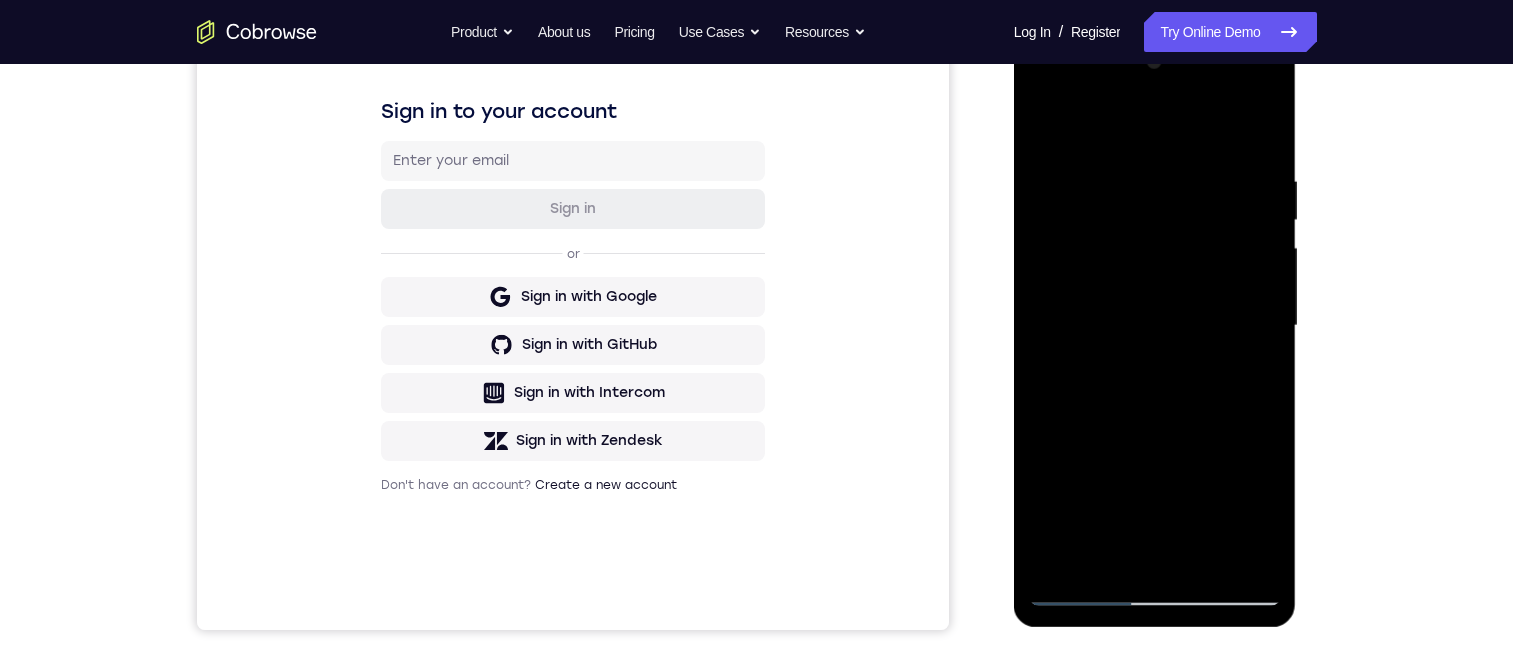 click at bounding box center (1155, 326) 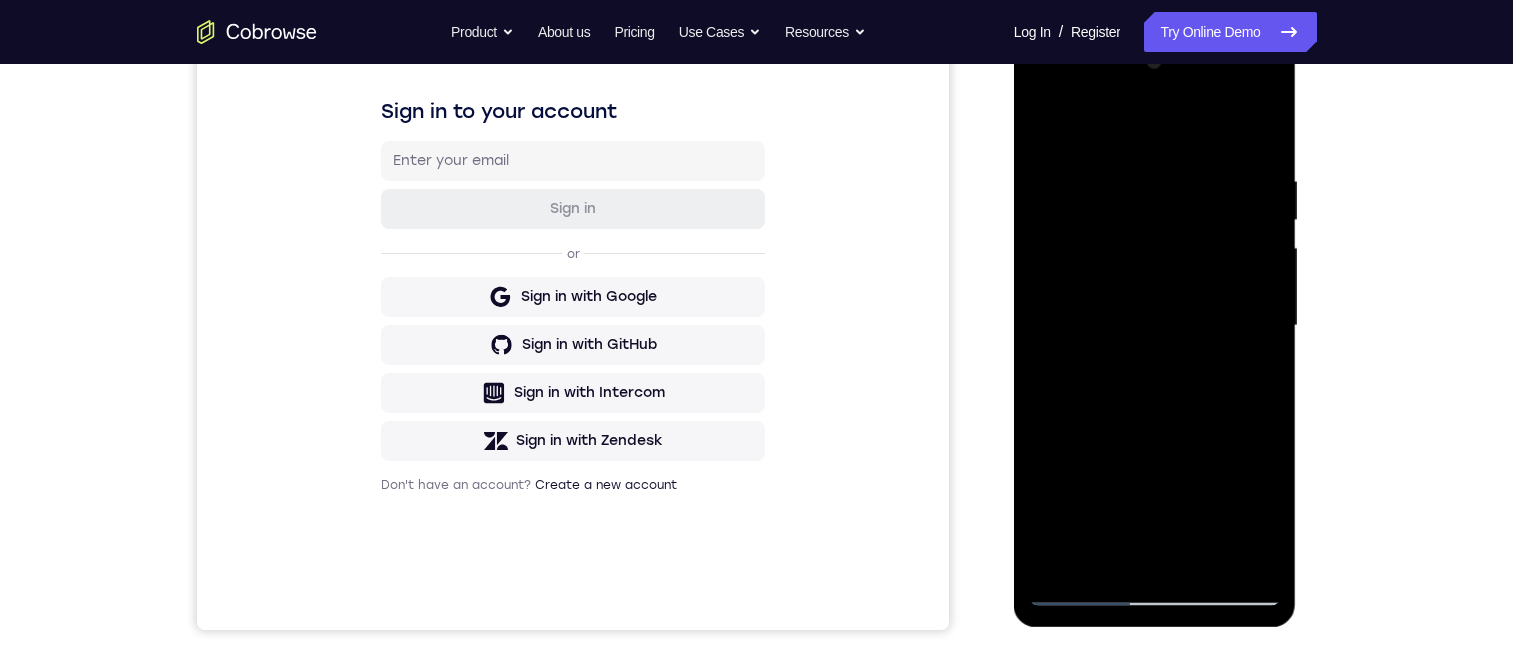 drag, startPoint x: 1237, startPoint y: 353, endPoint x: 1067, endPoint y: 383, distance: 172.62677 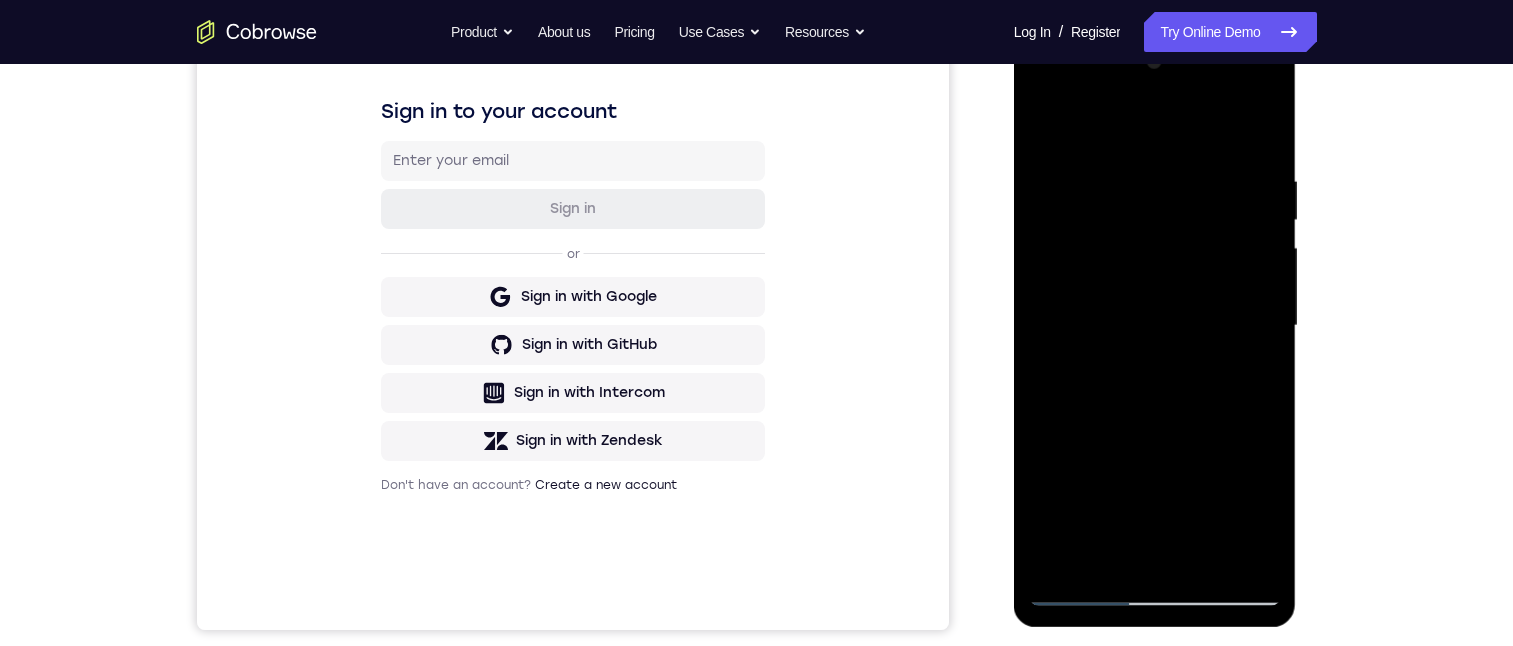 click at bounding box center [1155, 326] 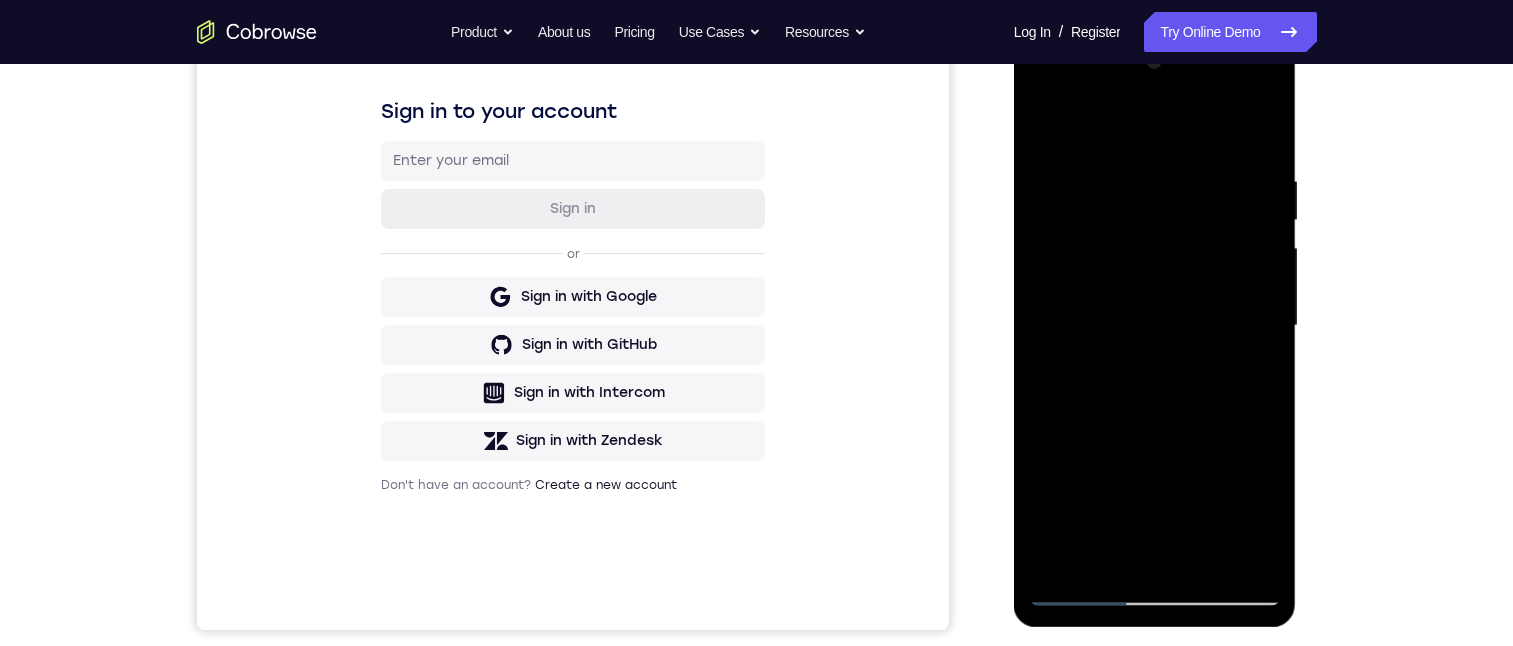 click at bounding box center (1155, 326) 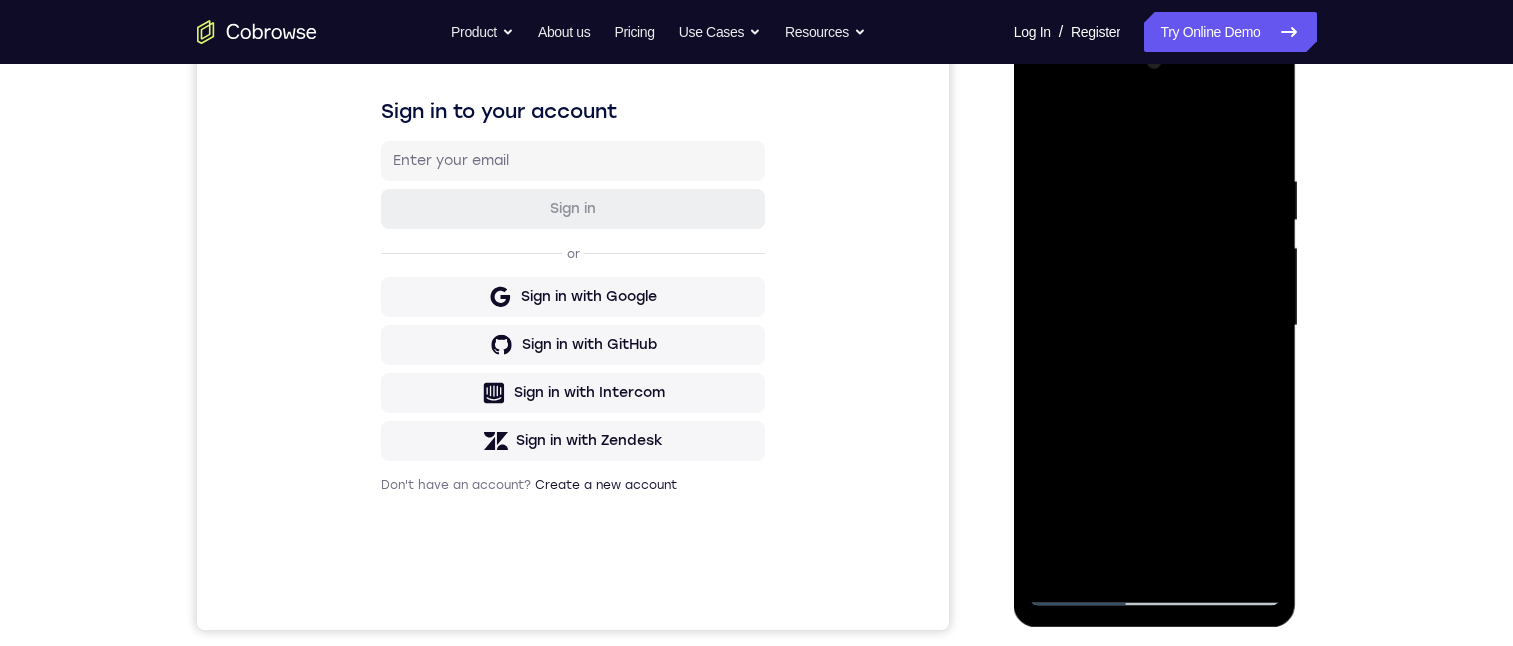 drag, startPoint x: 1140, startPoint y: 443, endPoint x: 1236, endPoint y: 435, distance: 96.332756 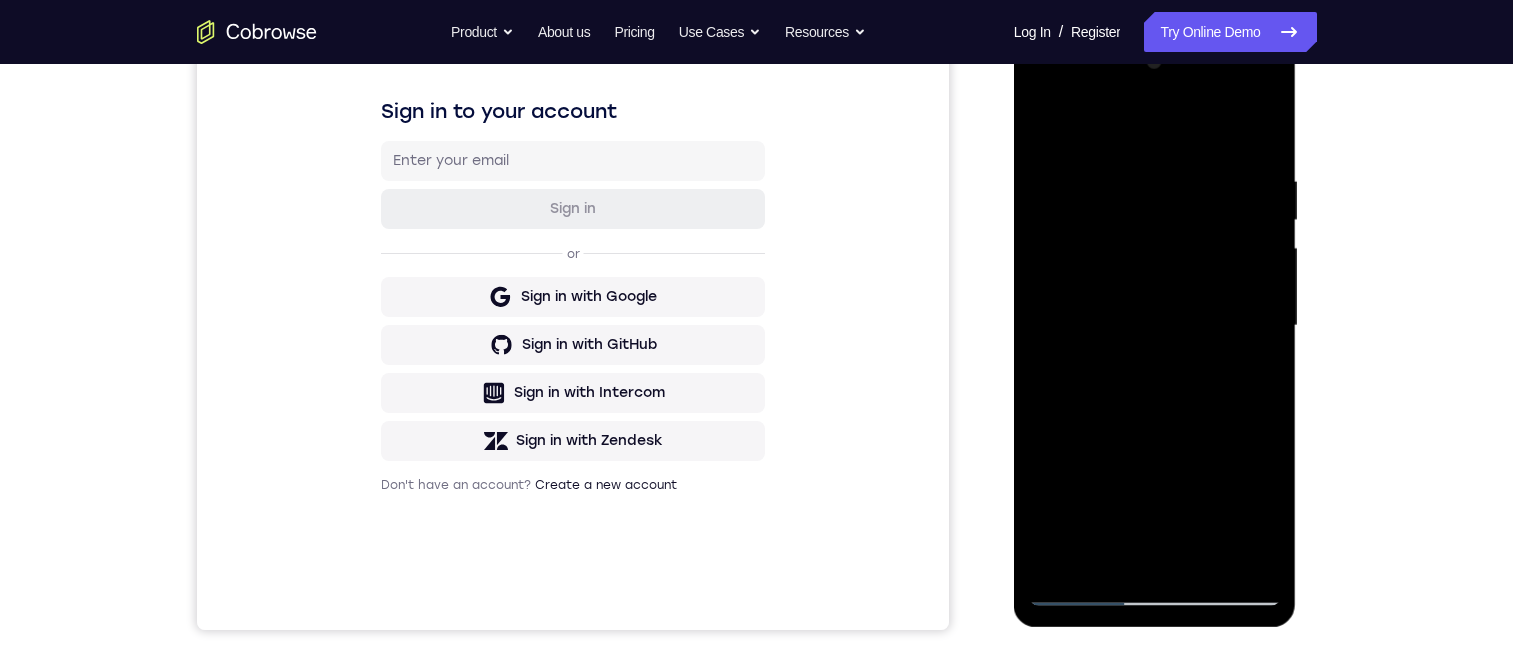 drag, startPoint x: 1117, startPoint y: 431, endPoint x: 1237, endPoint y: 422, distance: 120.33703 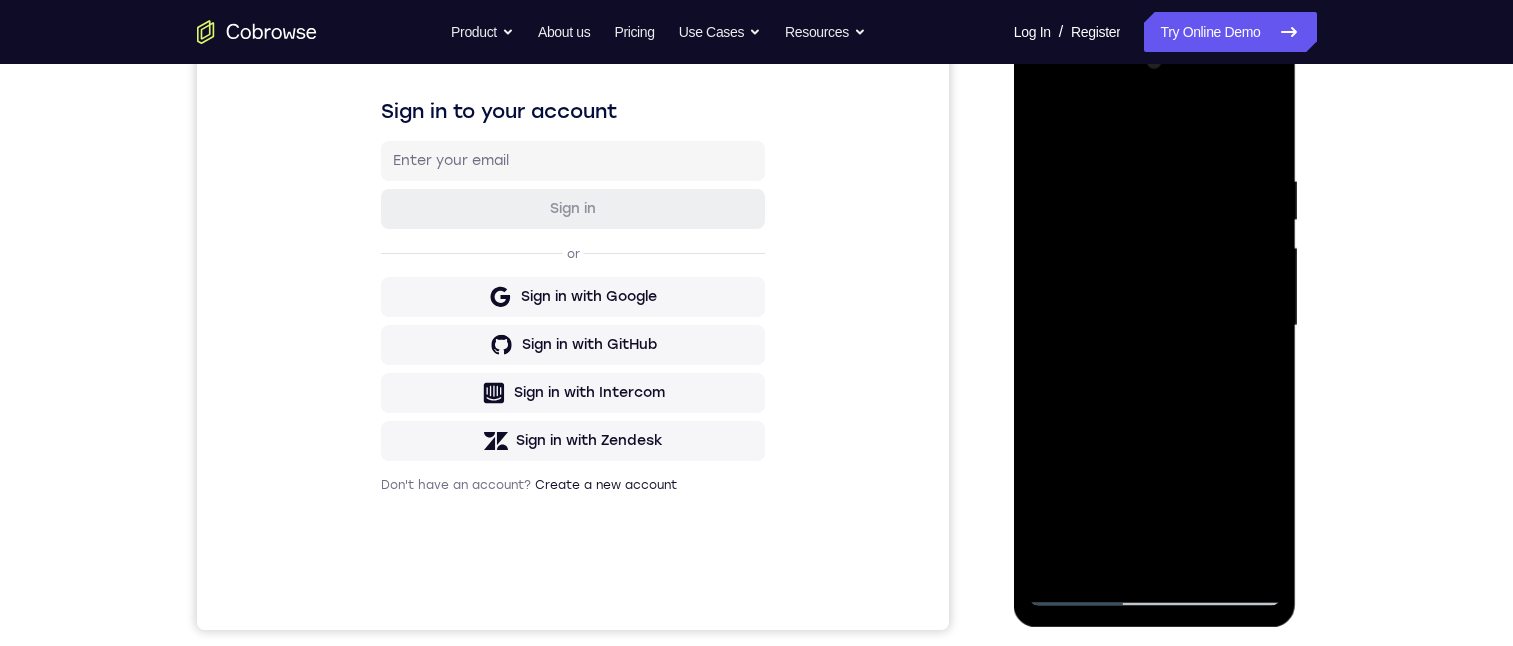 click at bounding box center [1155, 326] 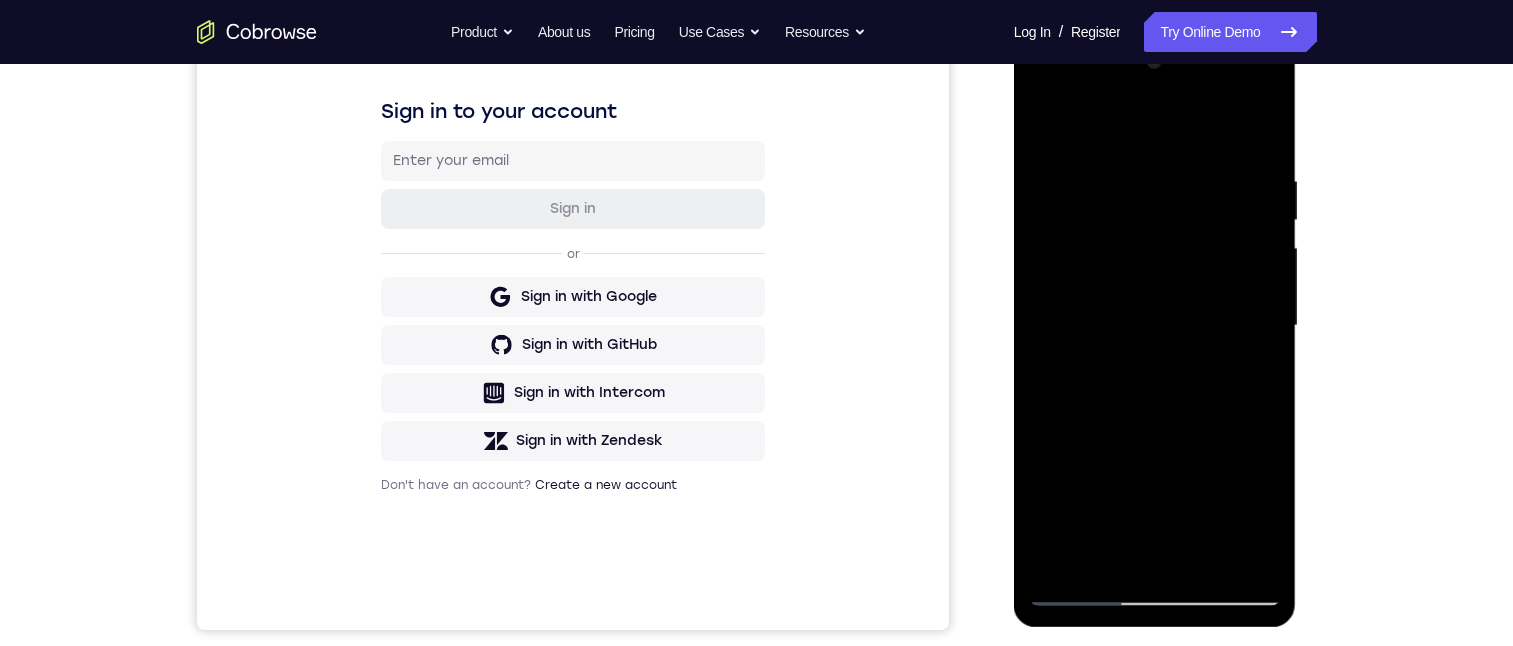 click at bounding box center (1155, 326) 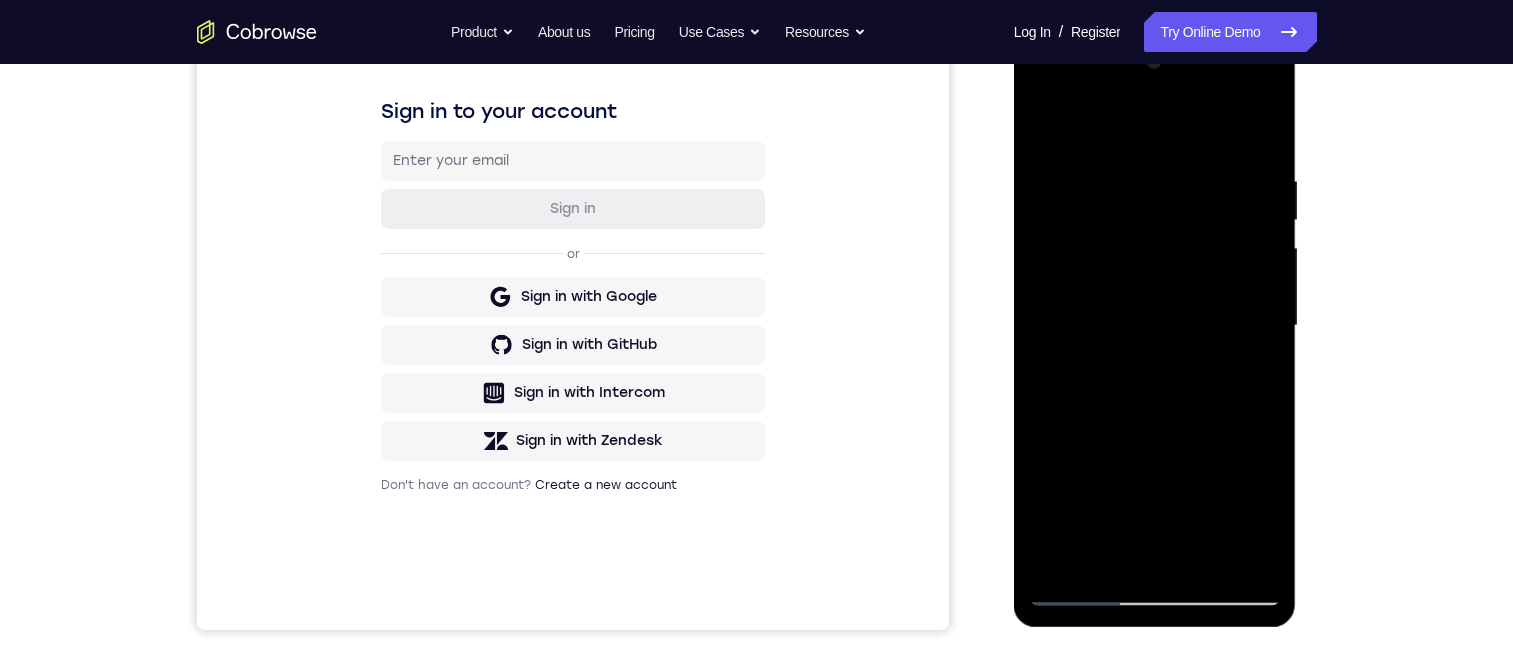 click at bounding box center (1155, 326) 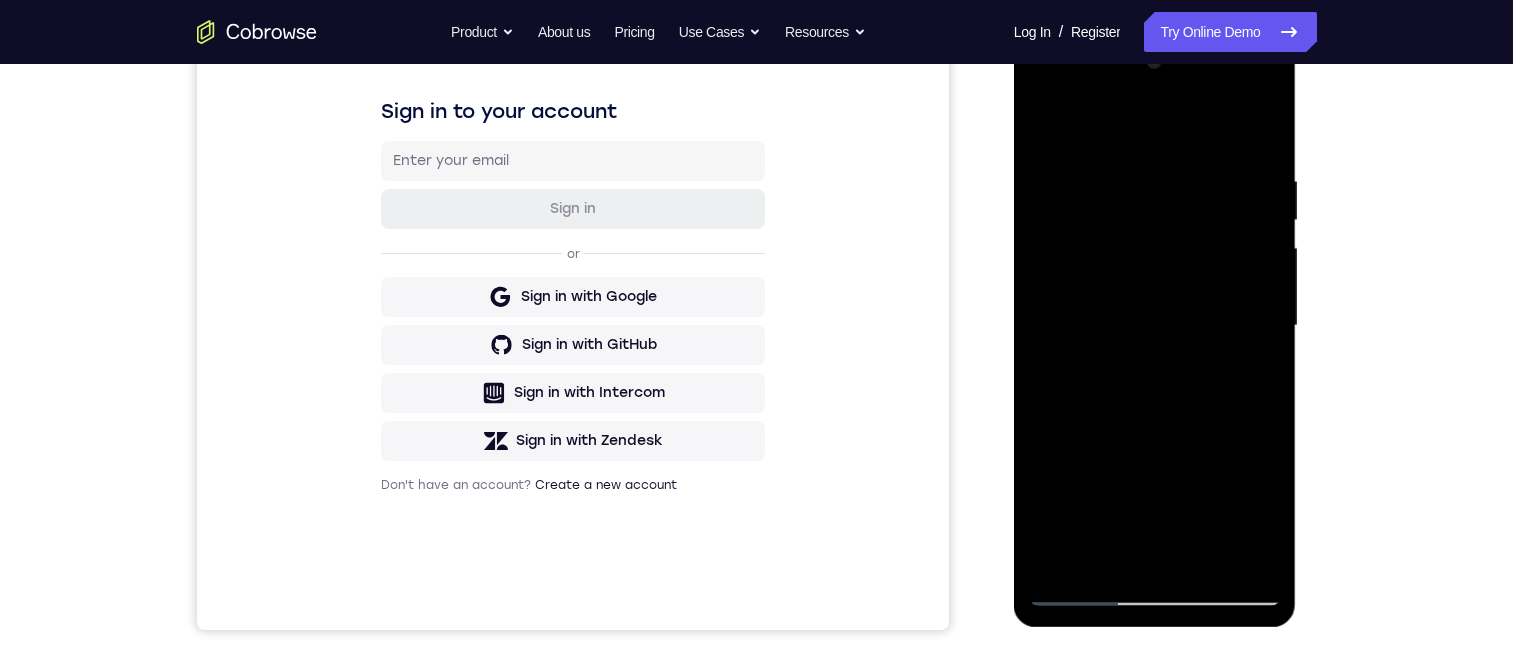 click at bounding box center (1155, 326) 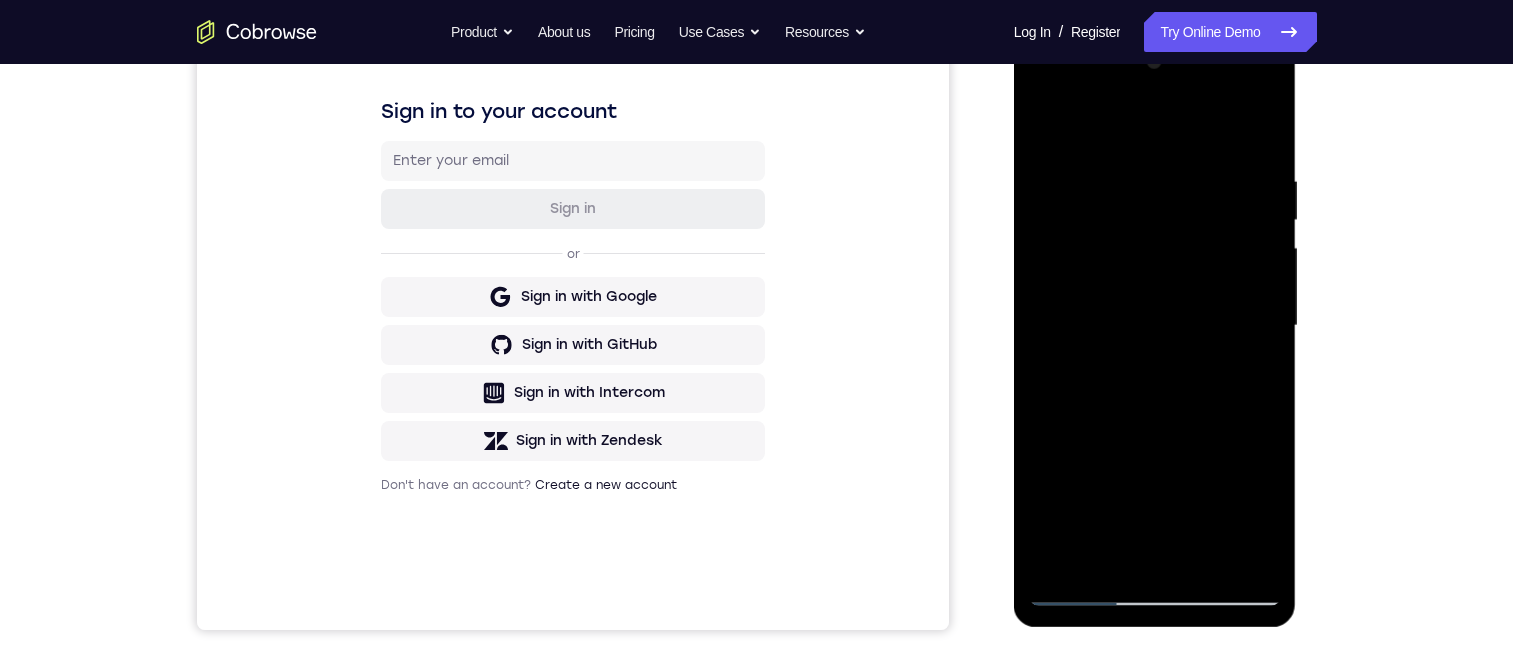 click at bounding box center (1155, 326) 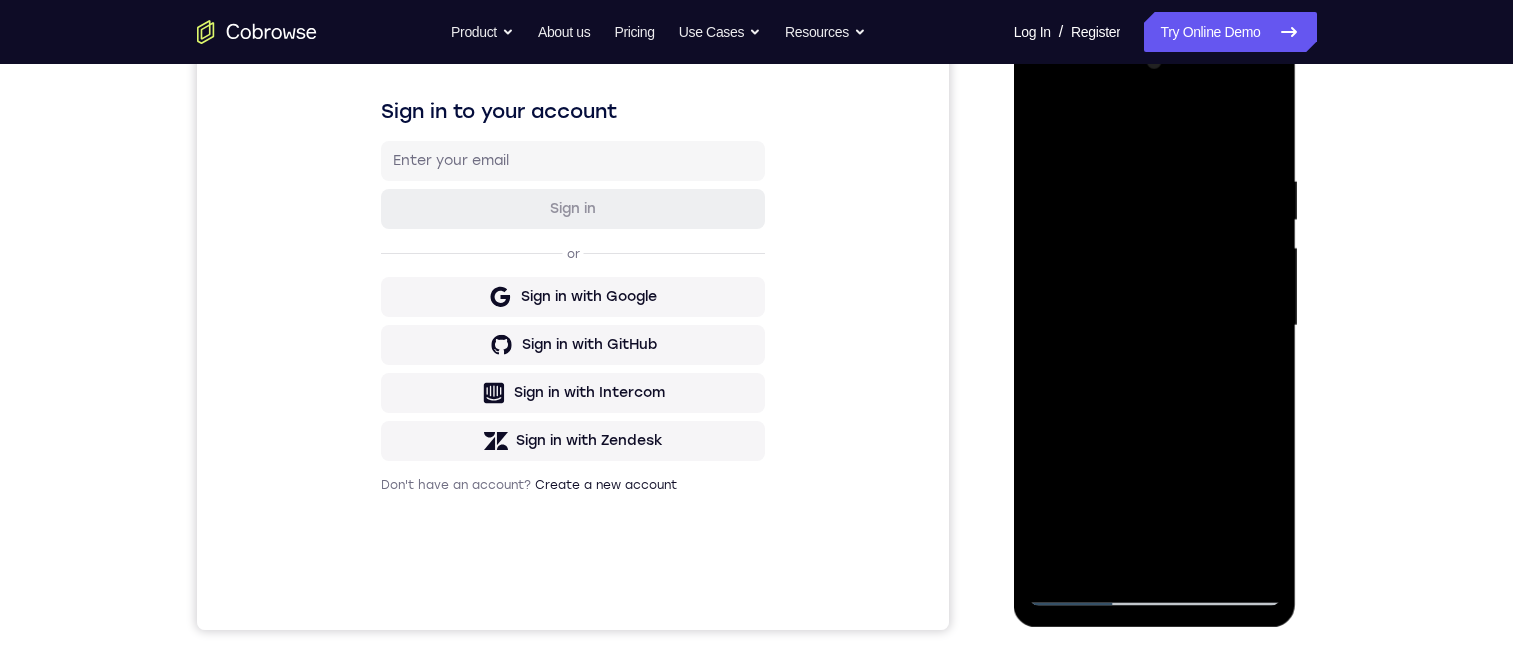 scroll, scrollTop: 0, scrollLeft: 0, axis: both 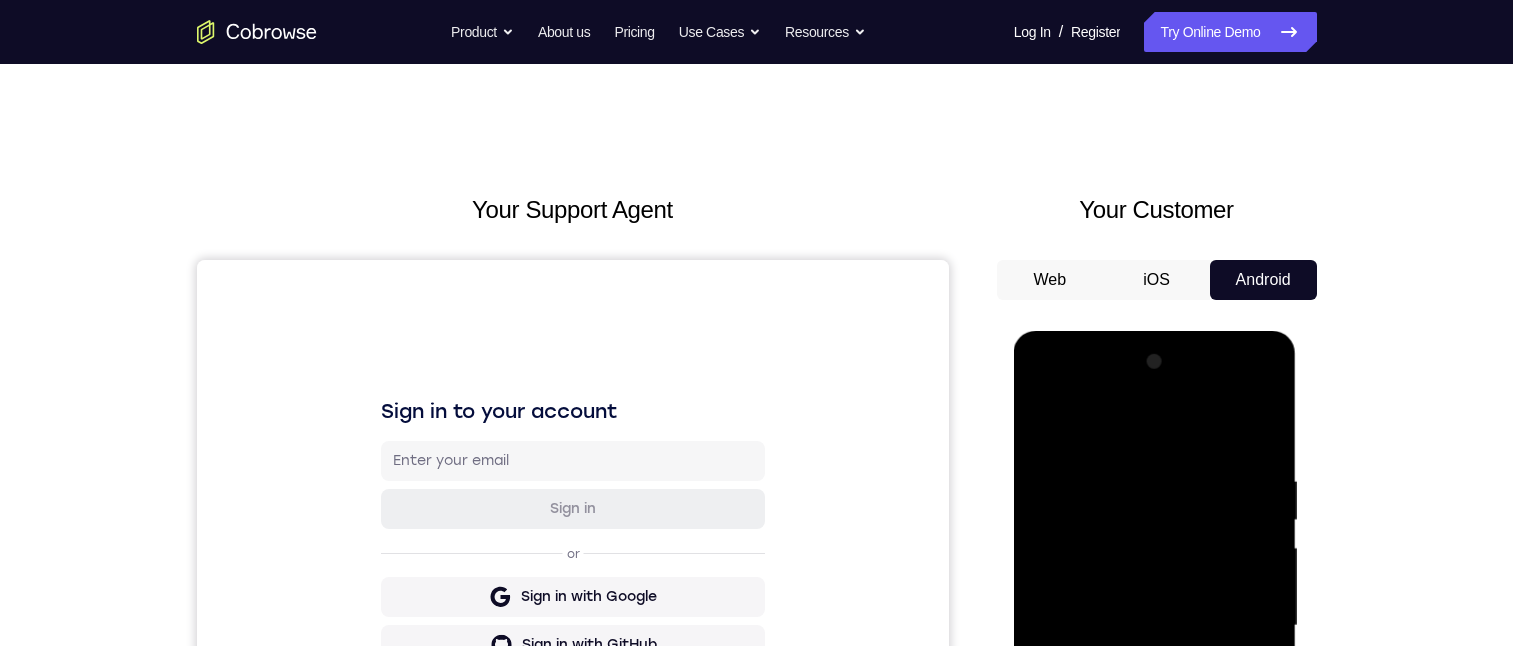 drag, startPoint x: 1225, startPoint y: 887, endPoint x: 2323, endPoint y: 788, distance: 1102.4541 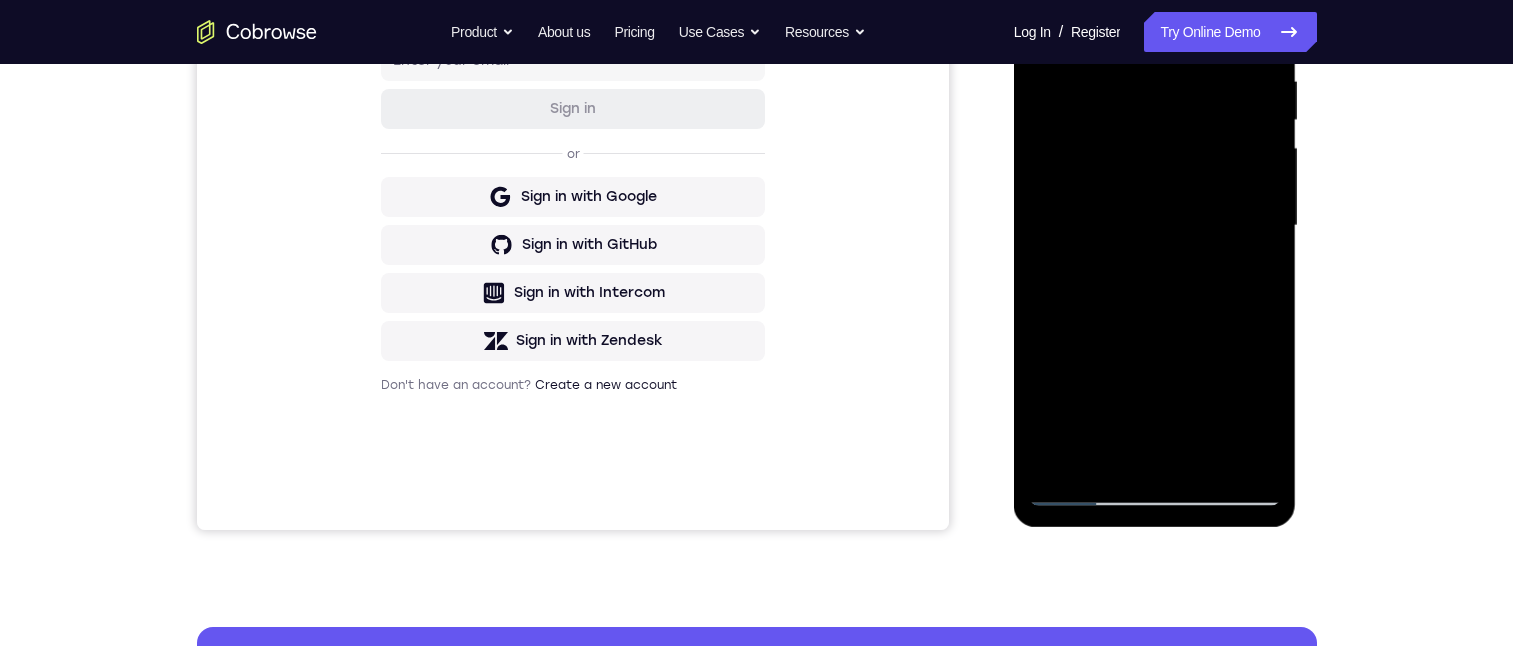 click at bounding box center (1155, 226) 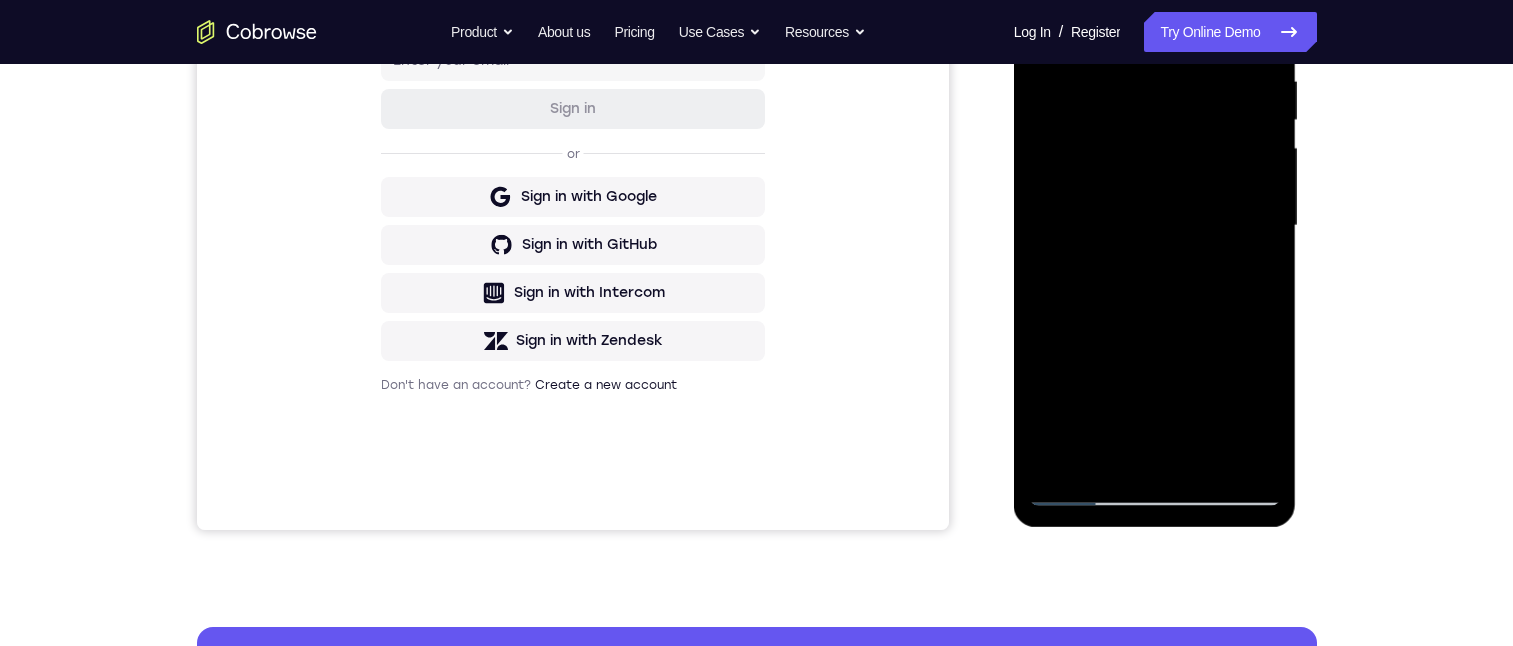 drag, startPoint x: 1101, startPoint y: 288, endPoint x: 1190, endPoint y: 275, distance: 89.94443 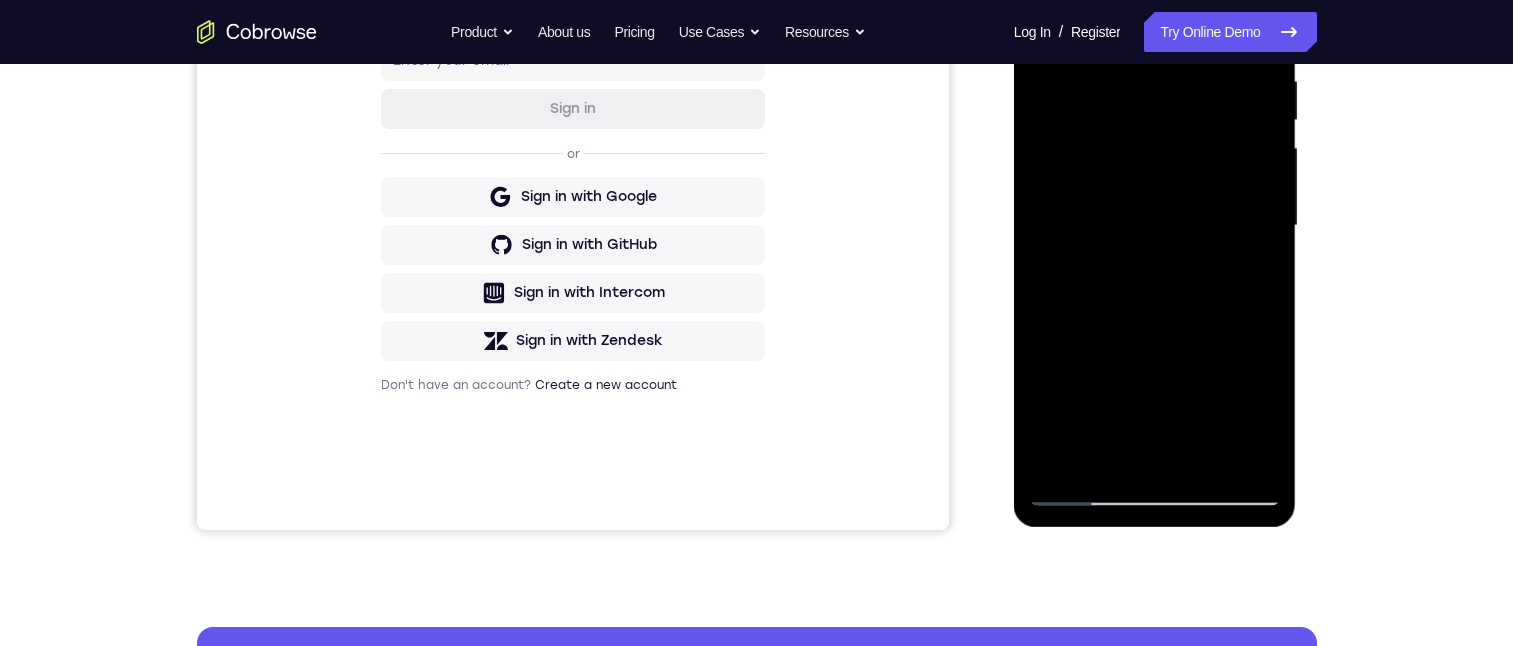 scroll, scrollTop: 0, scrollLeft: 0, axis: both 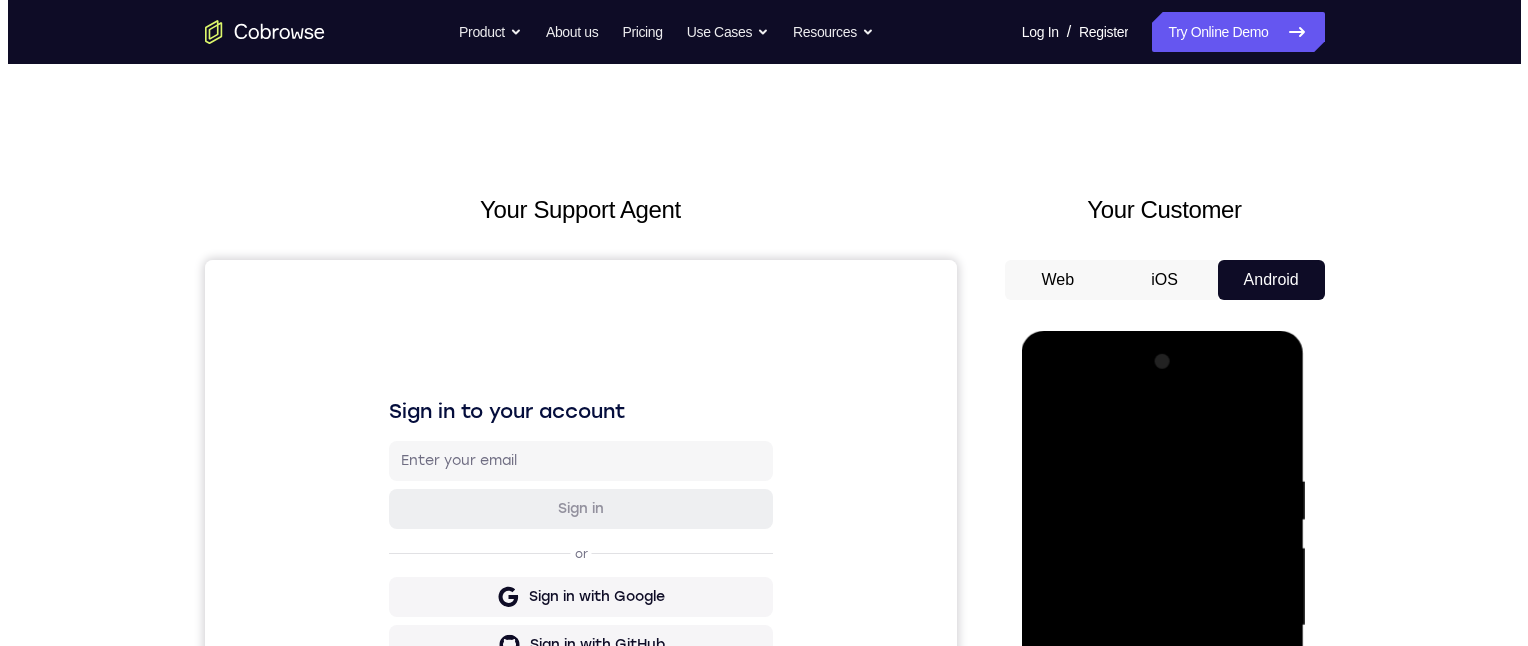 click at bounding box center (1162, 626) 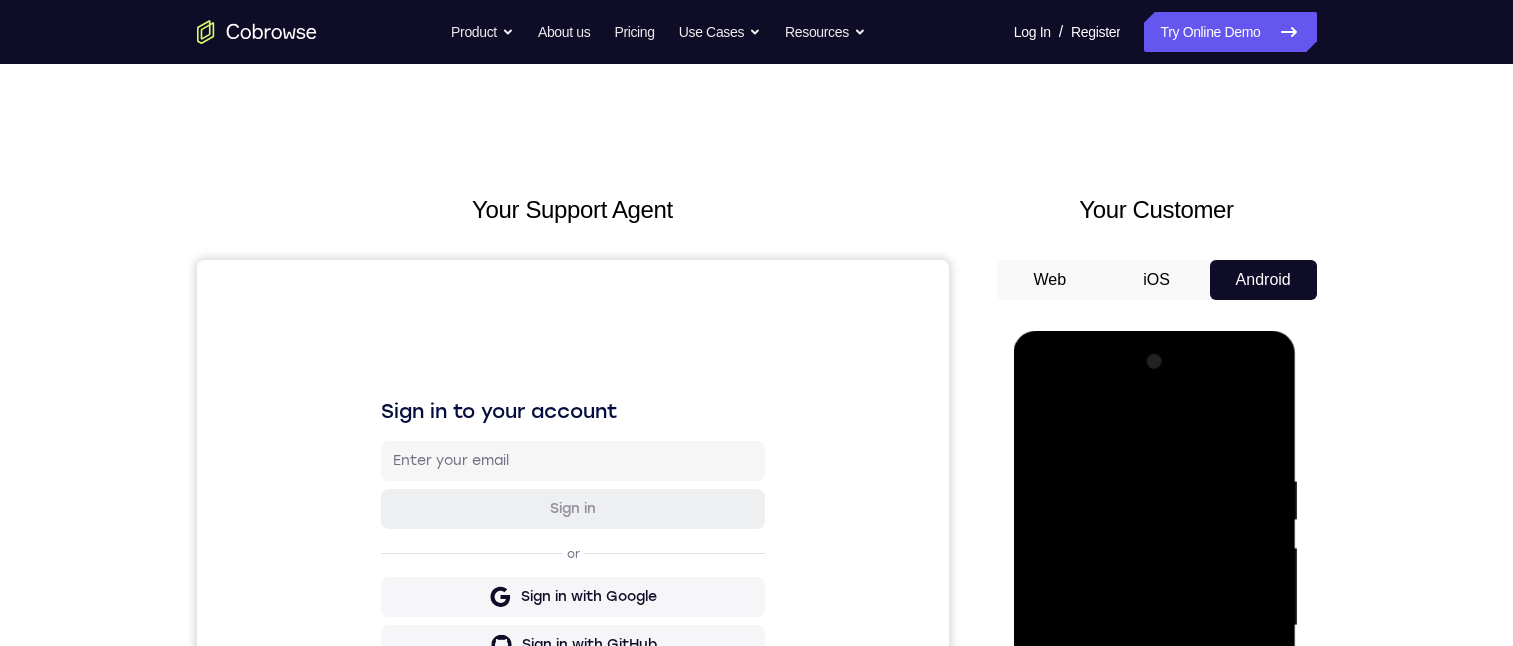 scroll, scrollTop: 300, scrollLeft: 0, axis: vertical 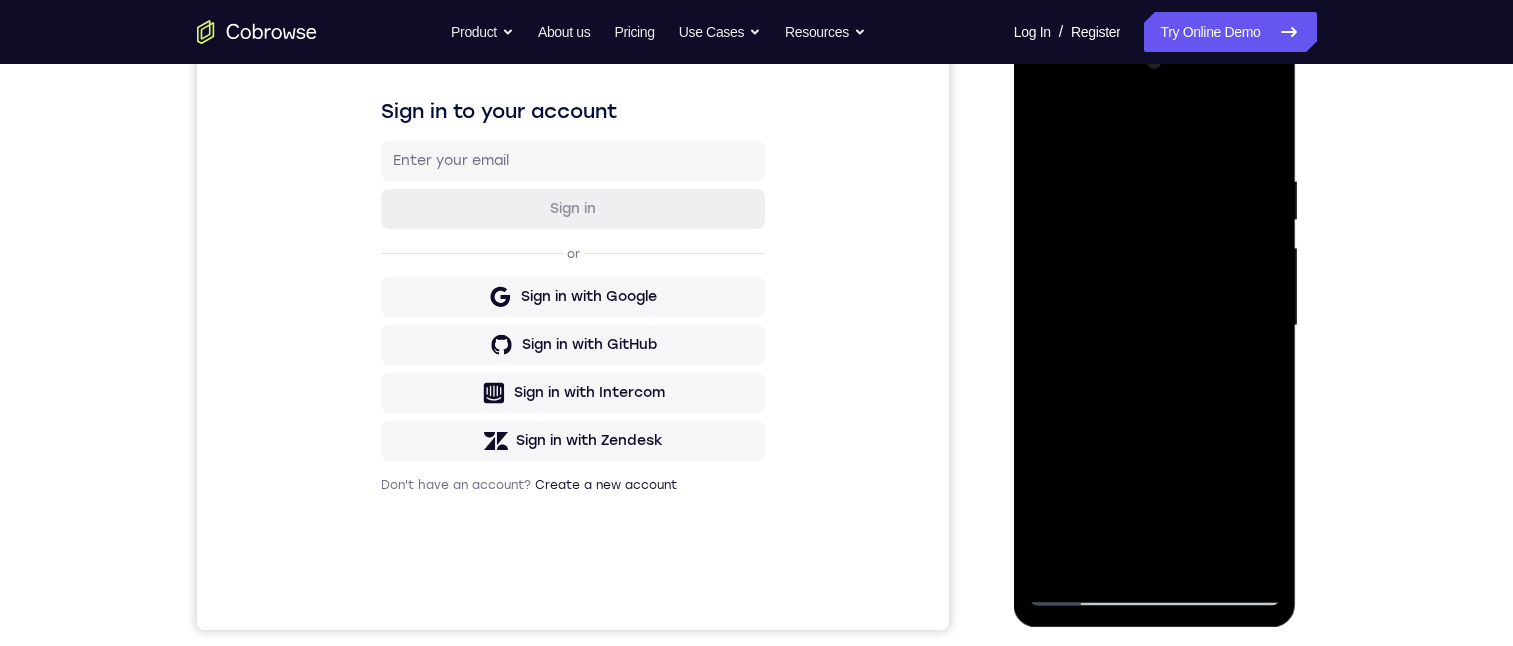 click at bounding box center (1155, 326) 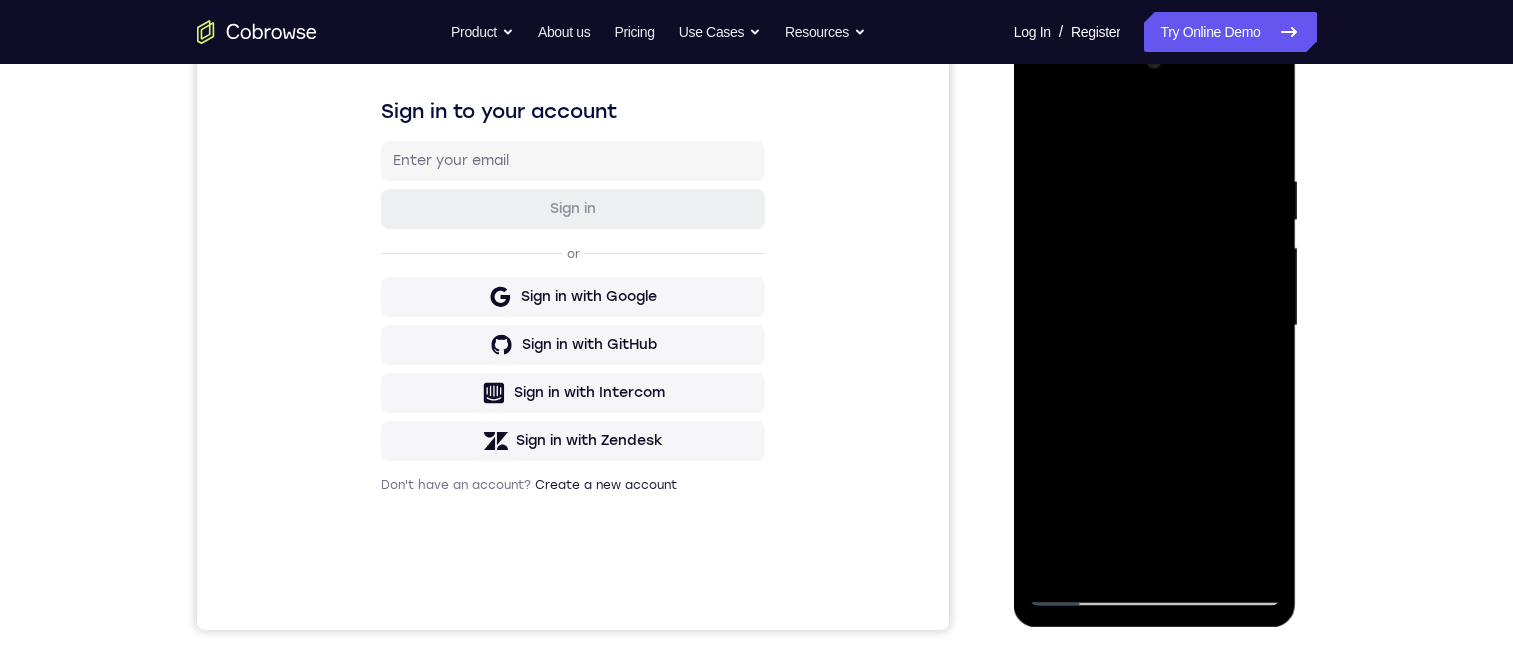 drag, startPoint x: 1064, startPoint y: 559, endPoint x: 1297, endPoint y: 477, distance: 247.0081 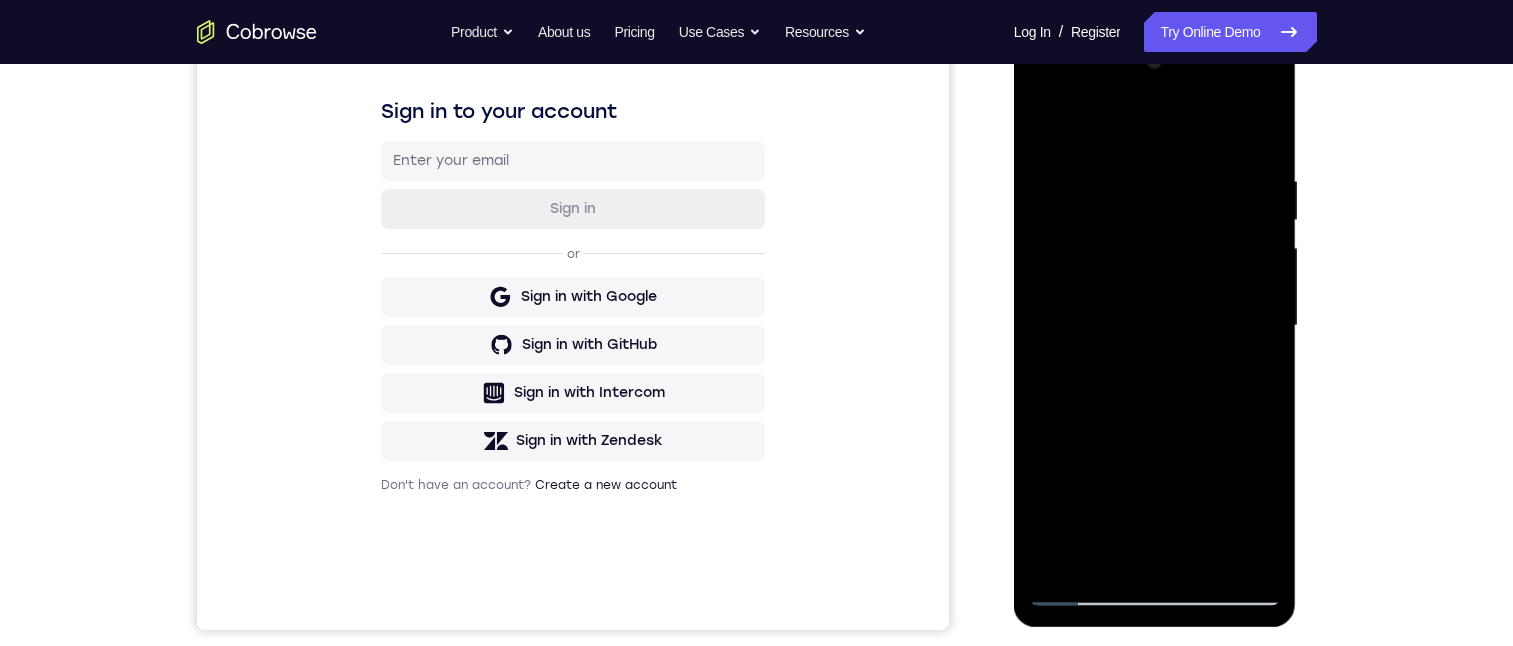 click at bounding box center (1155, 326) 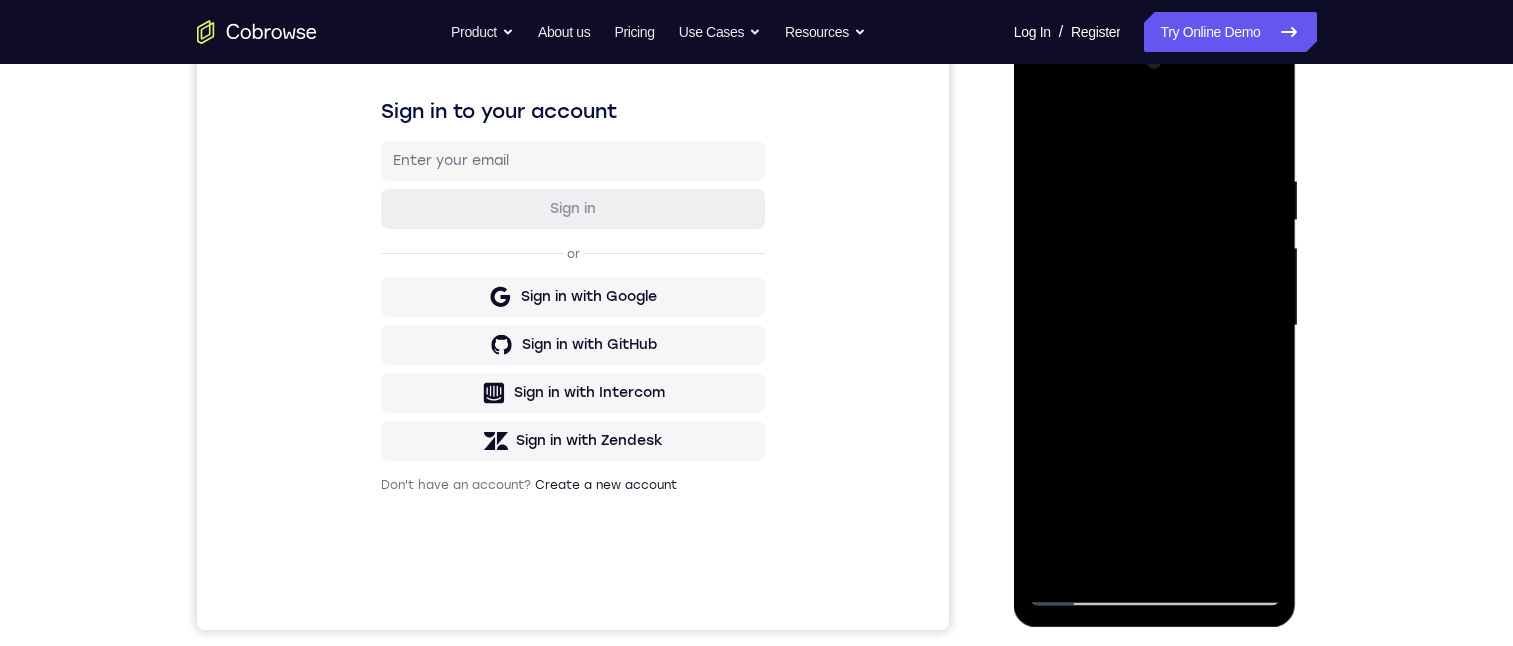 click at bounding box center [1155, 326] 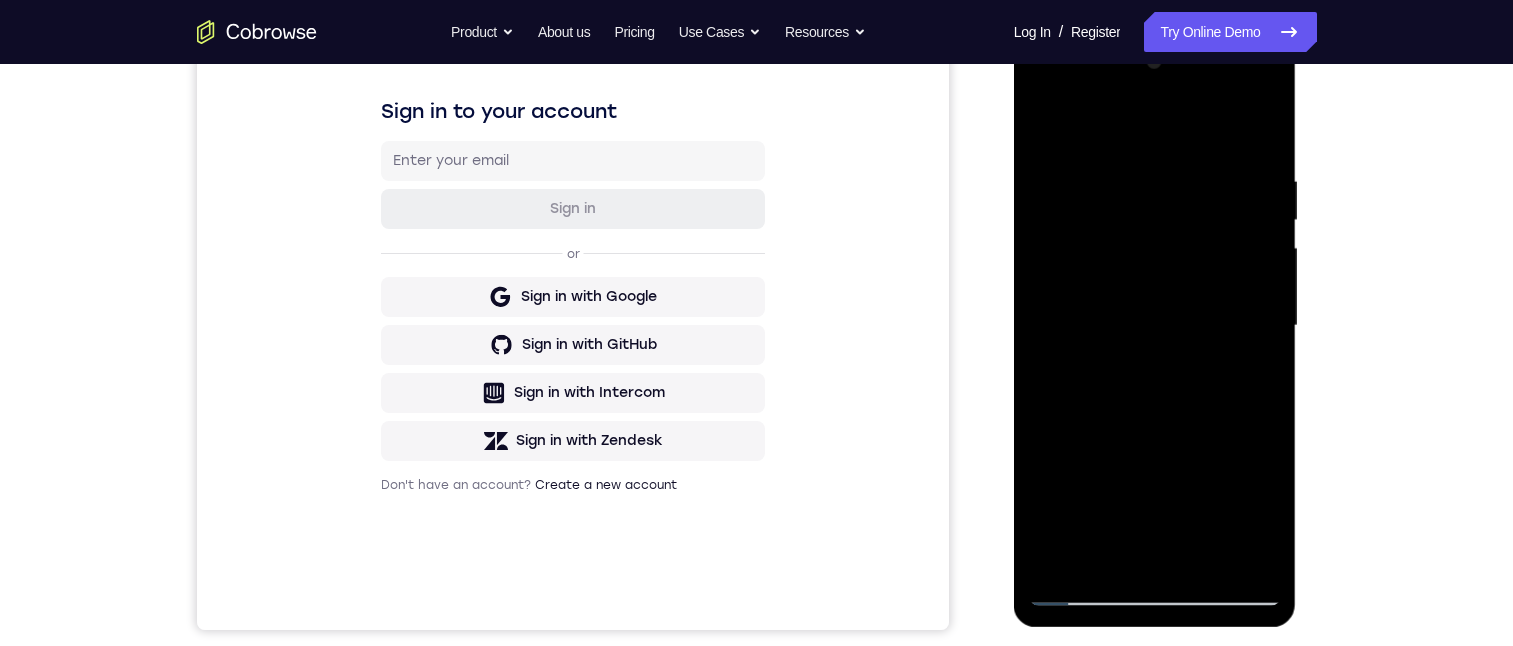 click at bounding box center (1155, 326) 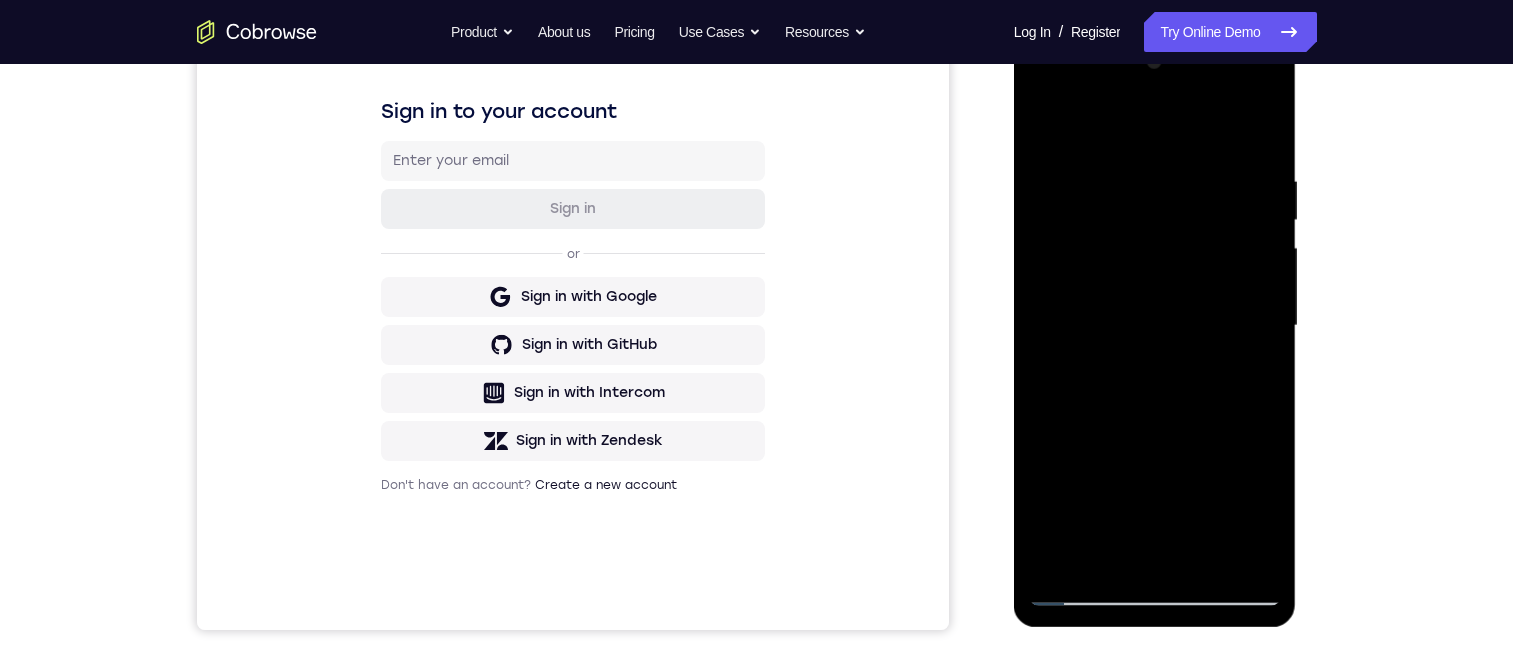 click at bounding box center [1155, 326] 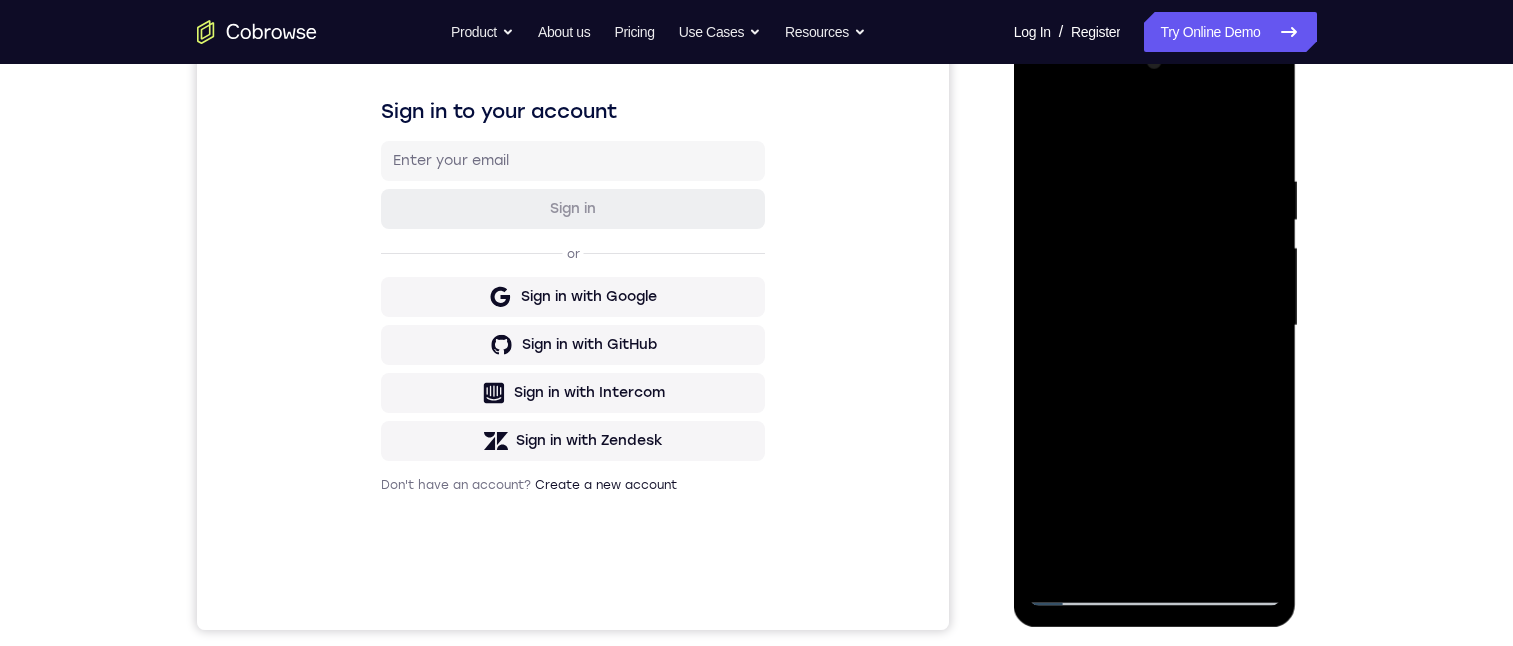 click at bounding box center (1155, 326) 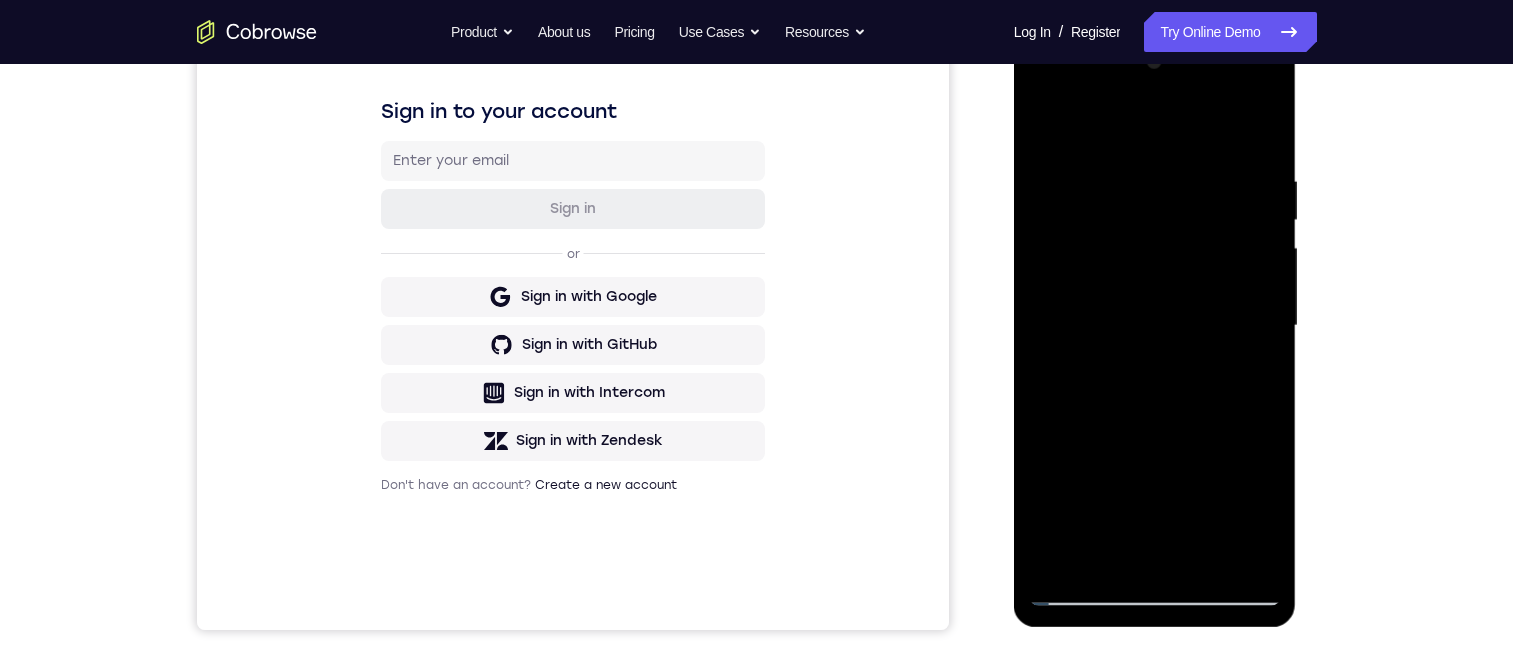 click at bounding box center [1155, 326] 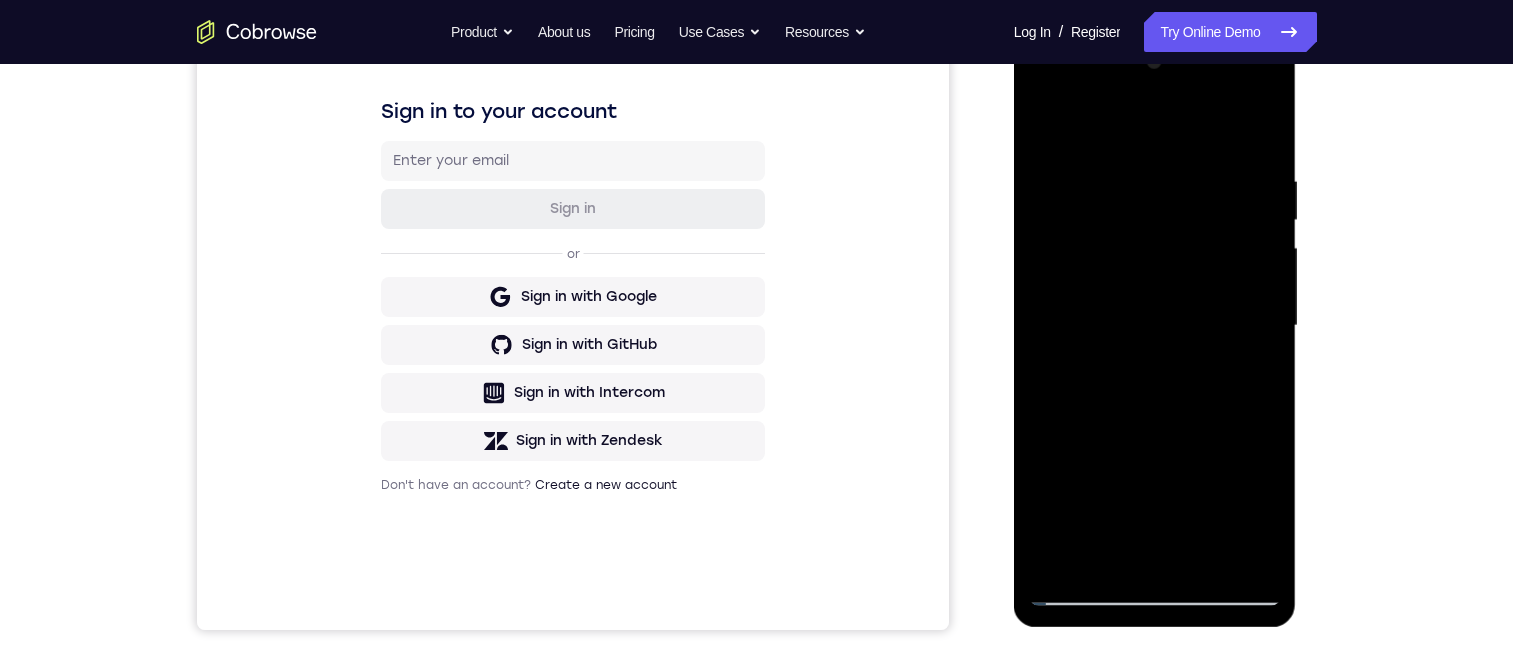 click at bounding box center (1155, 326) 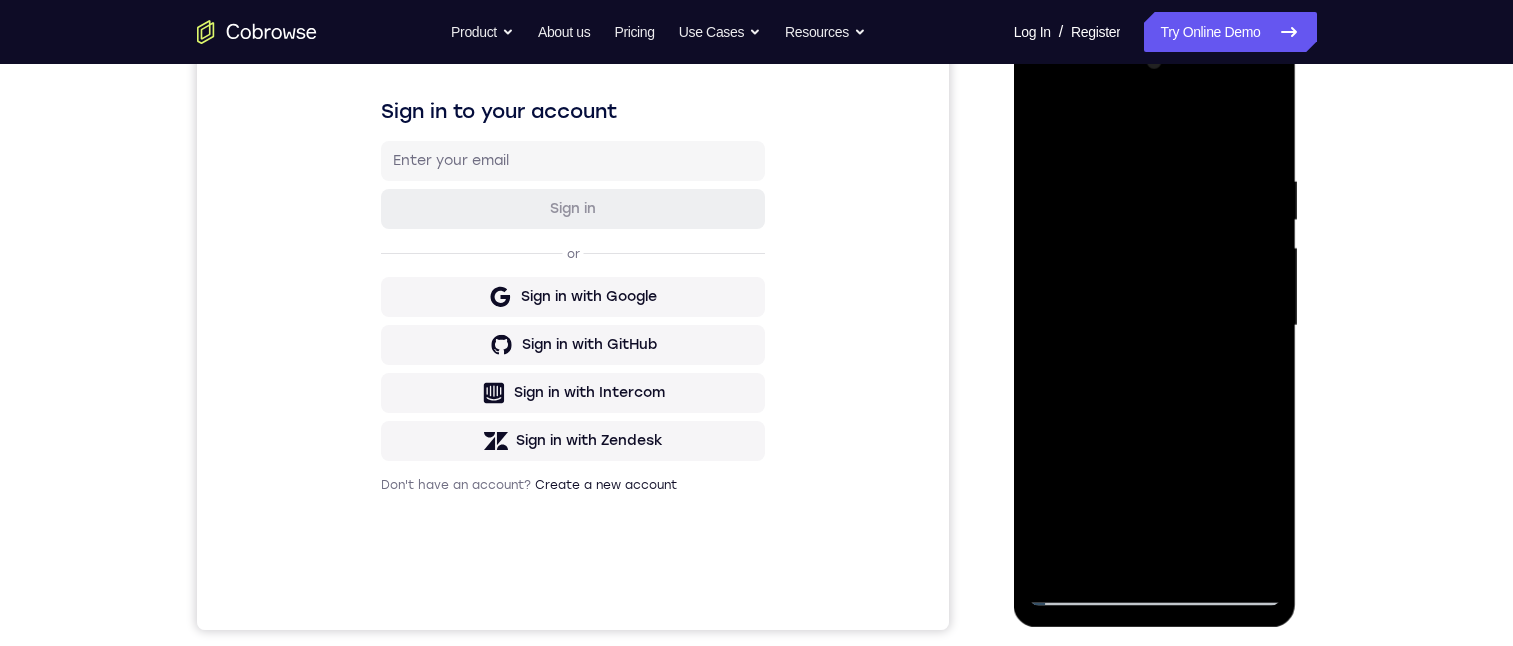 drag, startPoint x: 1059, startPoint y: 344, endPoint x: 1123, endPoint y: 357, distance: 65.30697 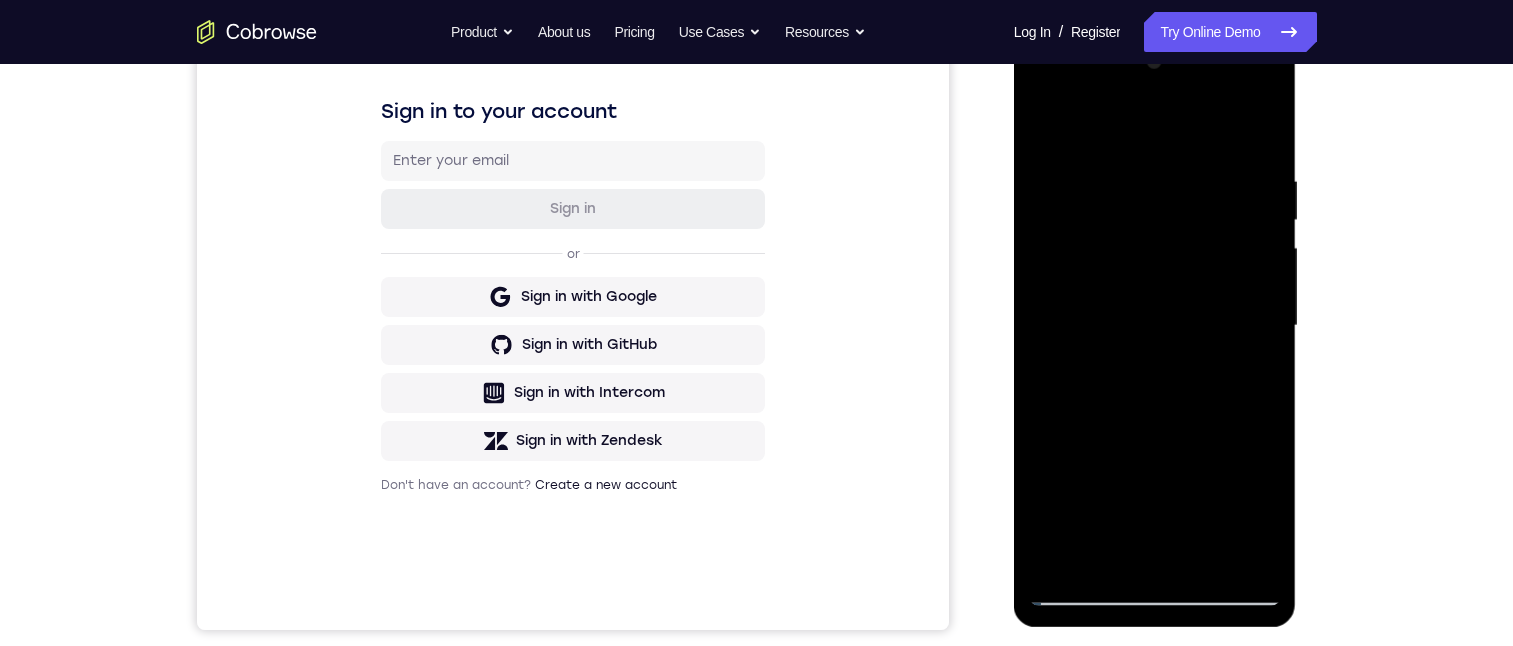 drag, startPoint x: 1063, startPoint y: 351, endPoint x: 1120, endPoint y: 364, distance: 58.463665 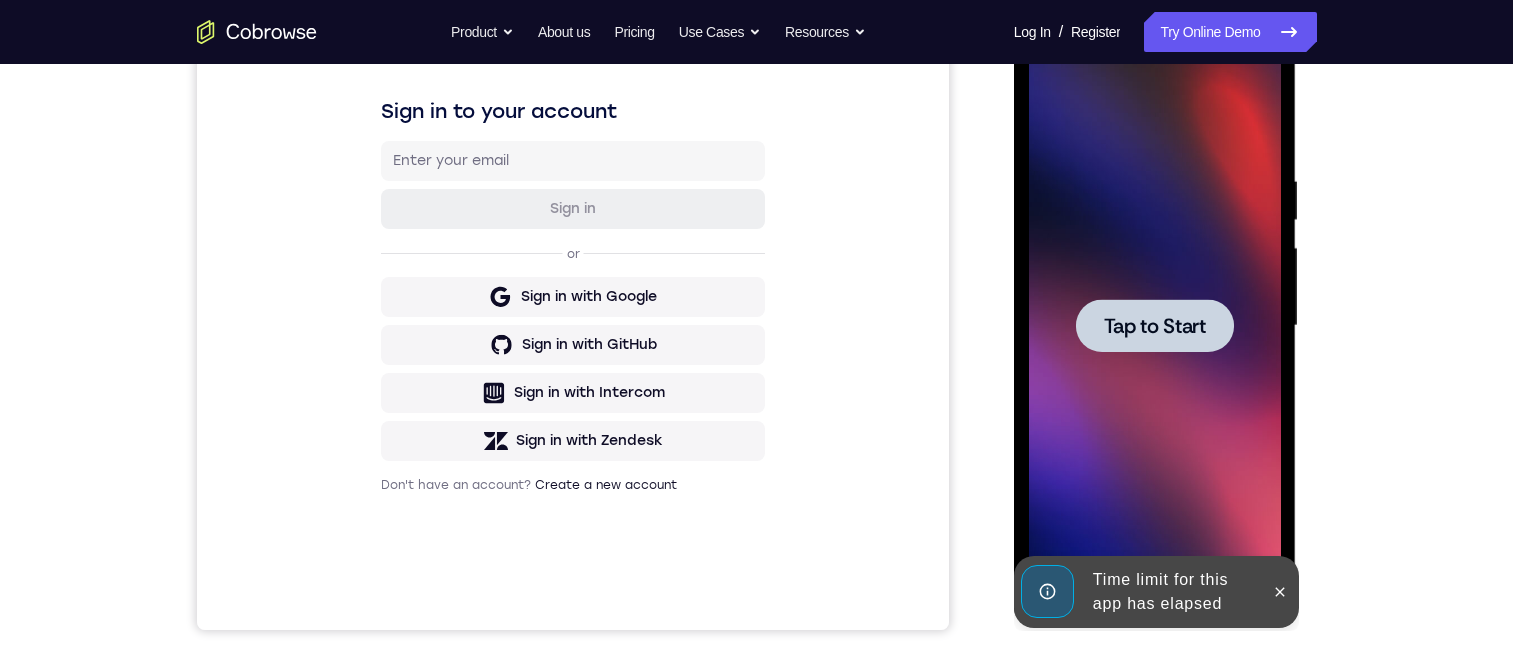 scroll, scrollTop: 0, scrollLeft: 0, axis: both 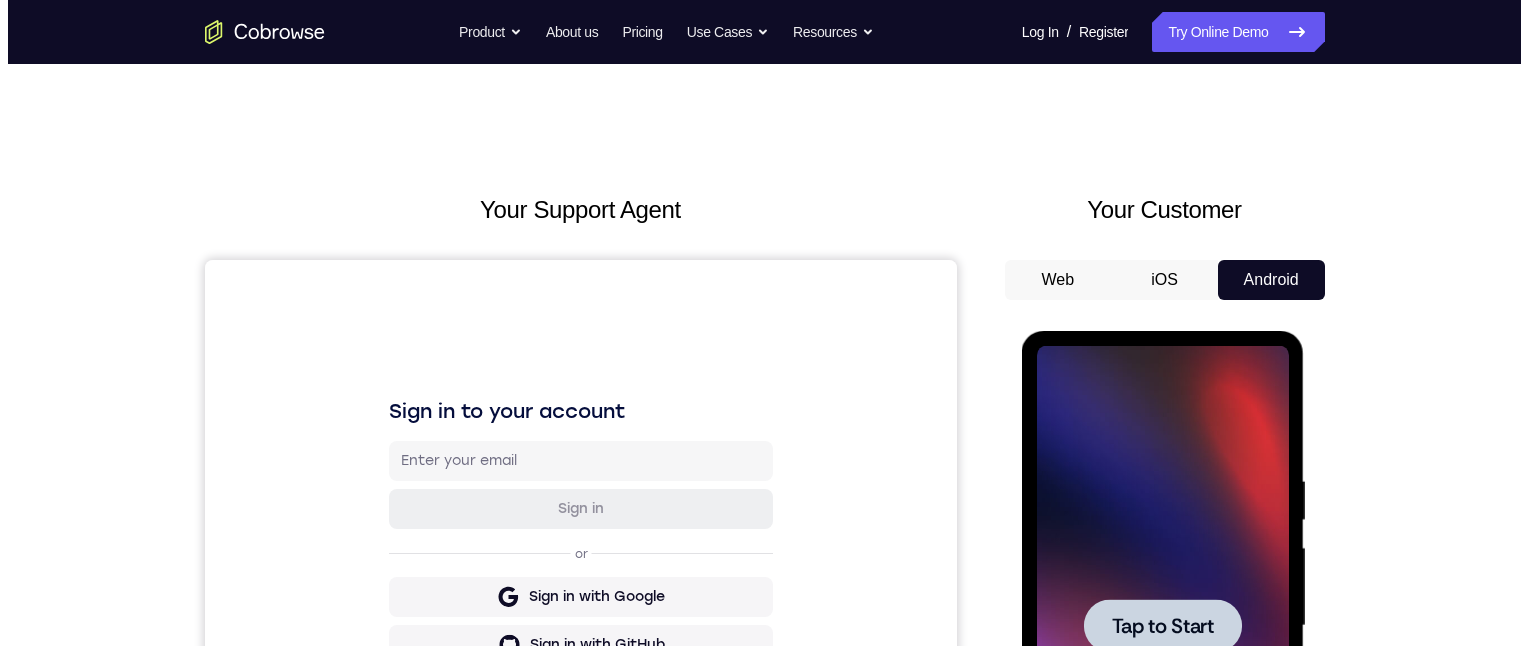 click on "Tap to Start" at bounding box center [1162, 626] 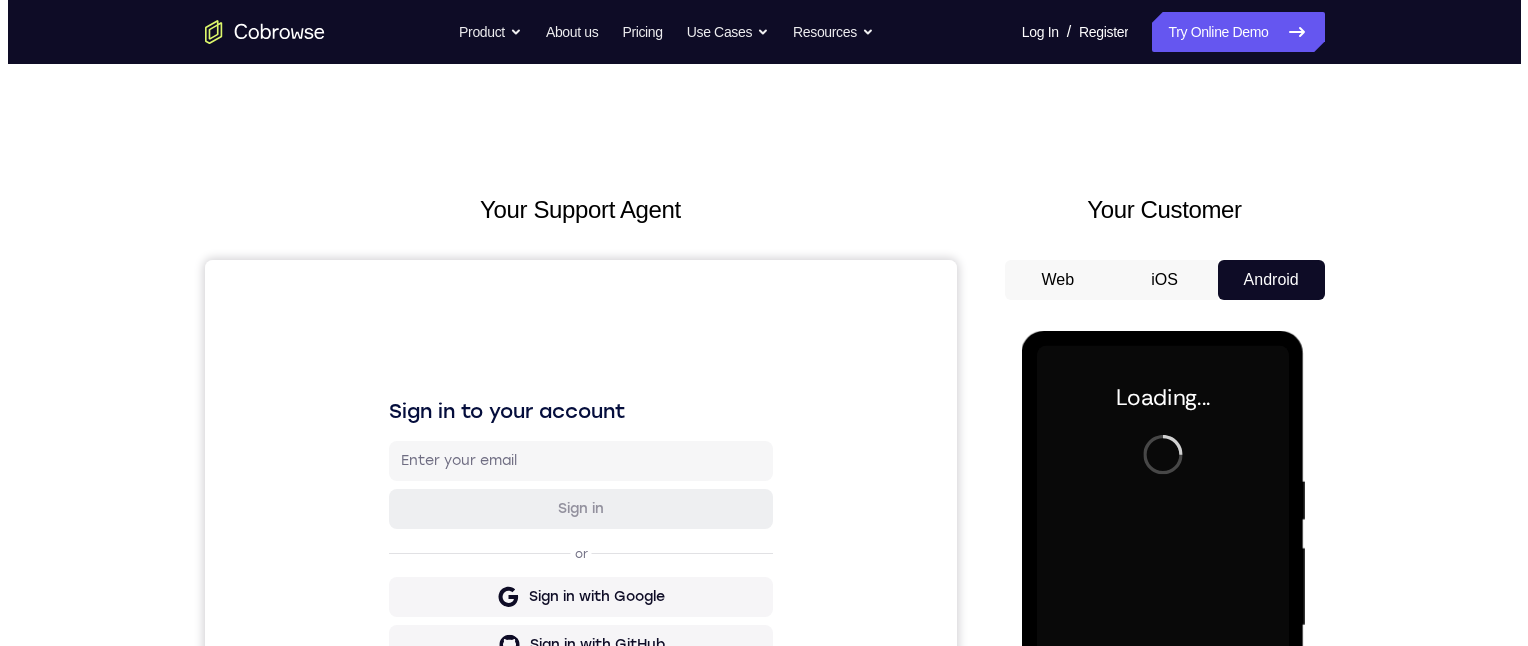 drag, startPoint x: 1277, startPoint y: 886, endPoint x: 1236, endPoint y: 883, distance: 41.109608 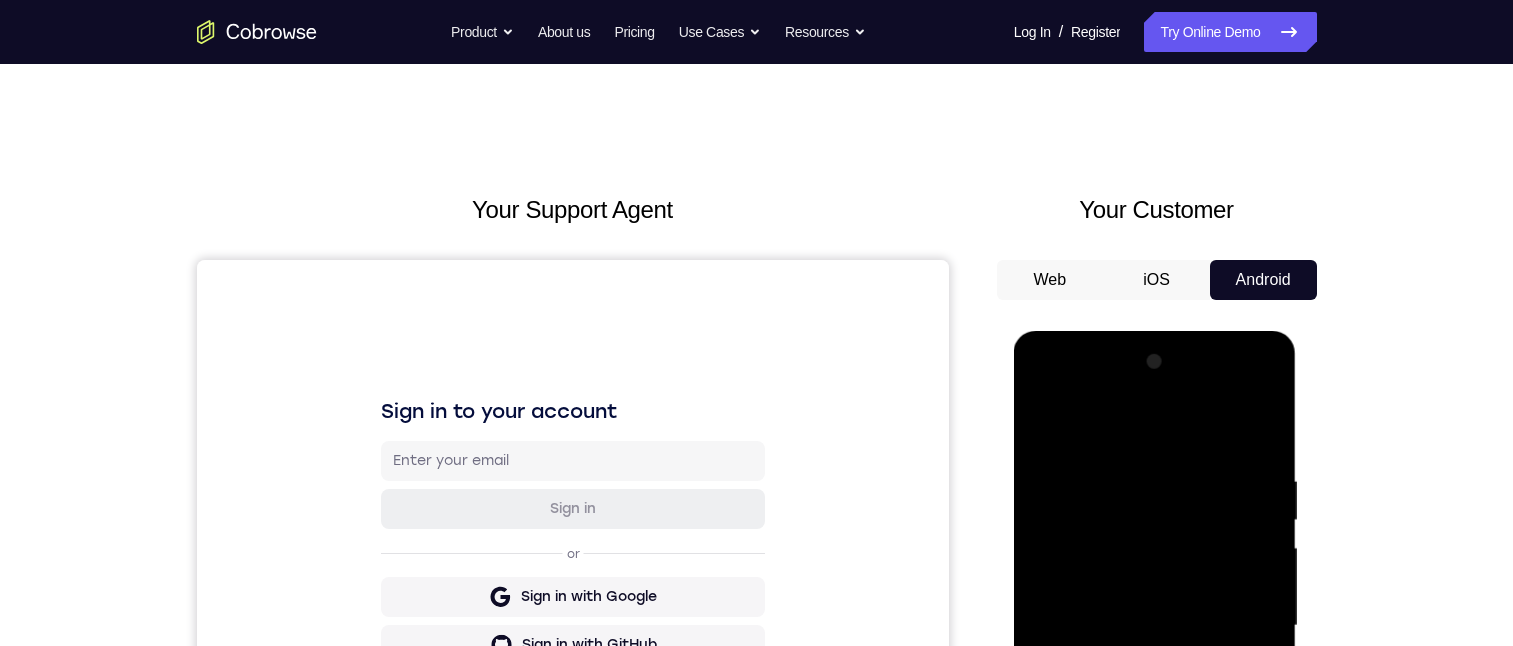scroll, scrollTop: 300, scrollLeft: 0, axis: vertical 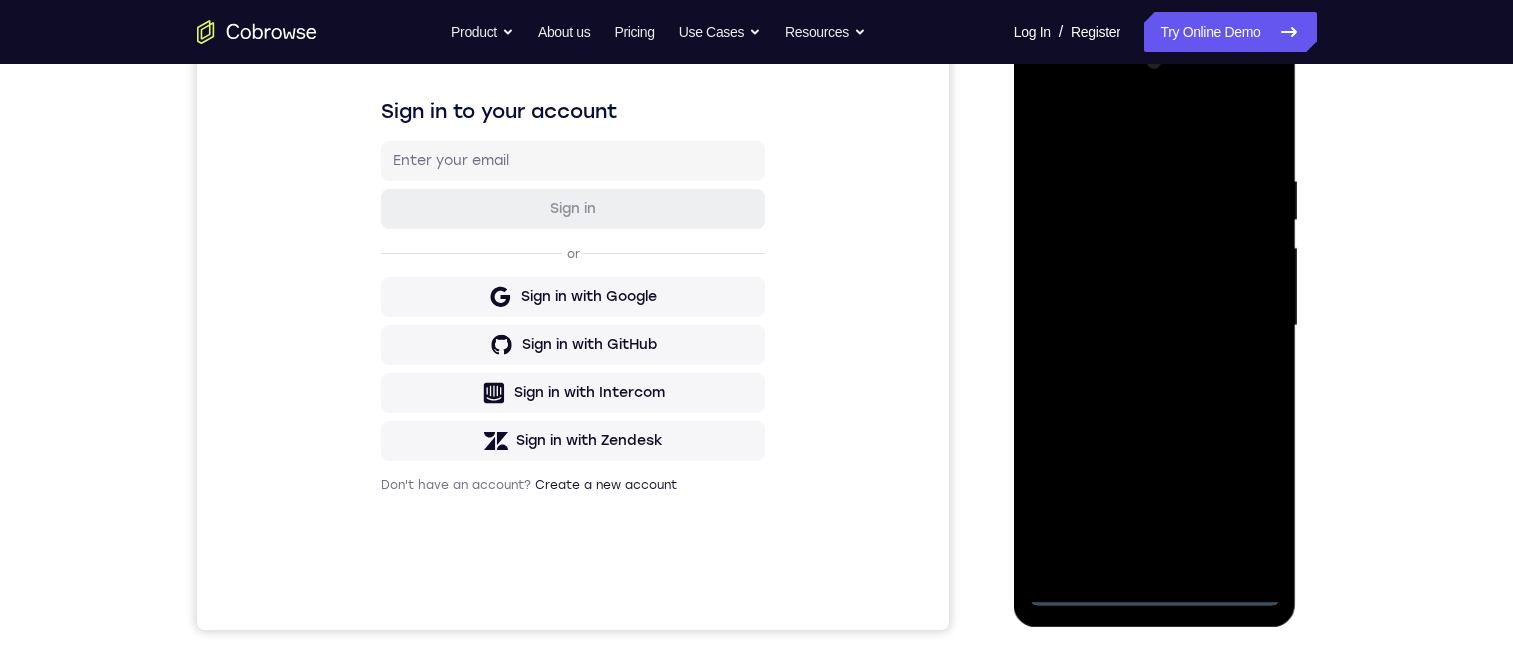 click at bounding box center [1155, 326] 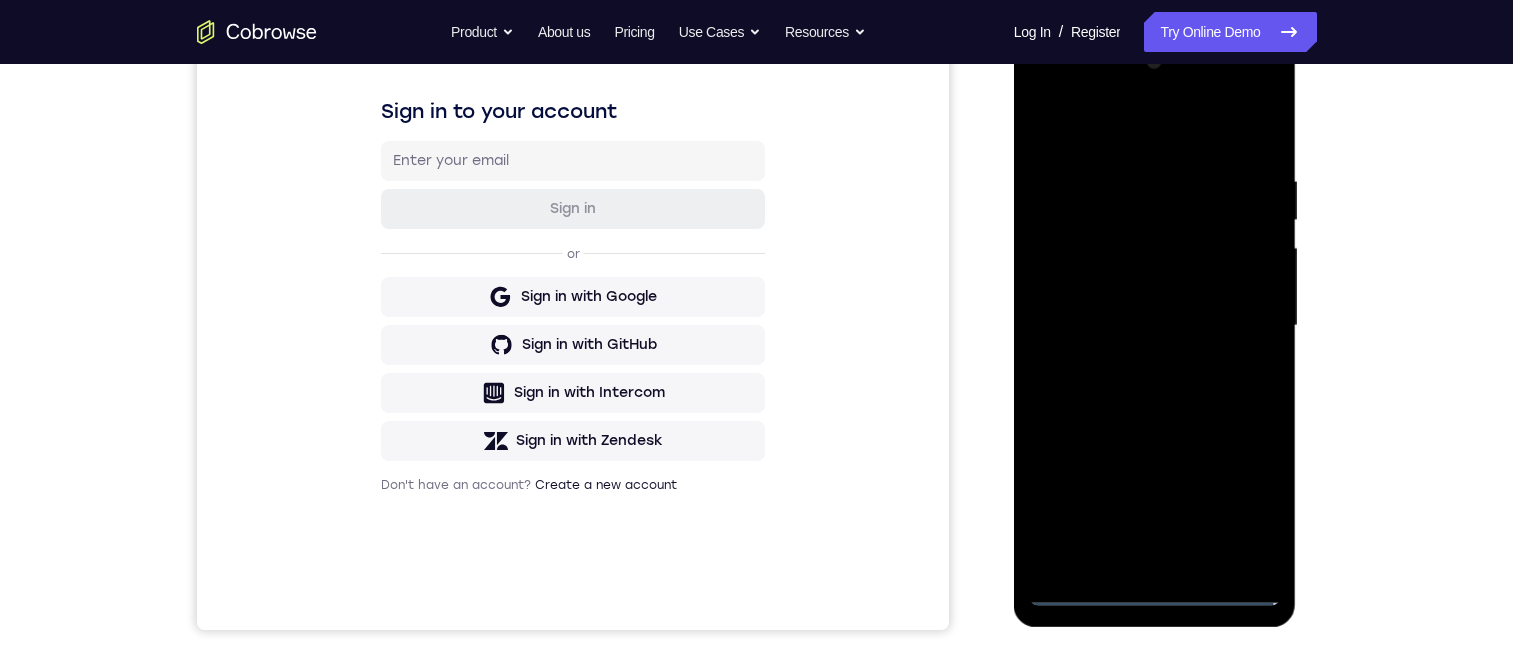 drag, startPoint x: 1146, startPoint y: 76, endPoint x: 1205, endPoint y: 200, distance: 137.32079 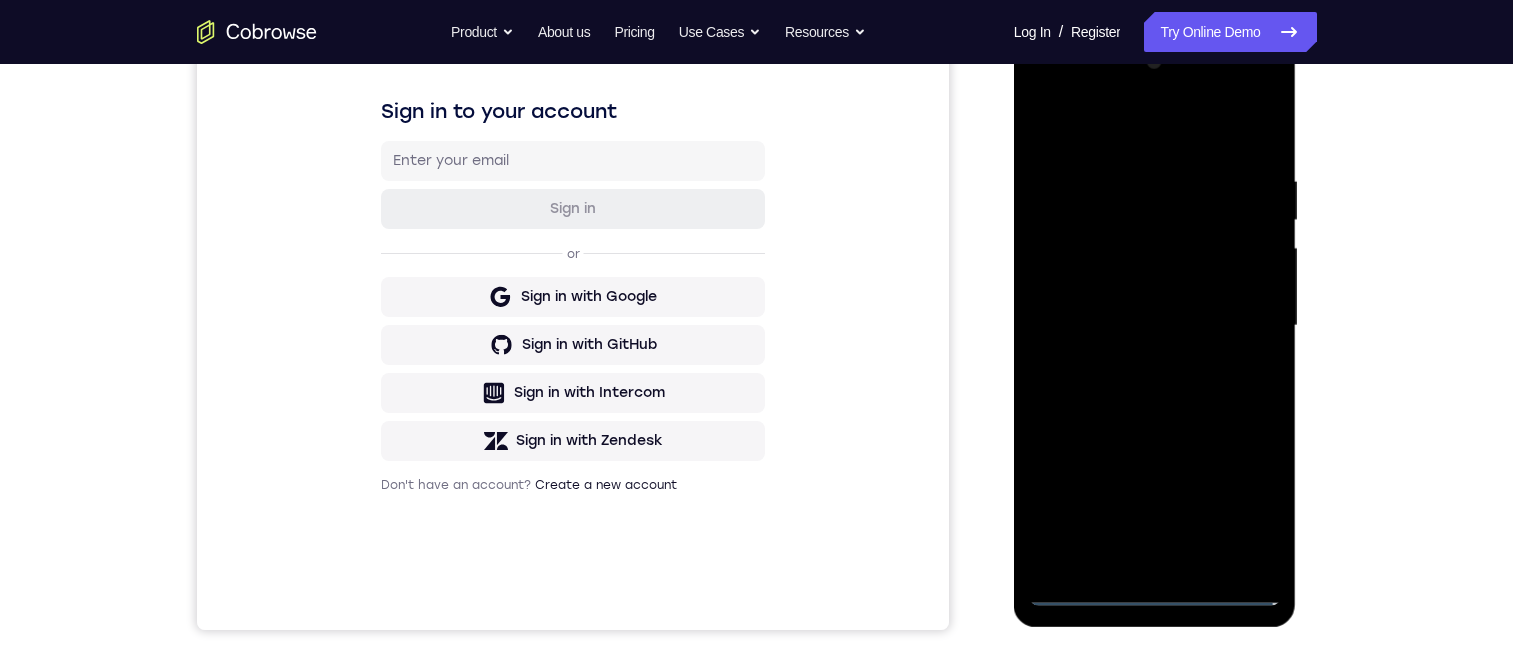 click at bounding box center (1155, 326) 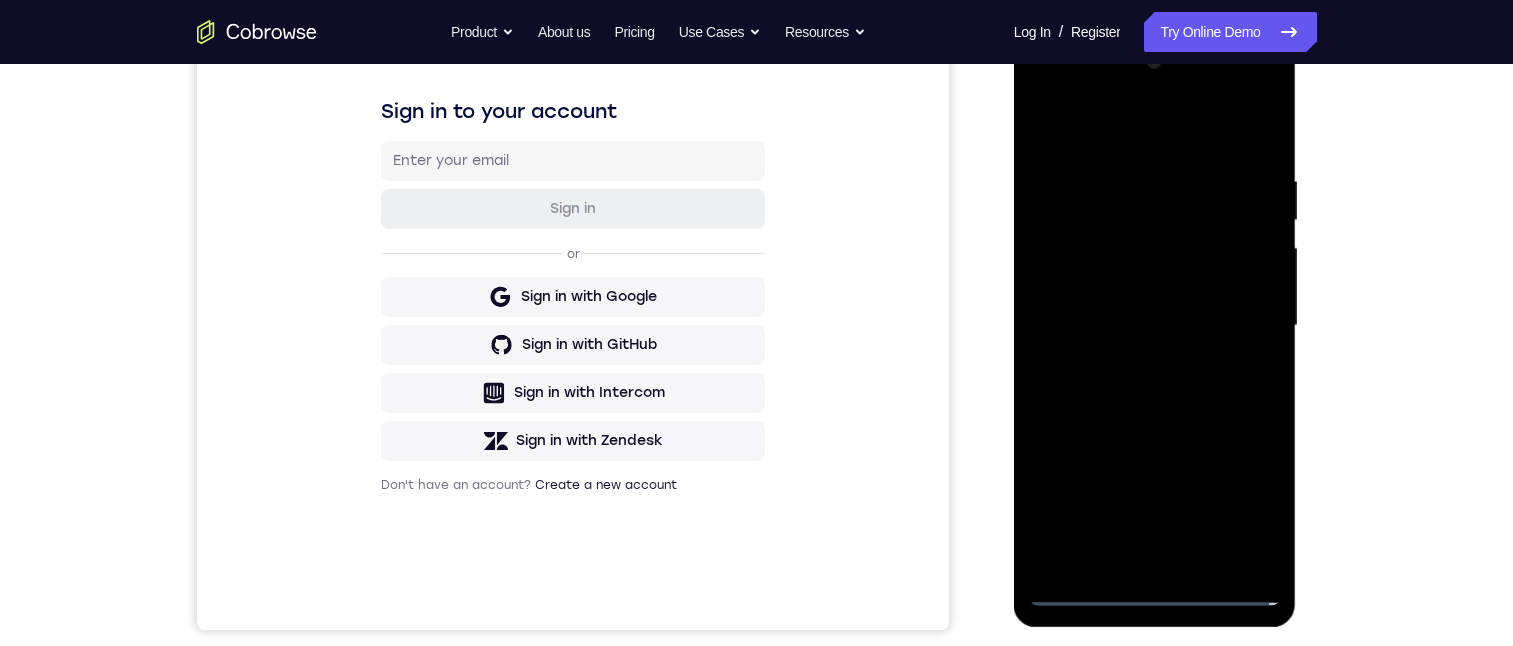 click at bounding box center [1155, 326] 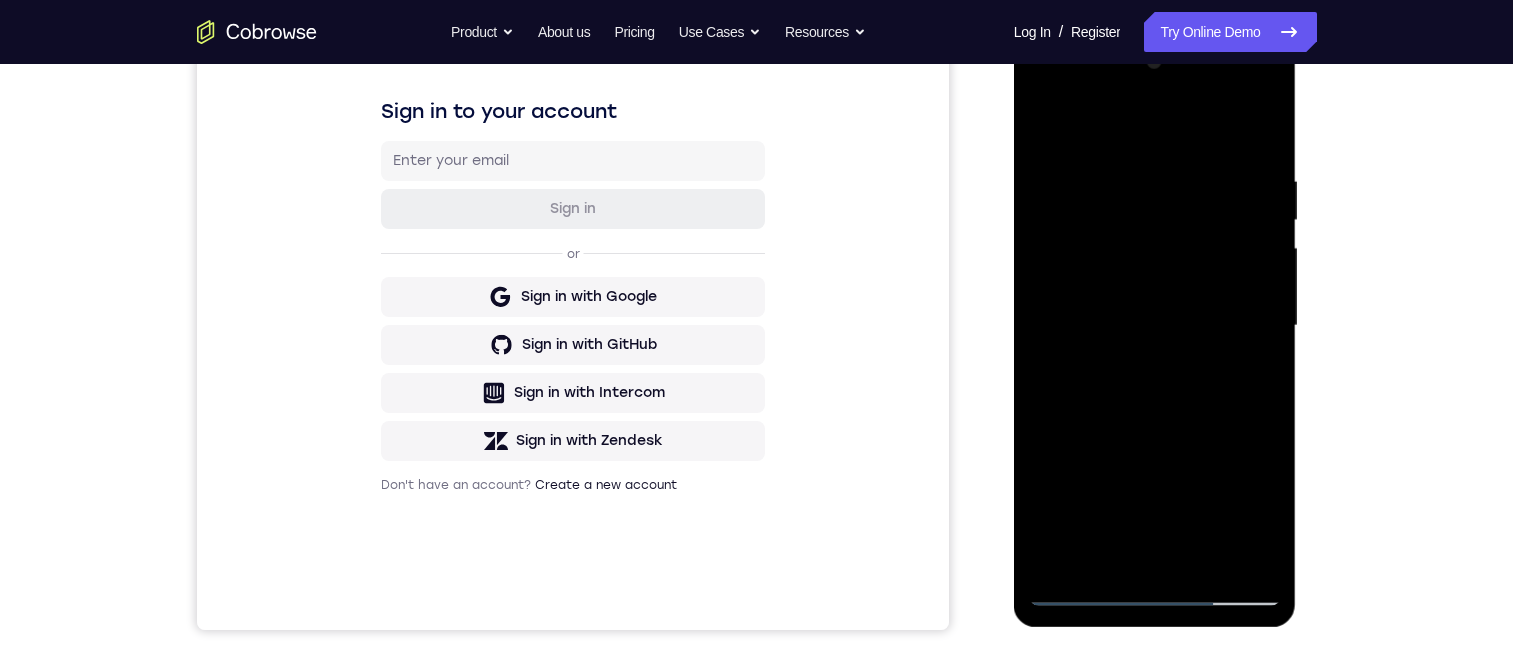 click at bounding box center [1155, 326] 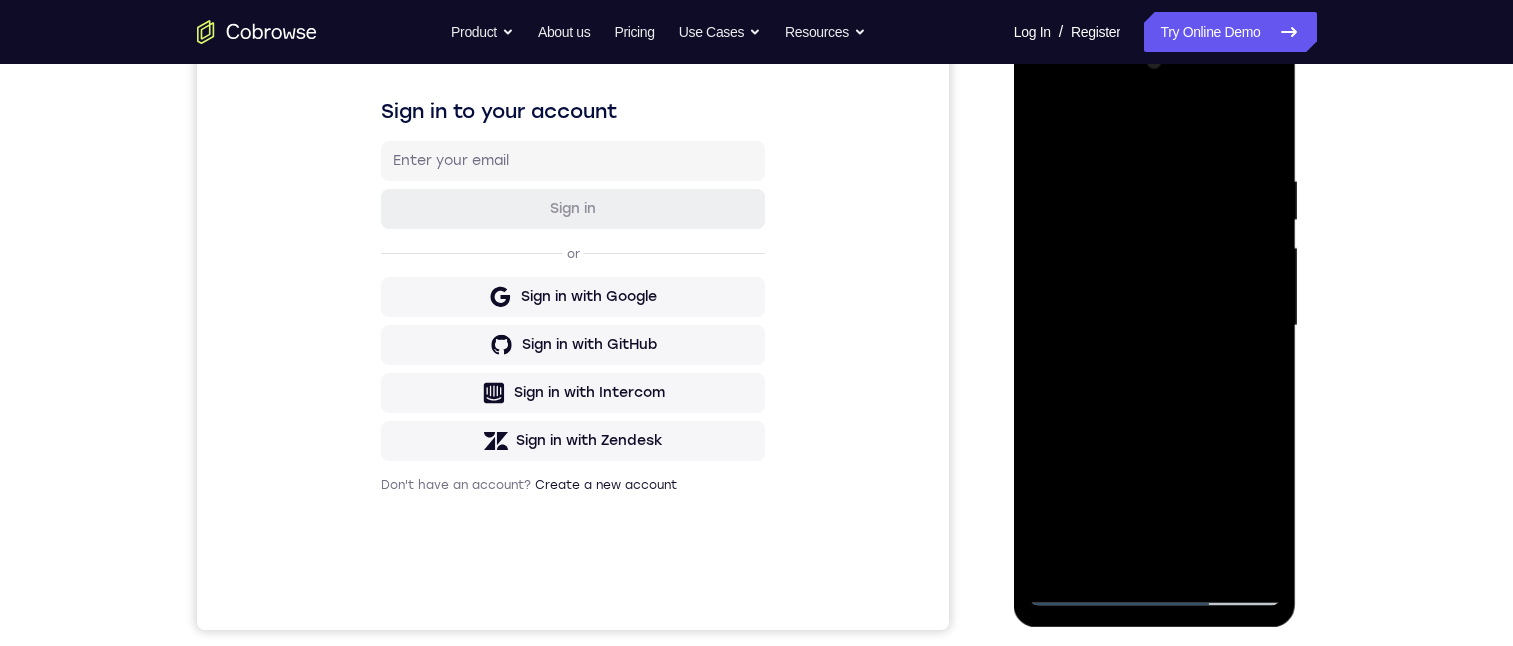 click at bounding box center (1155, 326) 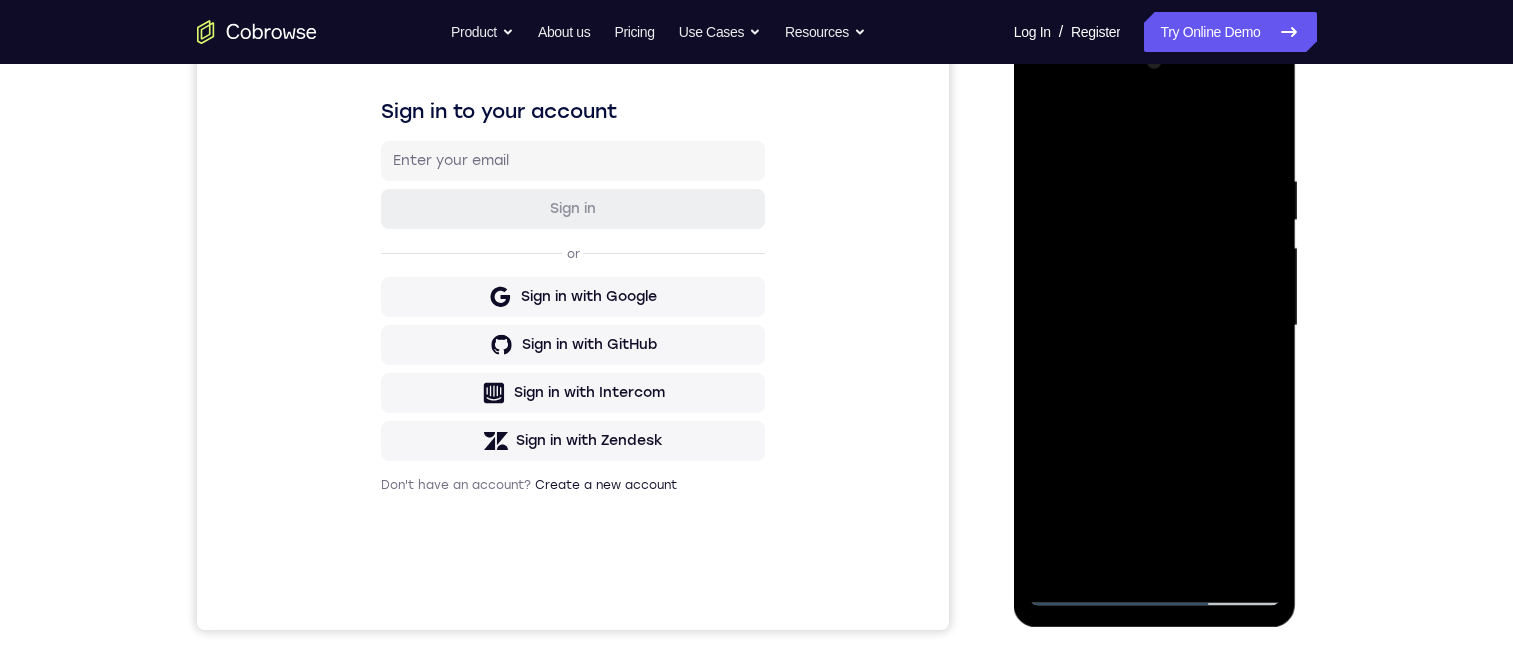 click at bounding box center (1155, 326) 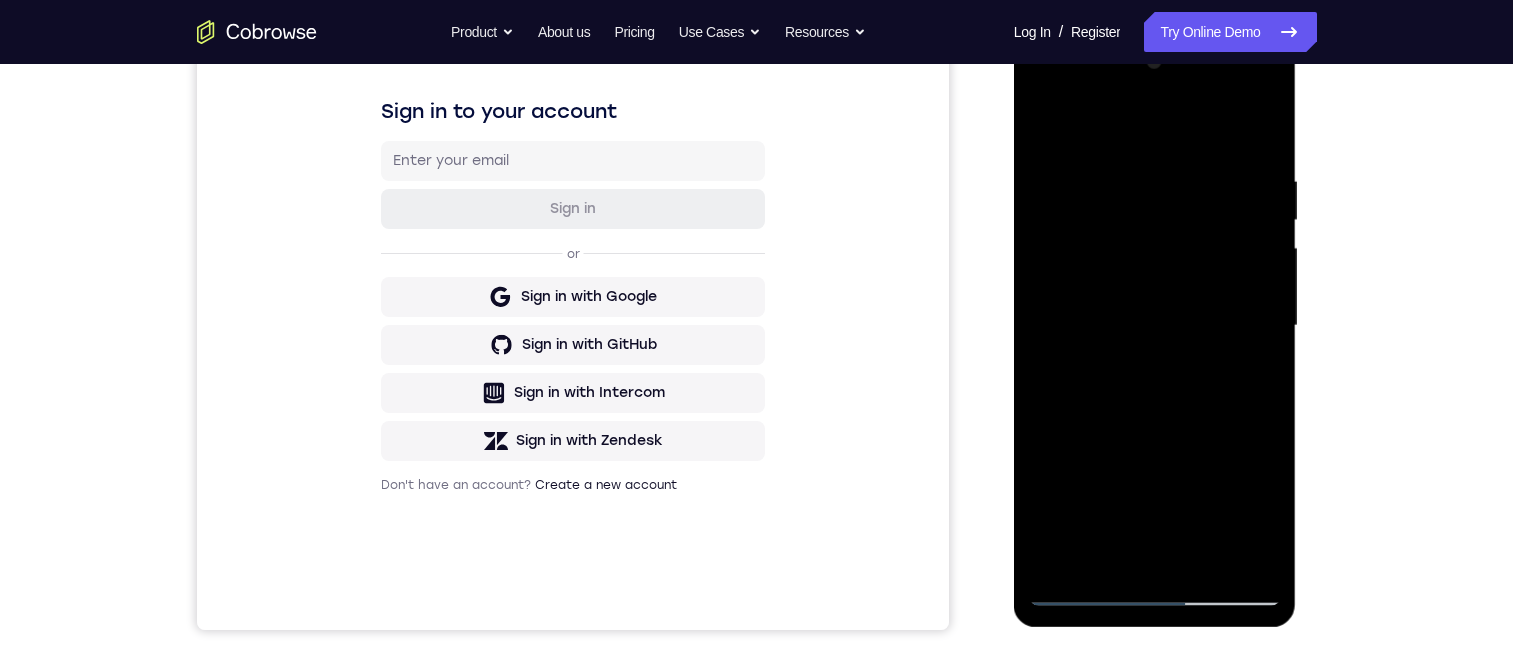 click at bounding box center [1155, 326] 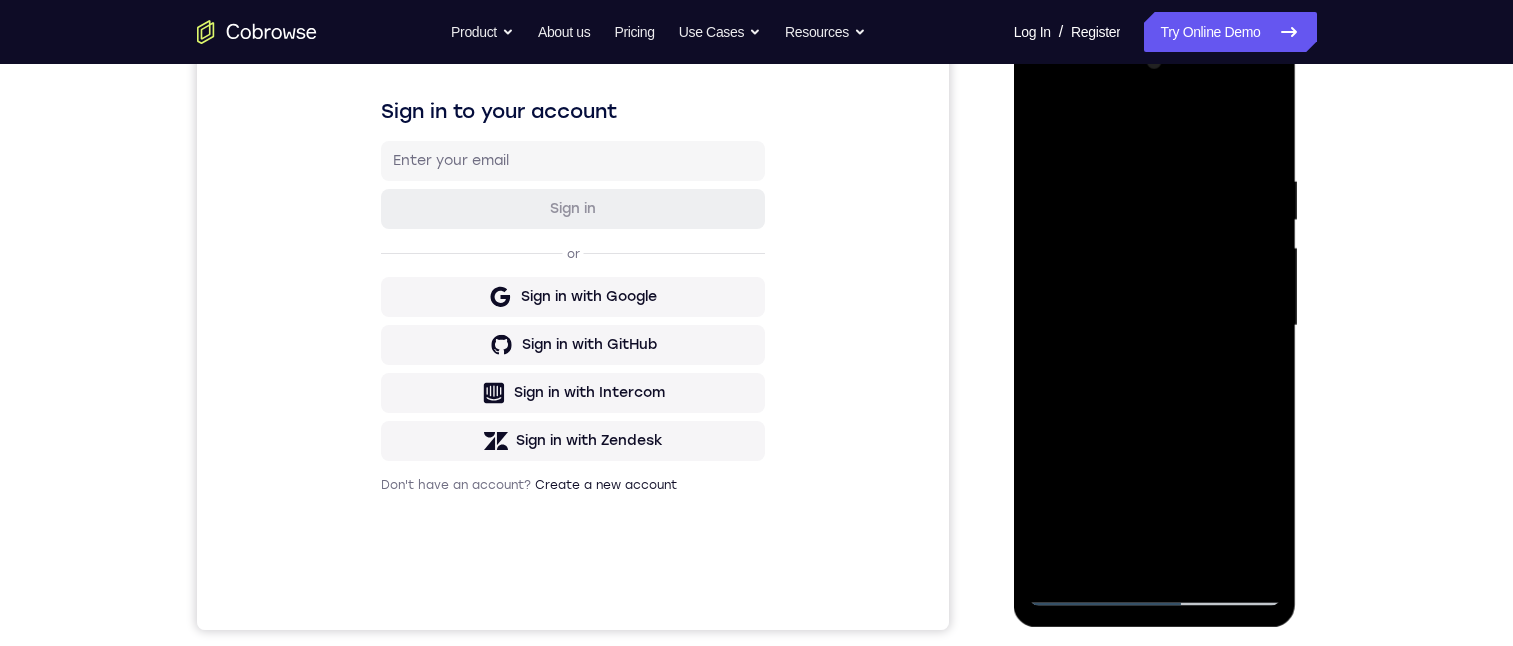 click at bounding box center (1155, 326) 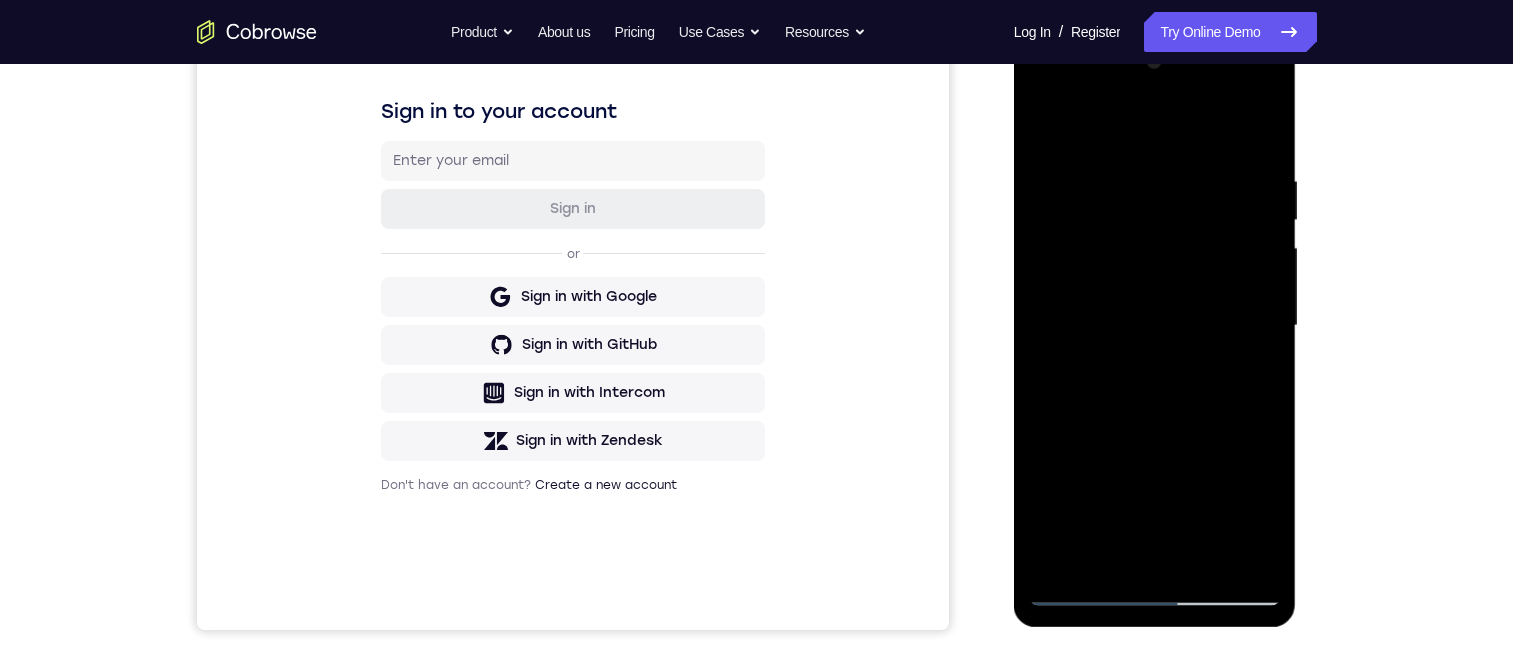 click at bounding box center [1155, 326] 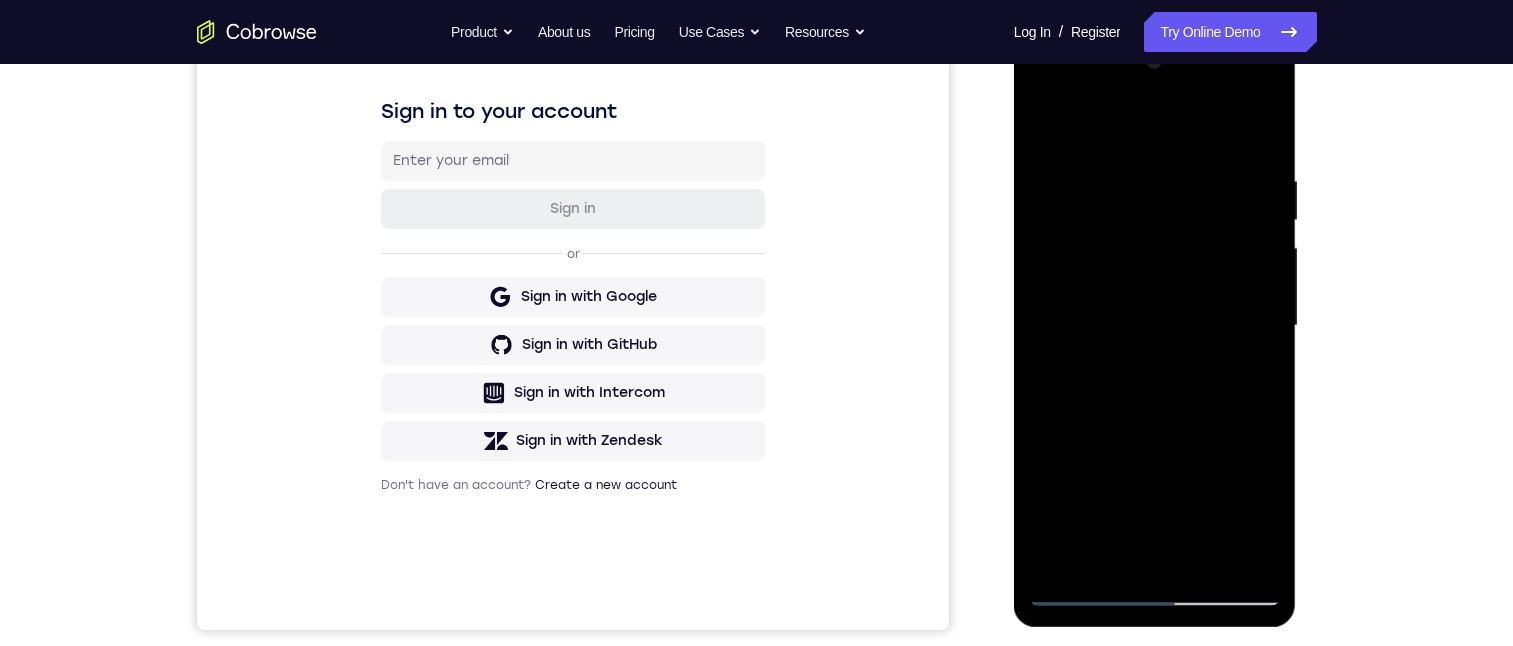 click at bounding box center (1155, 326) 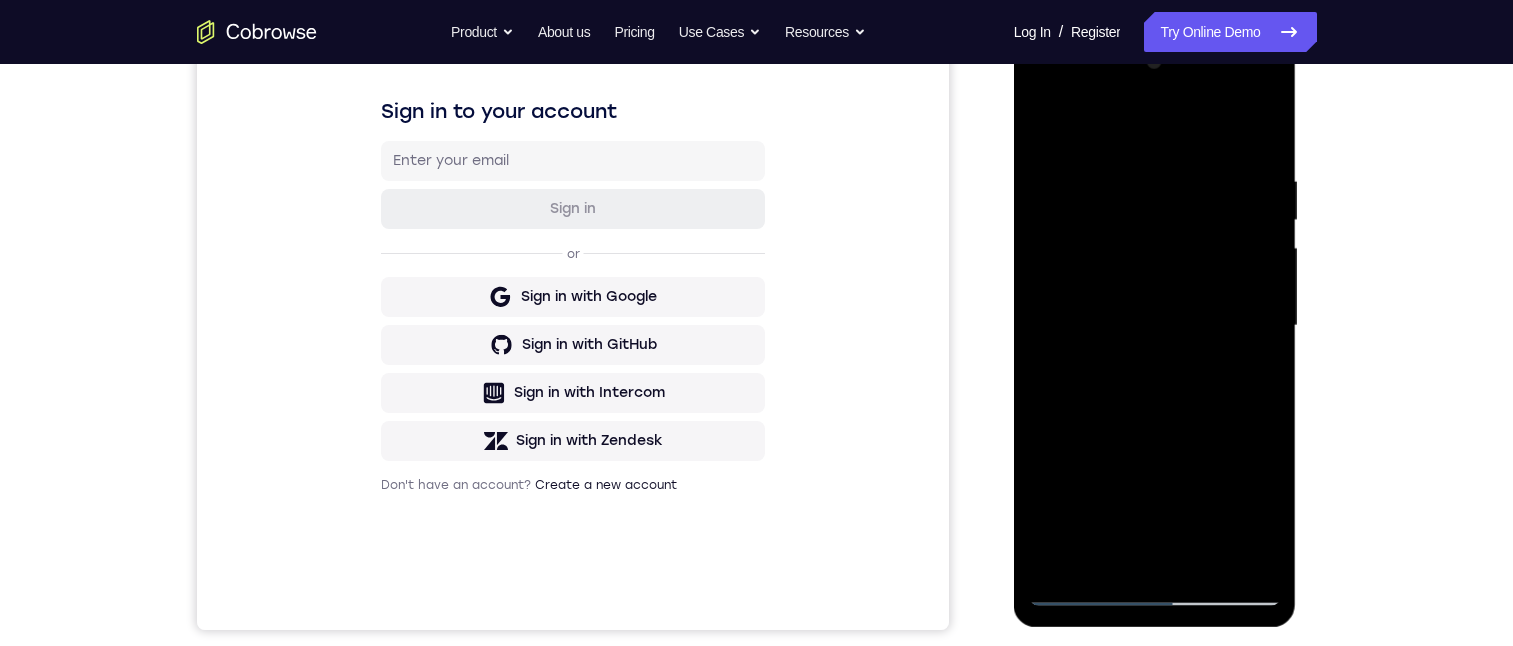 click at bounding box center [1155, 326] 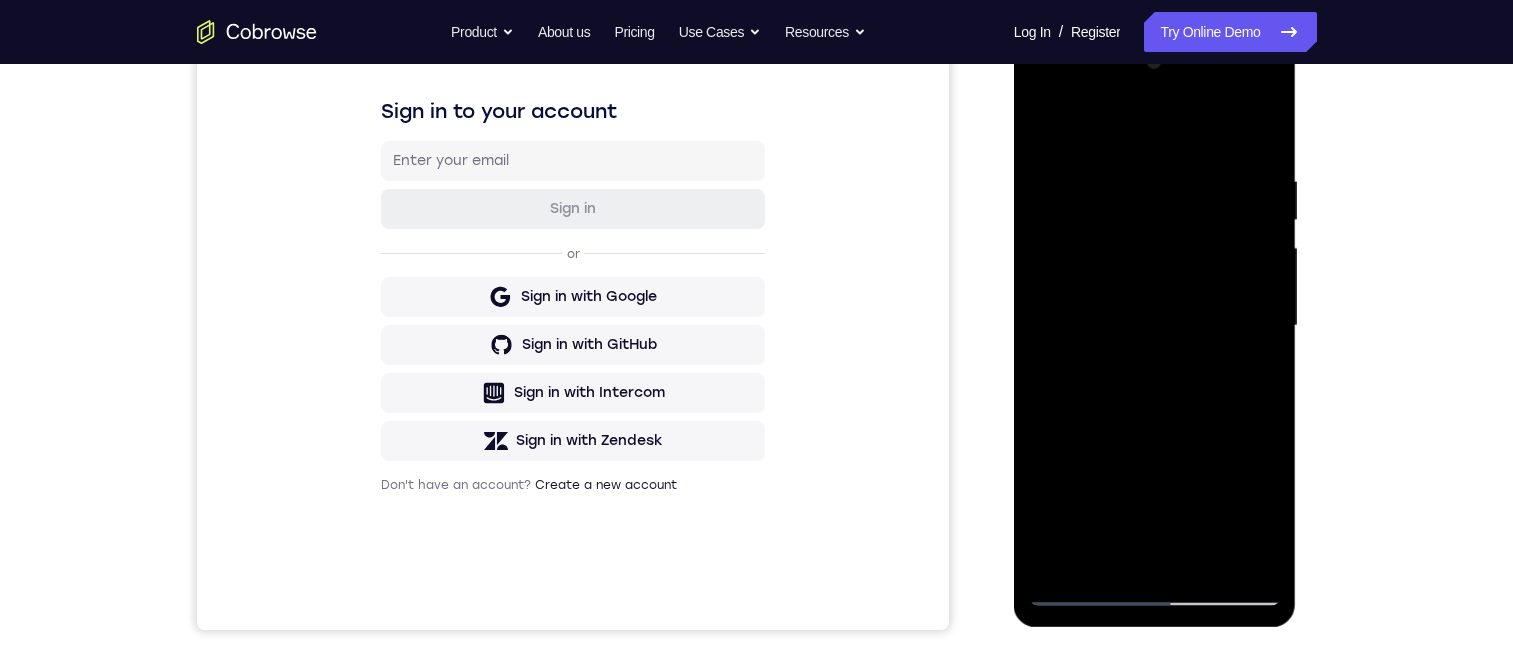 click at bounding box center (1155, 326) 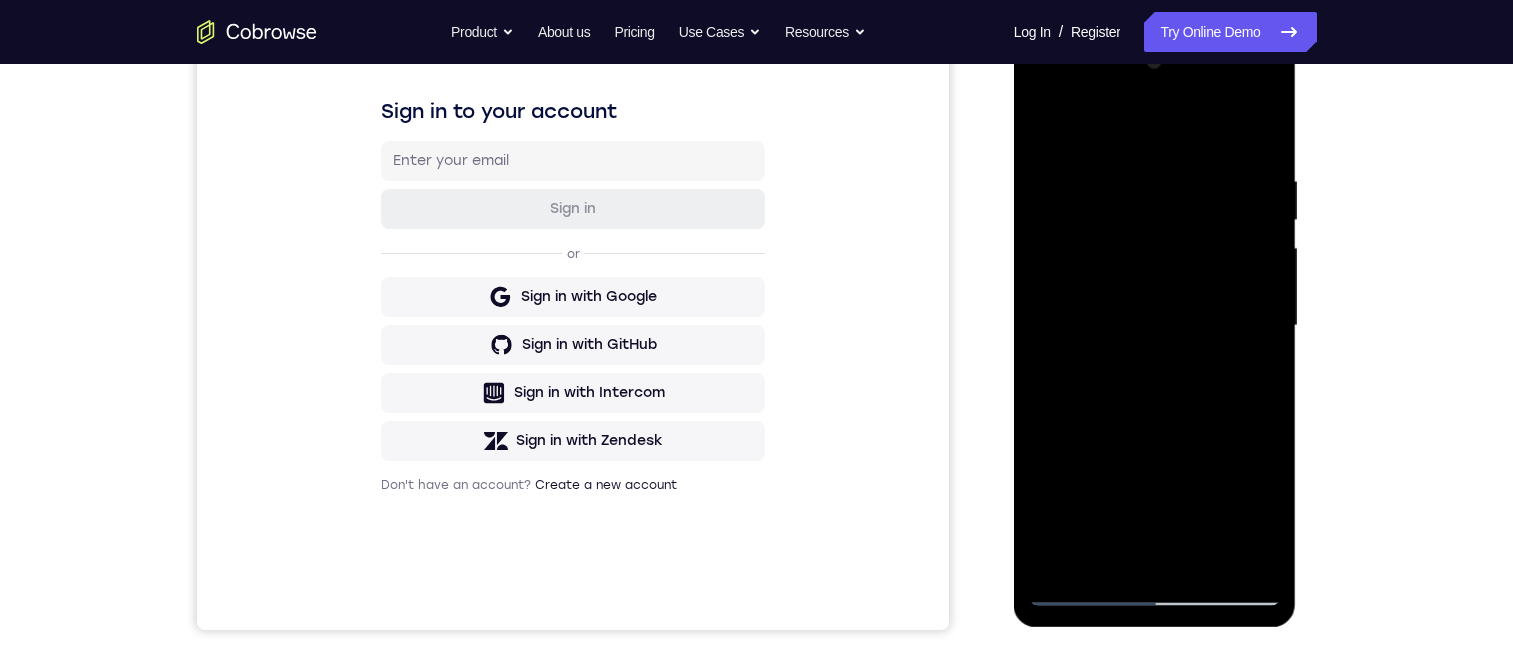 click at bounding box center (1155, 326) 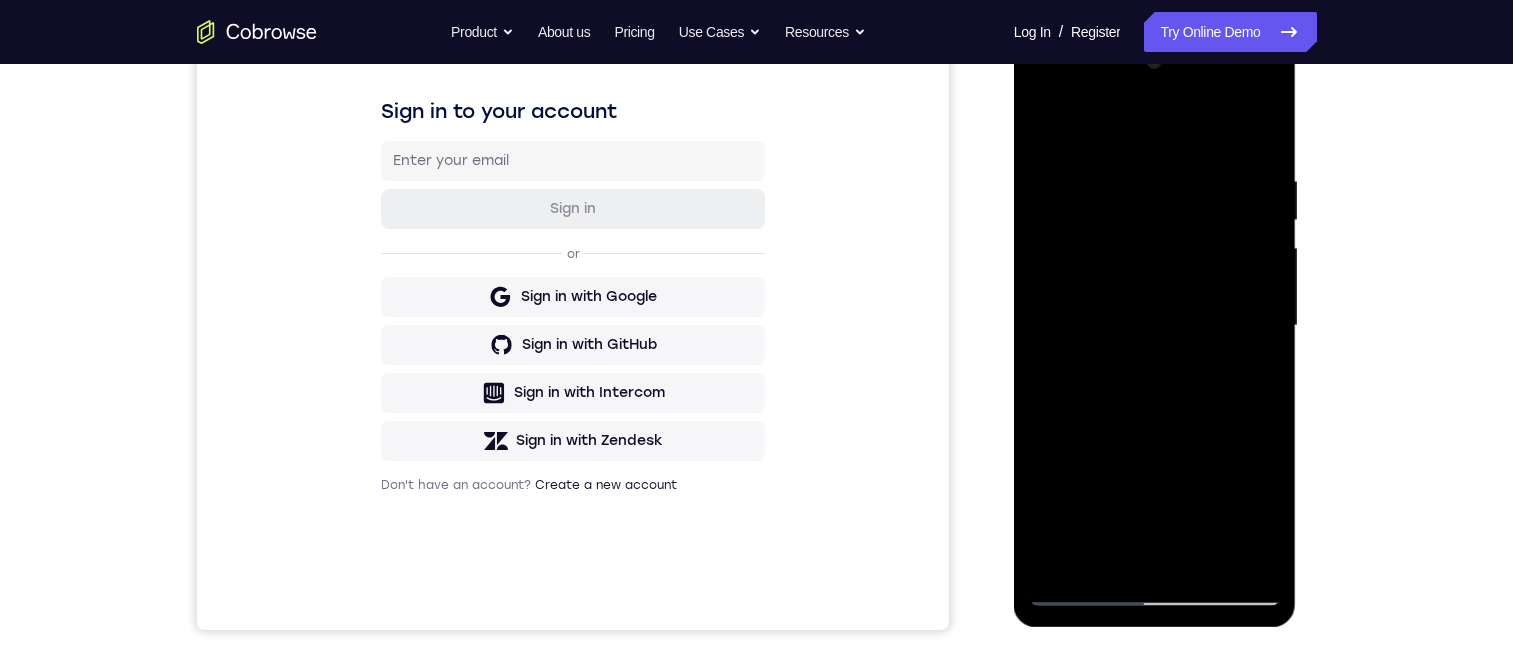 click at bounding box center (1155, 326) 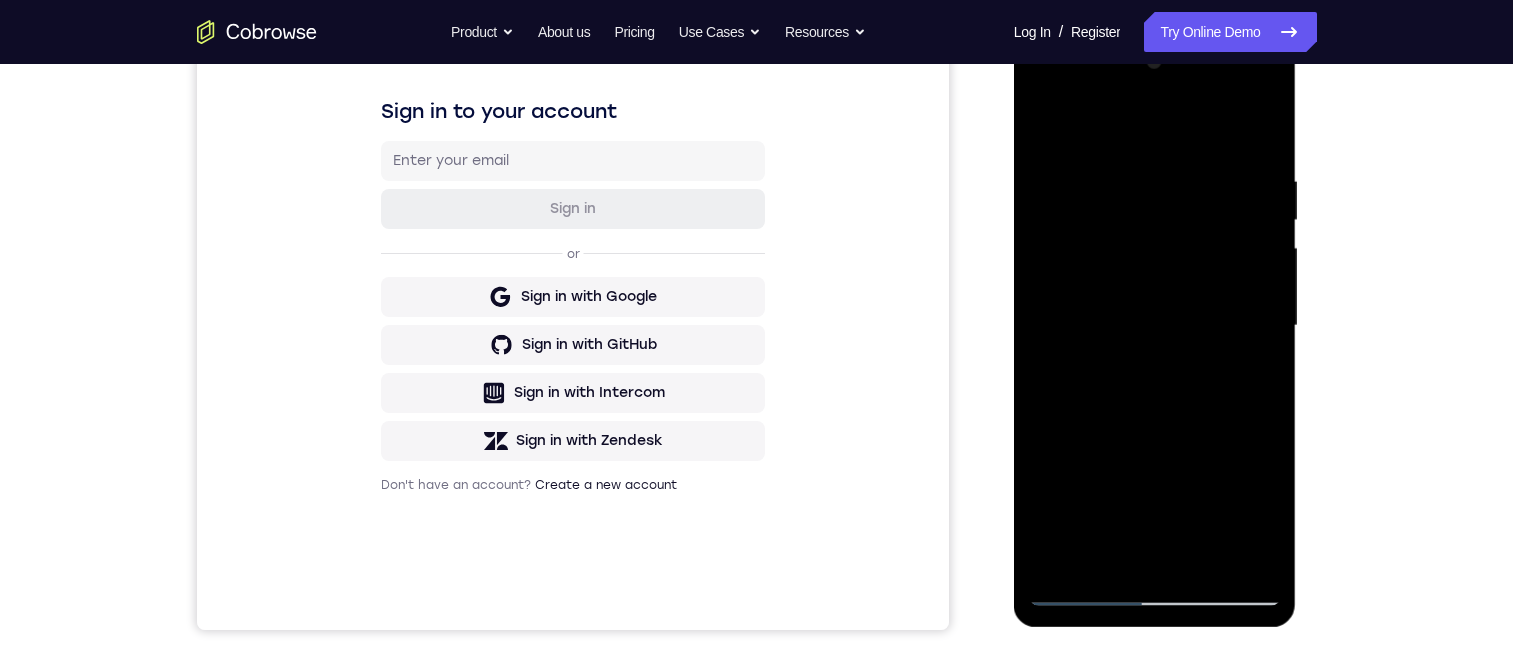 click at bounding box center (1155, 326) 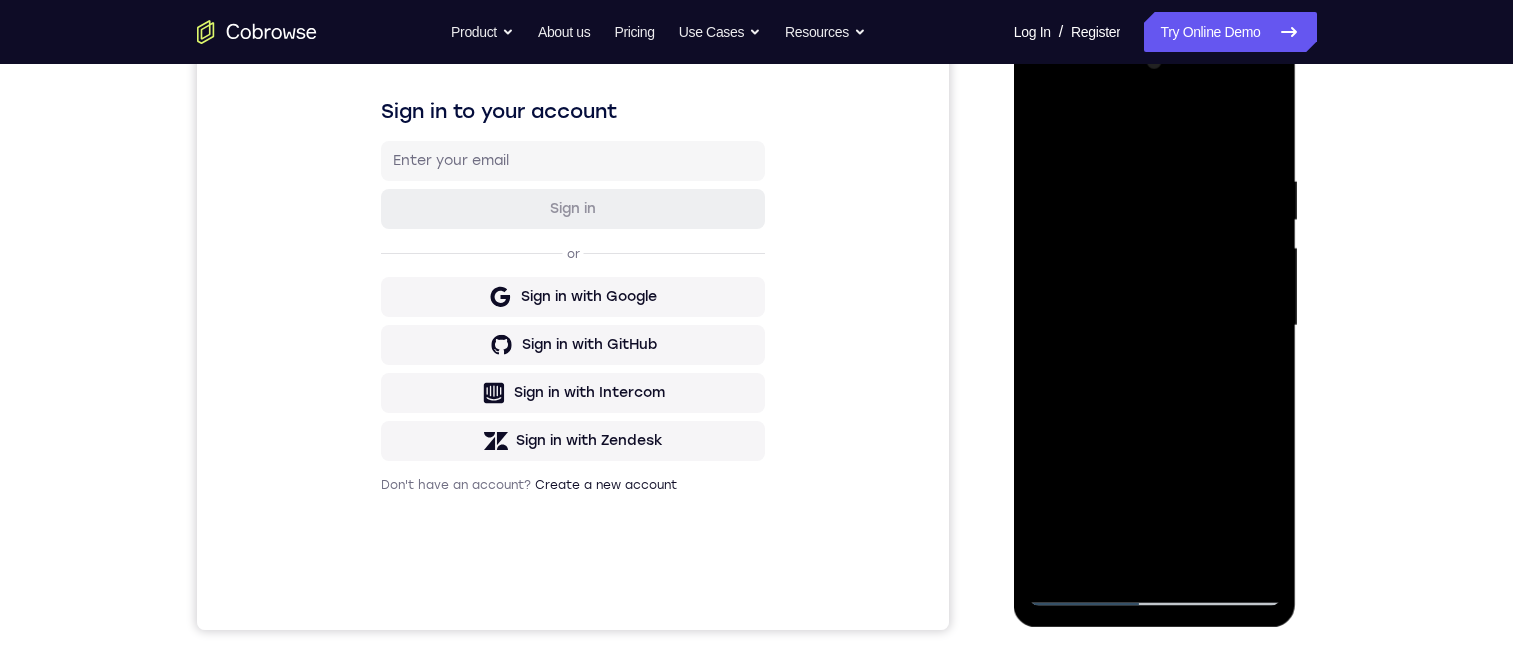 drag, startPoint x: 1180, startPoint y: 343, endPoint x: 1196, endPoint y: 331, distance: 20 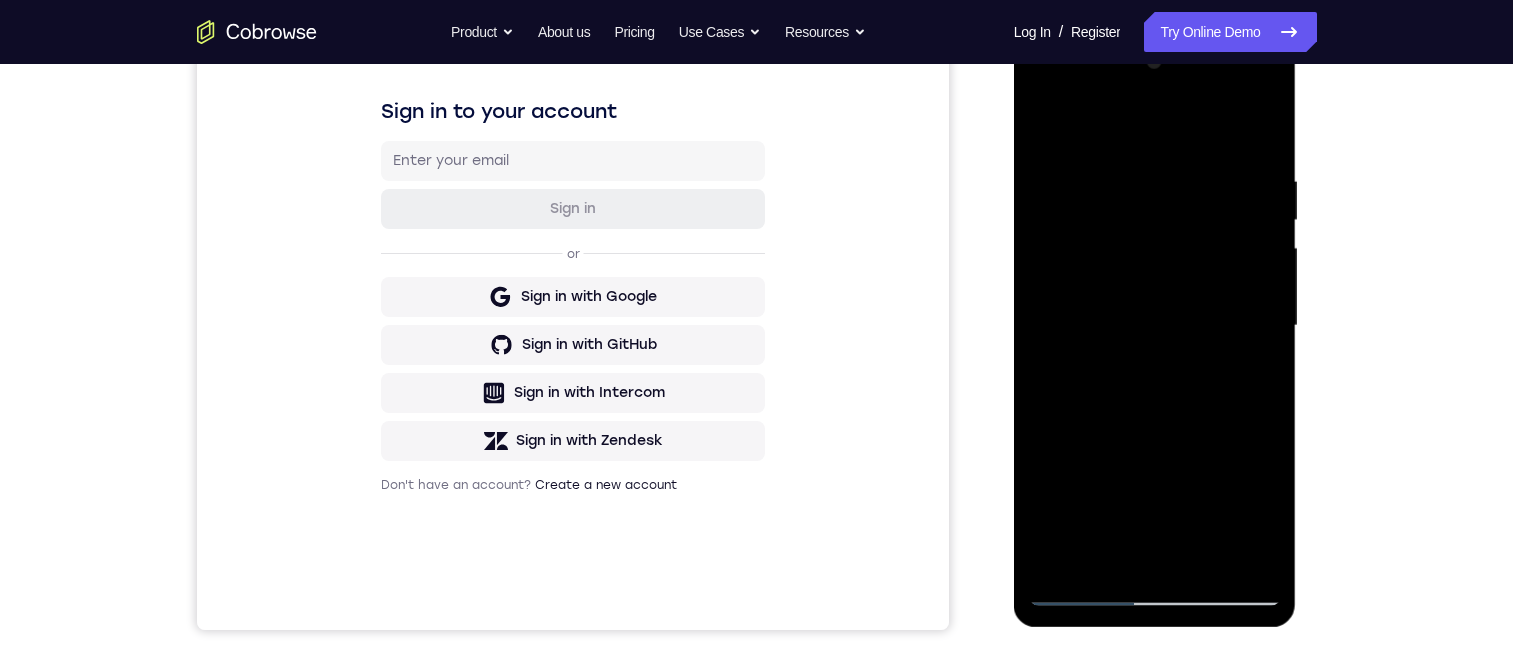 click at bounding box center [1155, 326] 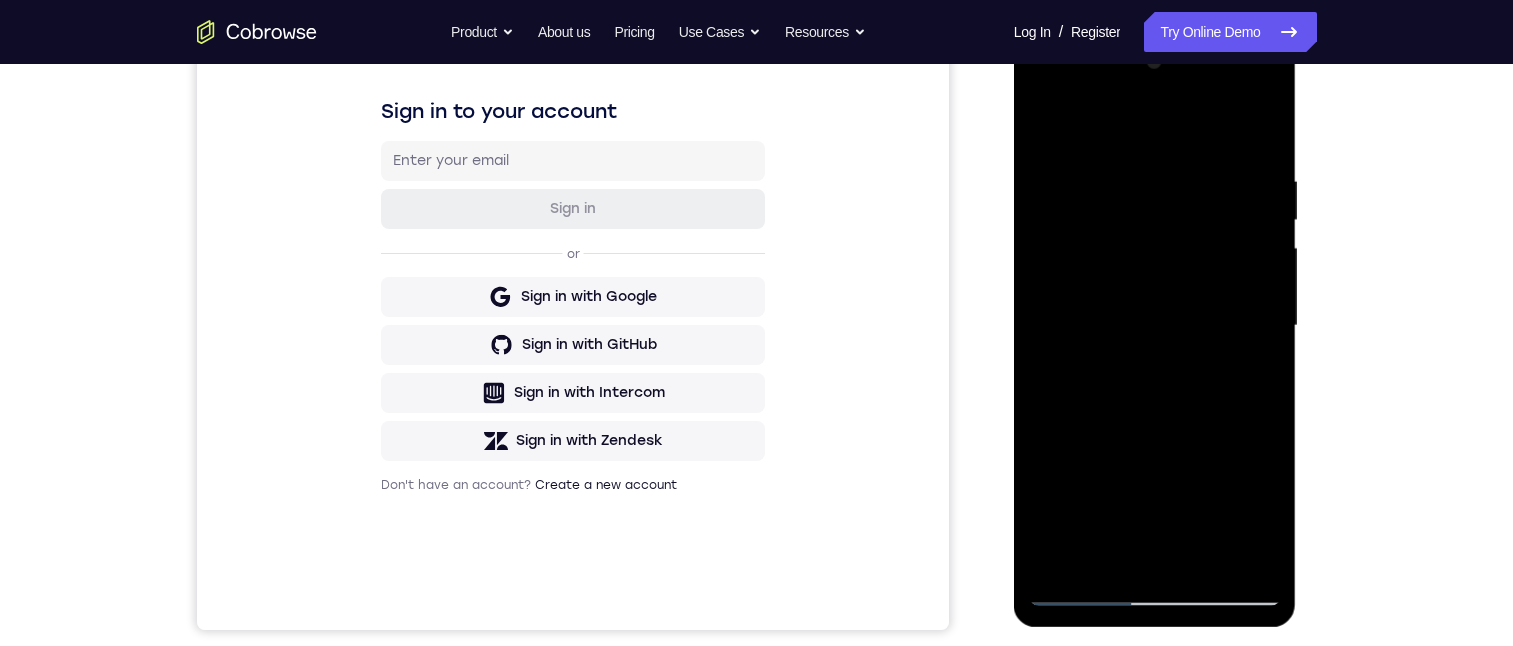 click at bounding box center [1155, 326] 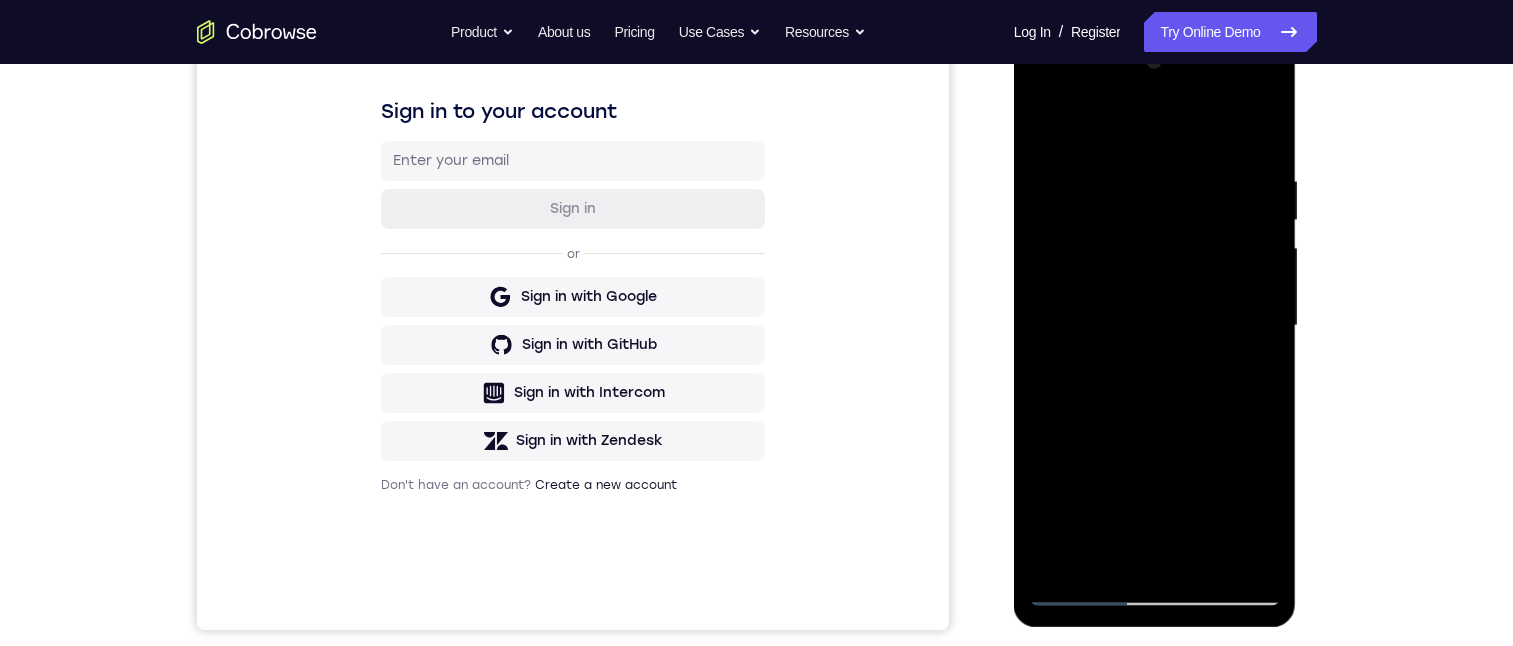 click at bounding box center [1155, 326] 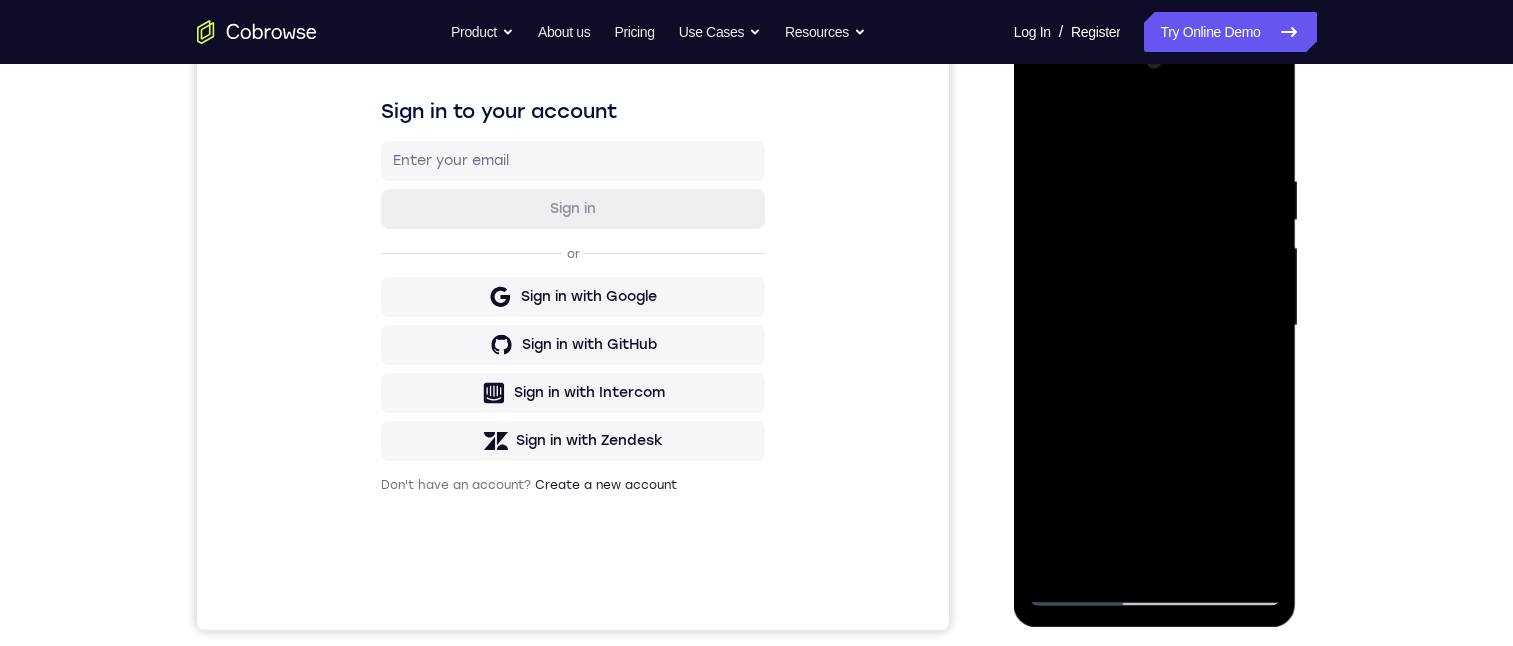 click at bounding box center (1155, 326) 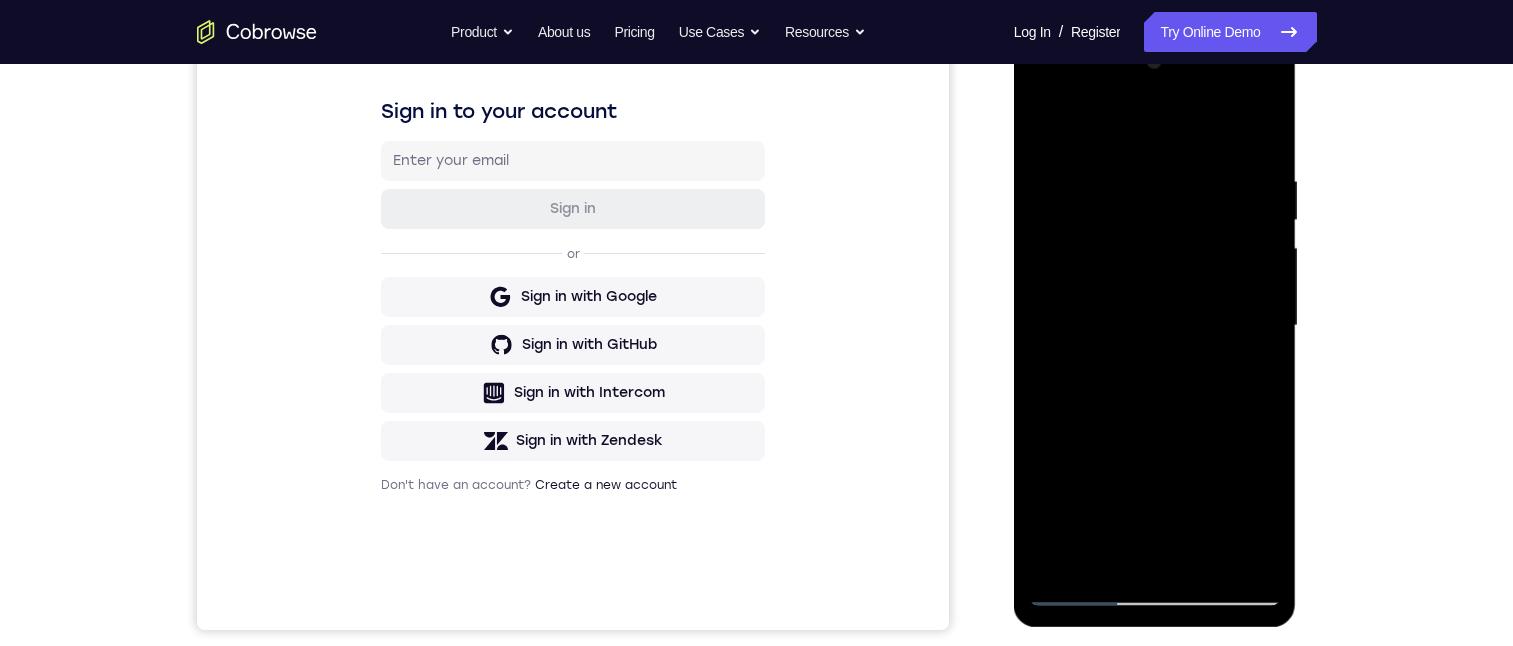 click at bounding box center (1155, 326) 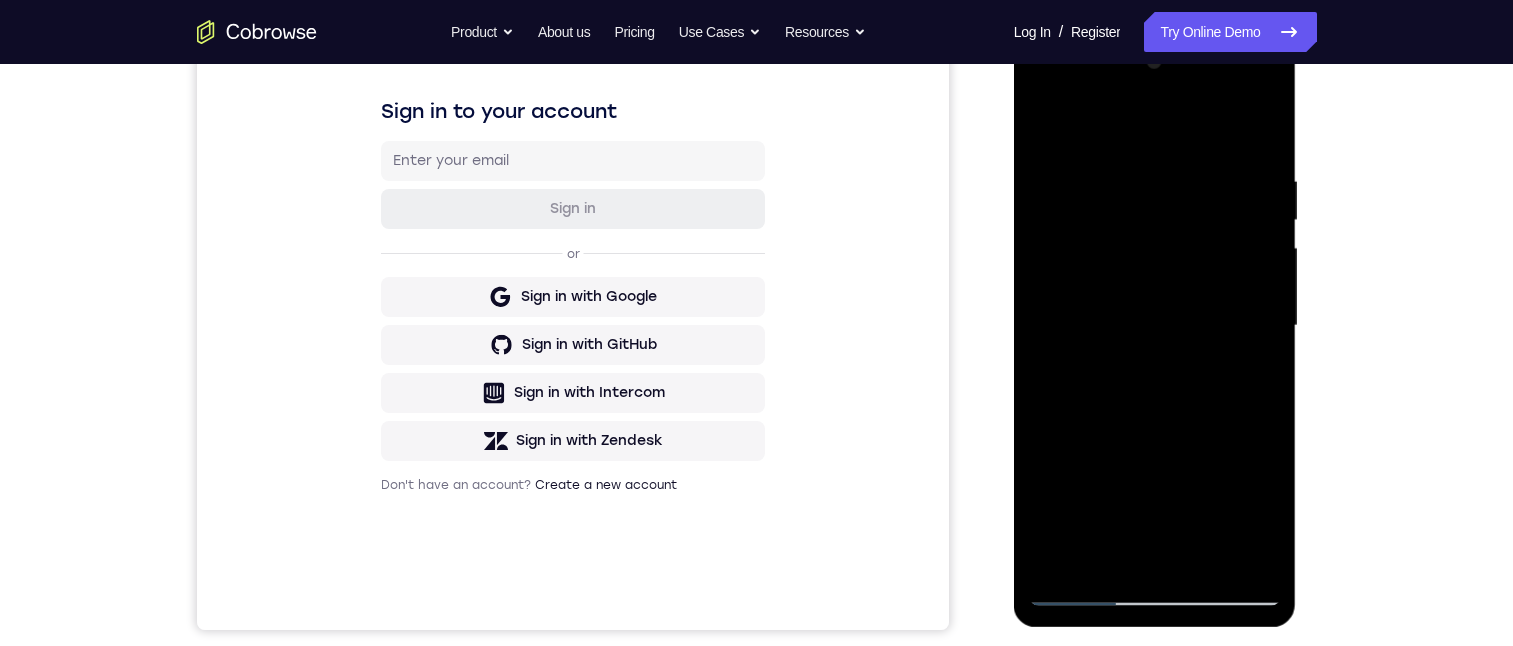 drag, startPoint x: 1170, startPoint y: 402, endPoint x: 1245, endPoint y: 389, distance: 76.11833 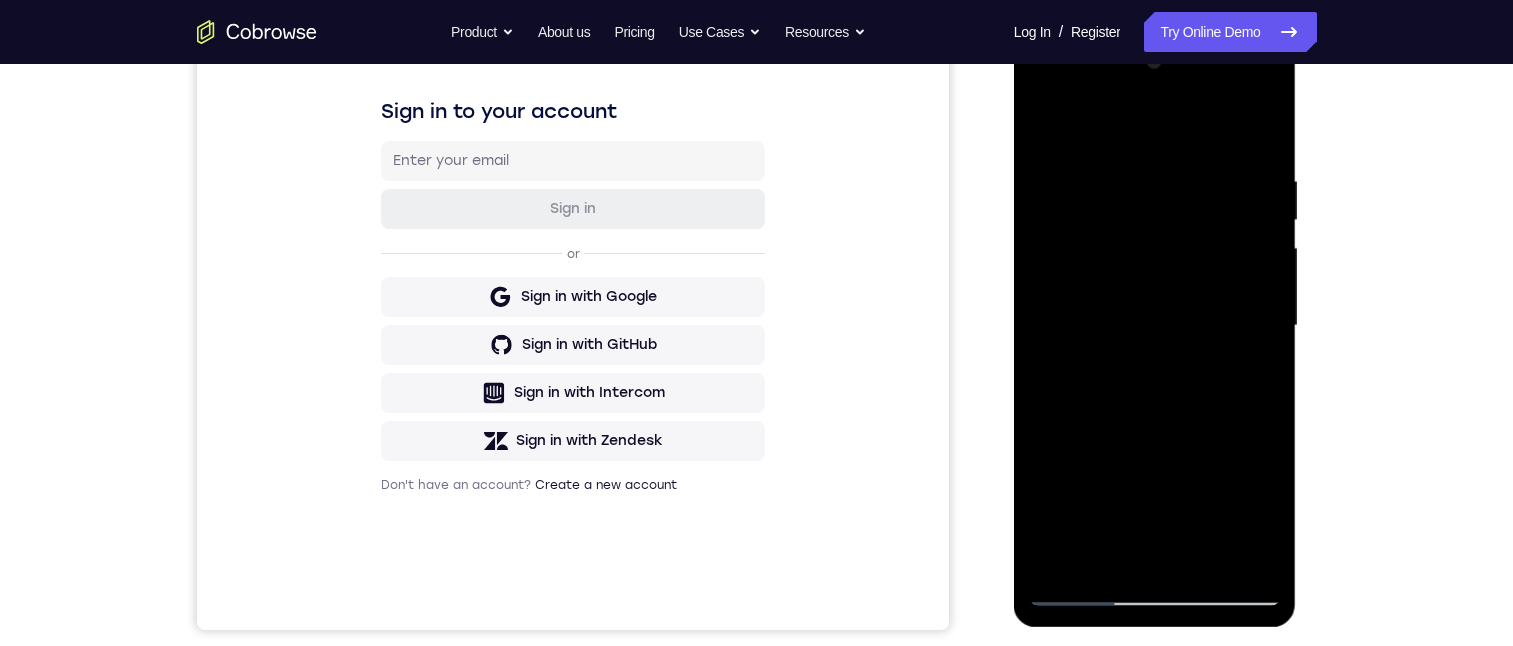 drag, startPoint x: 1095, startPoint y: 386, endPoint x: 1234, endPoint y: 373, distance: 139.60658 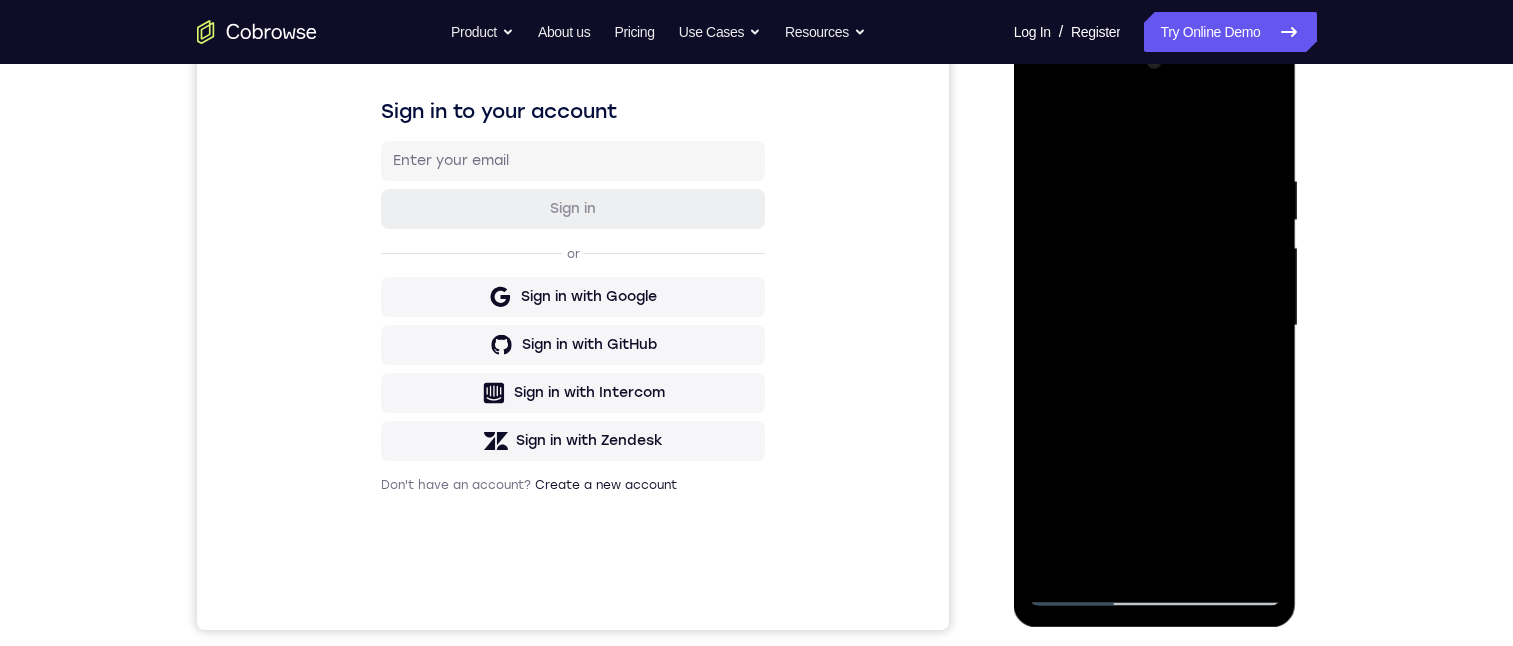 click at bounding box center [1155, 326] 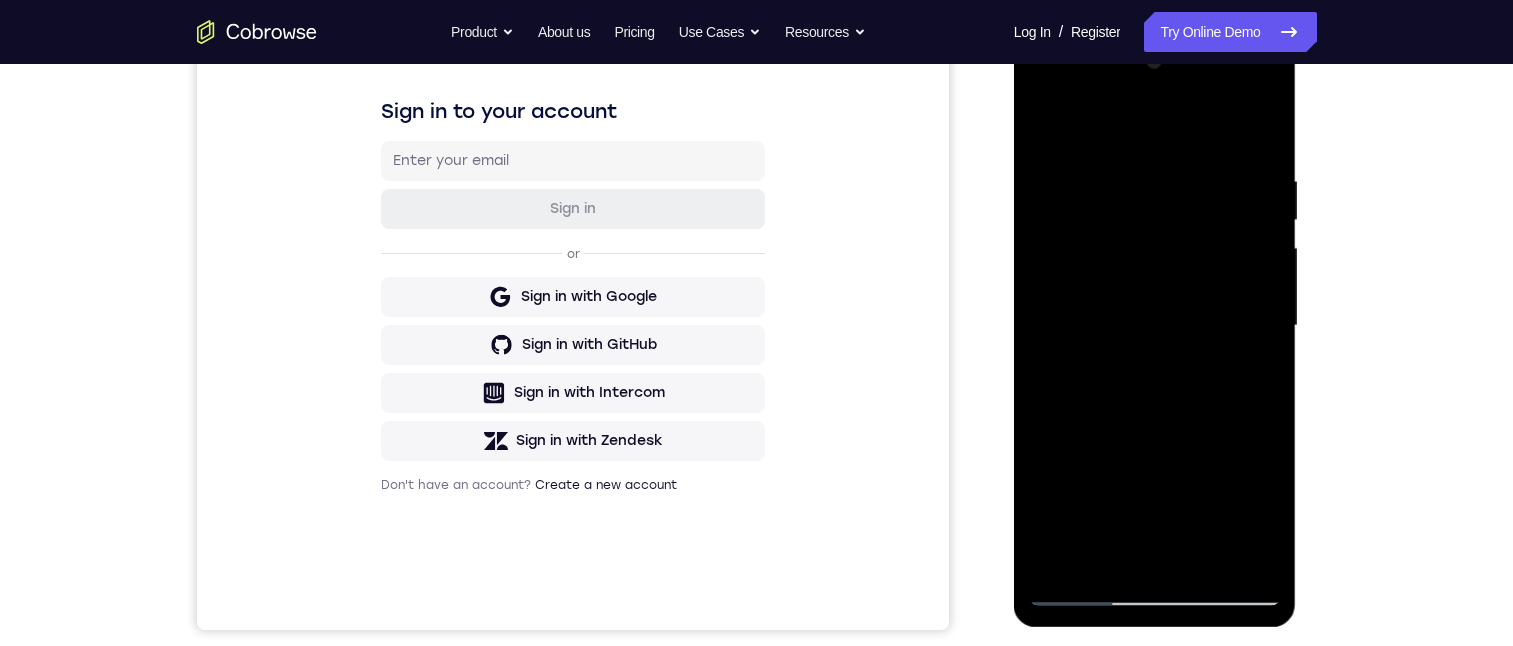 click at bounding box center [1155, 326] 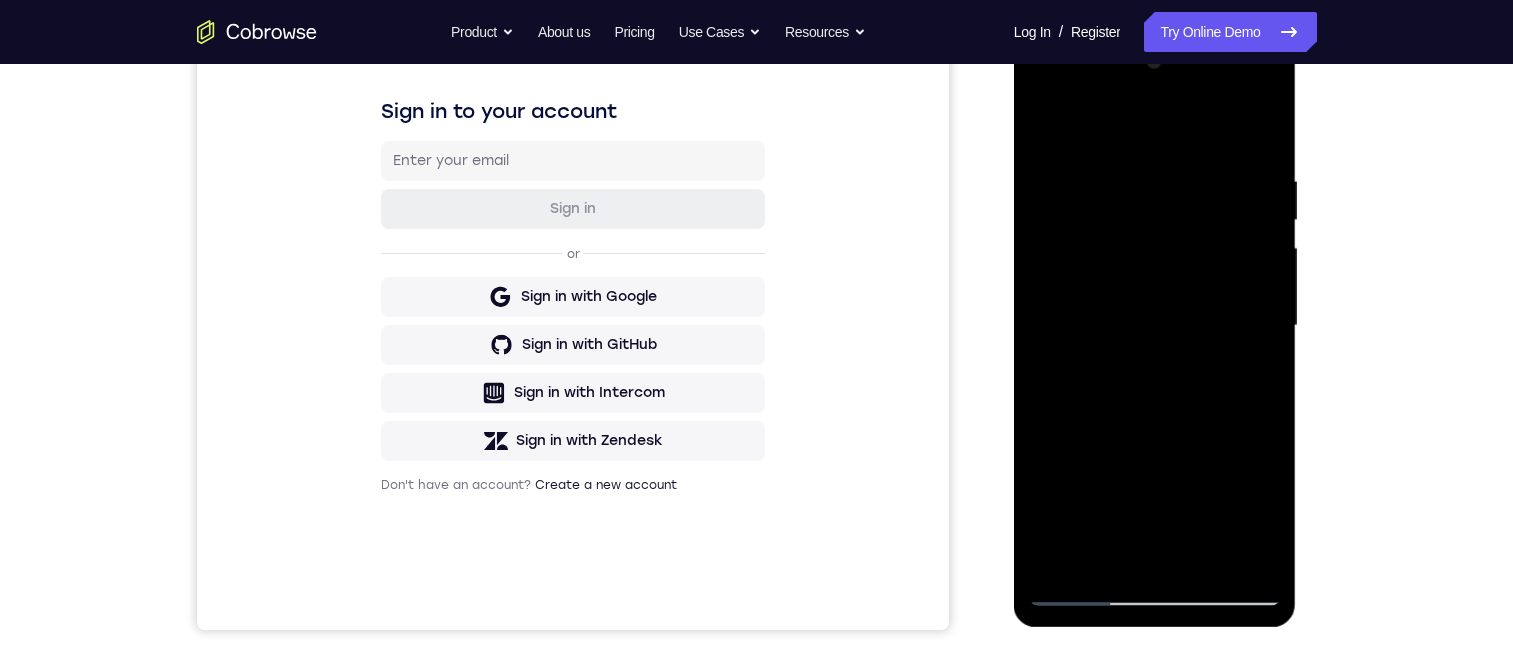 click at bounding box center (1155, 326) 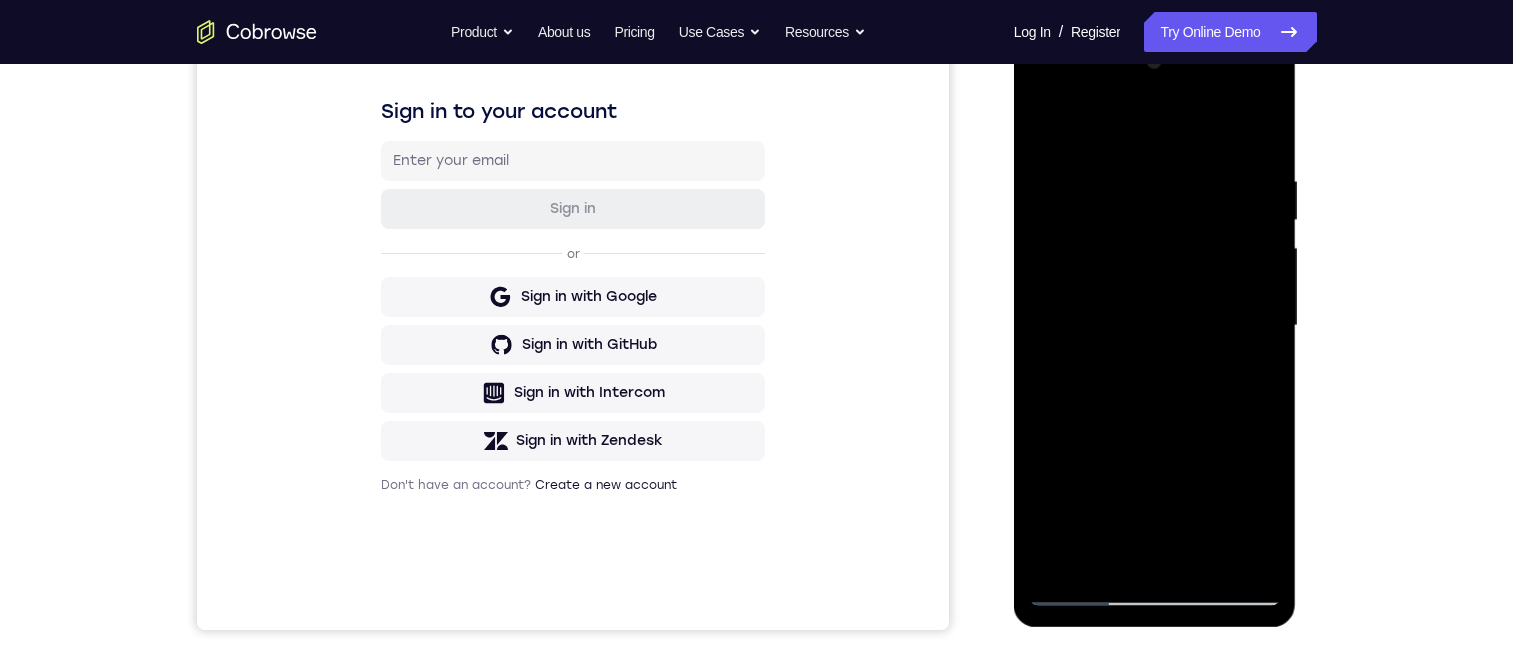 click at bounding box center (1155, 326) 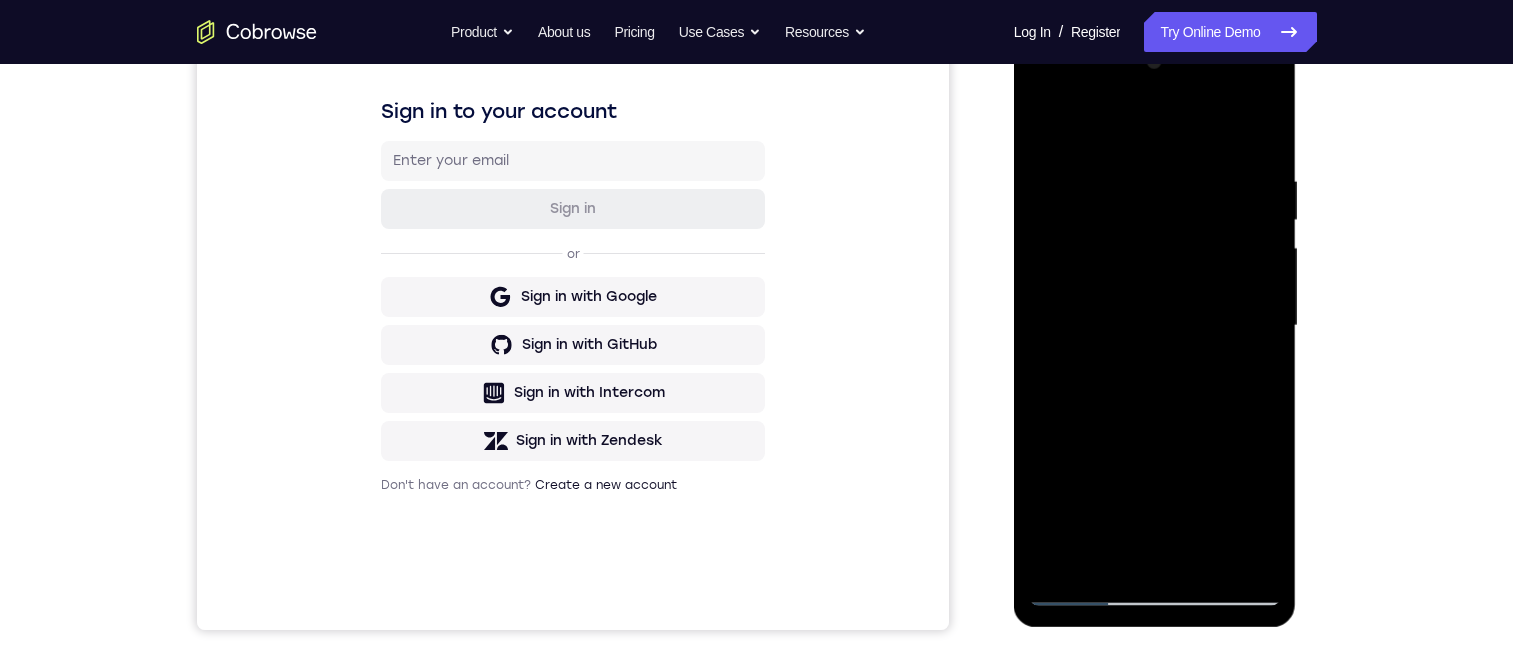 click at bounding box center [1155, 326] 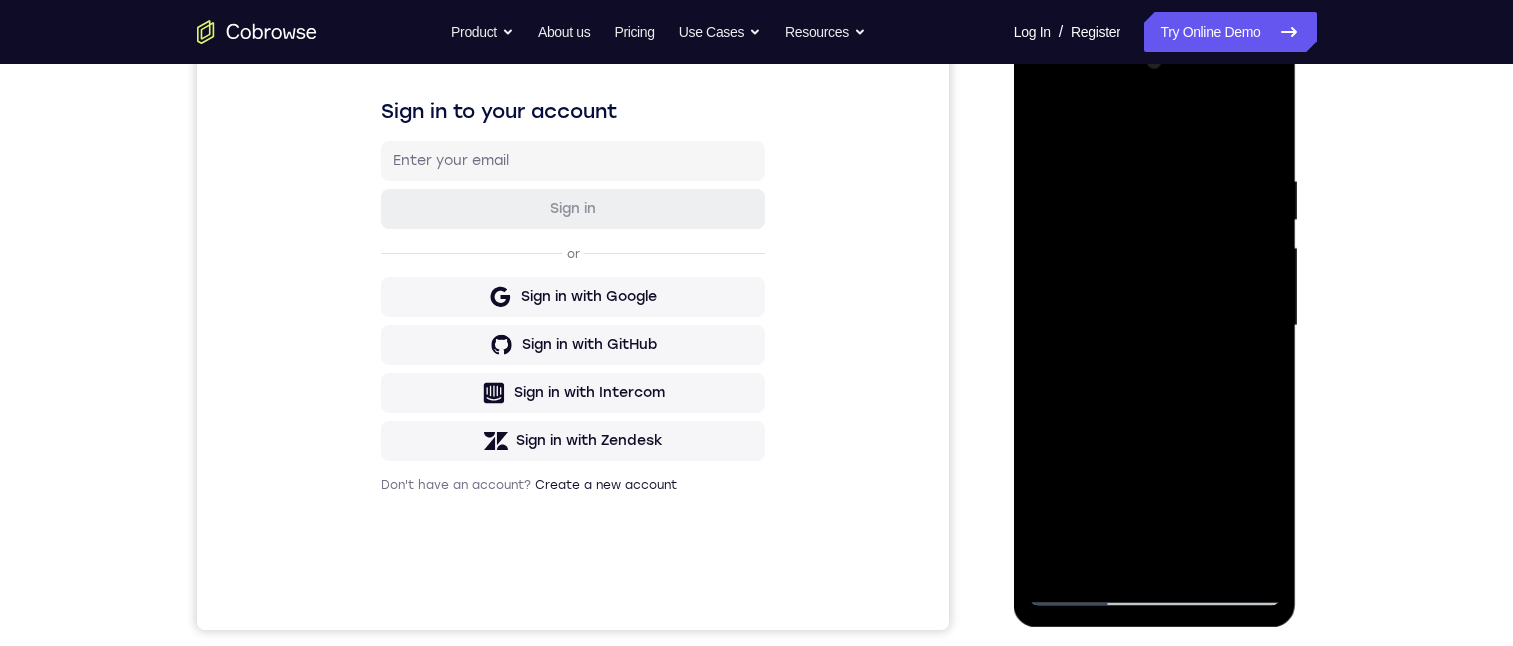 click at bounding box center [1155, 326] 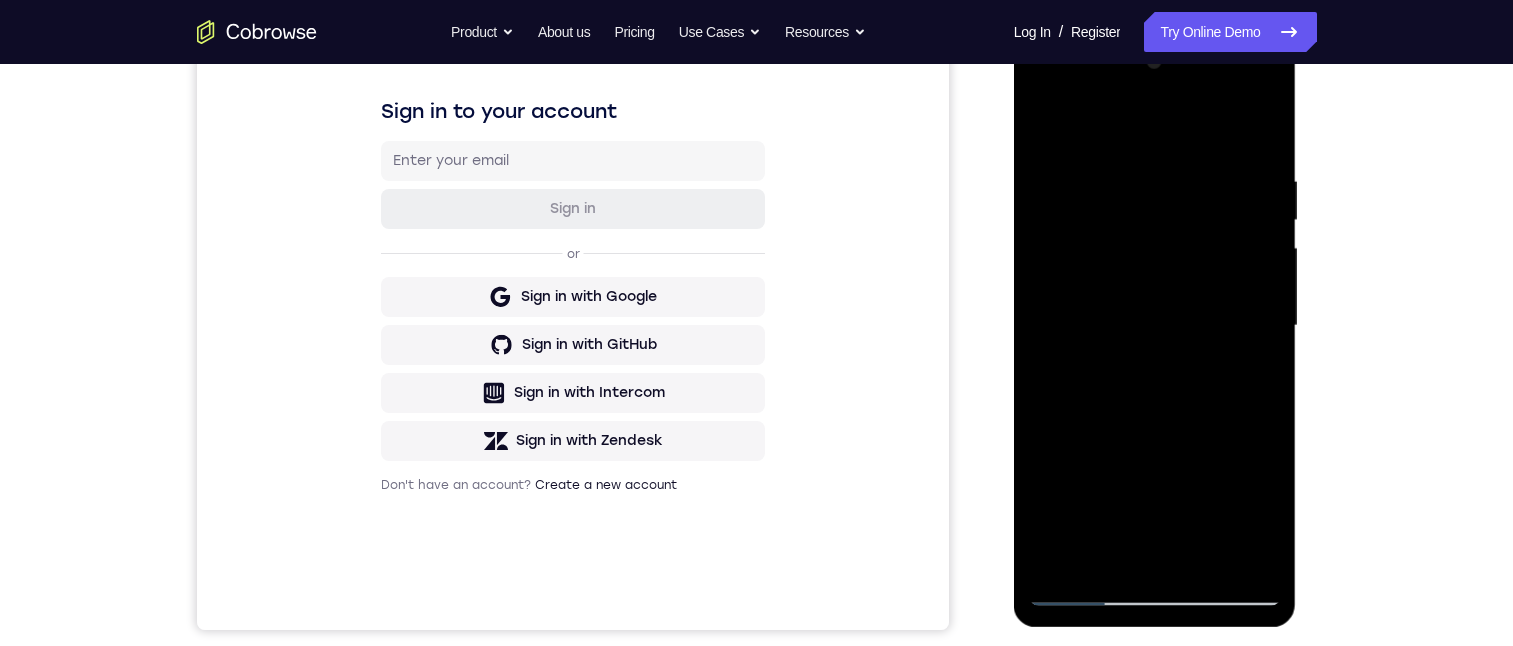 click at bounding box center (1155, 326) 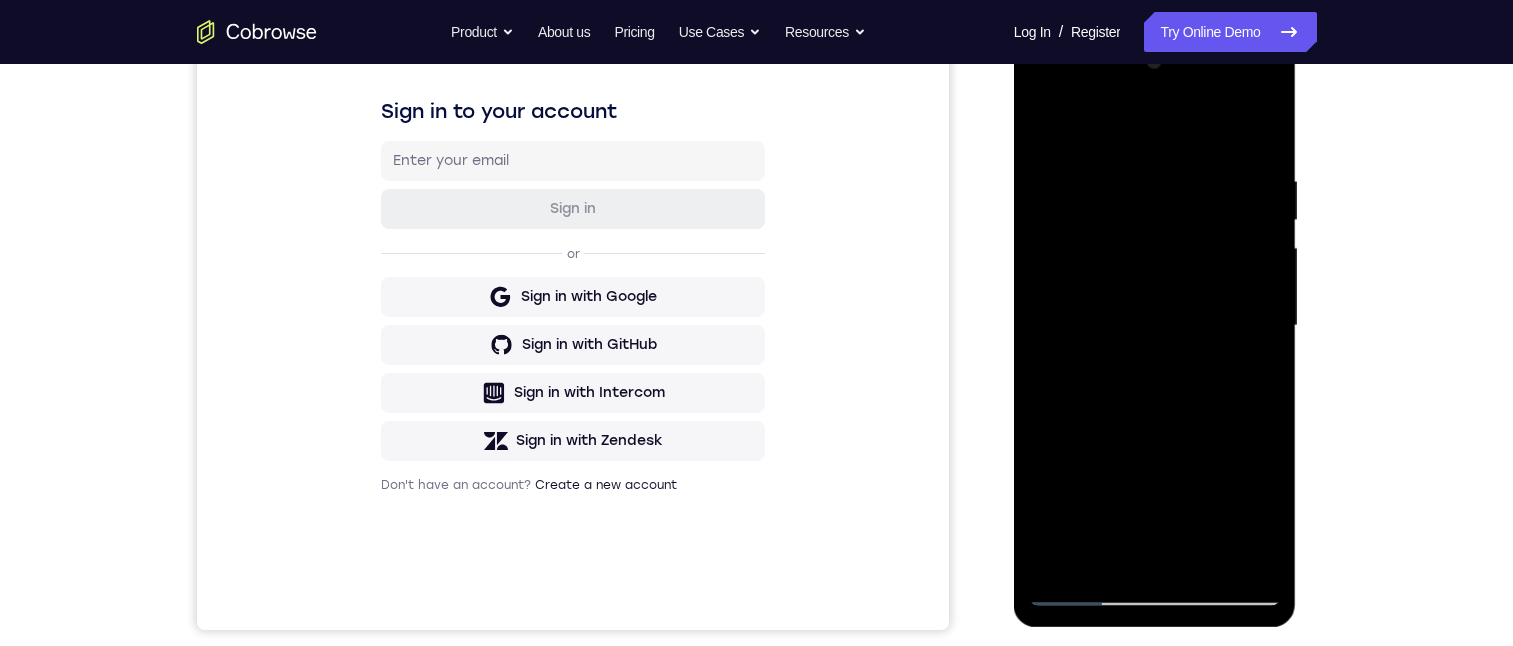 click at bounding box center [1155, 326] 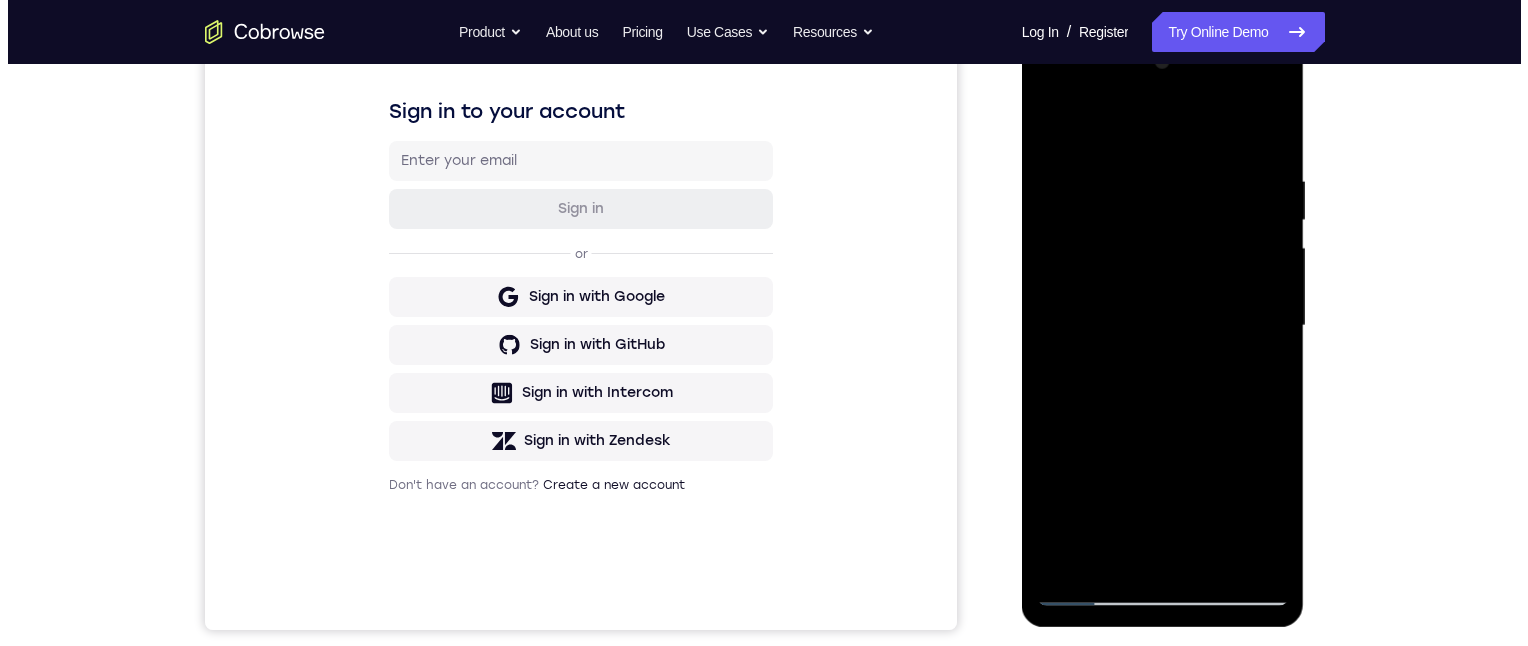 scroll, scrollTop: 0, scrollLeft: 0, axis: both 